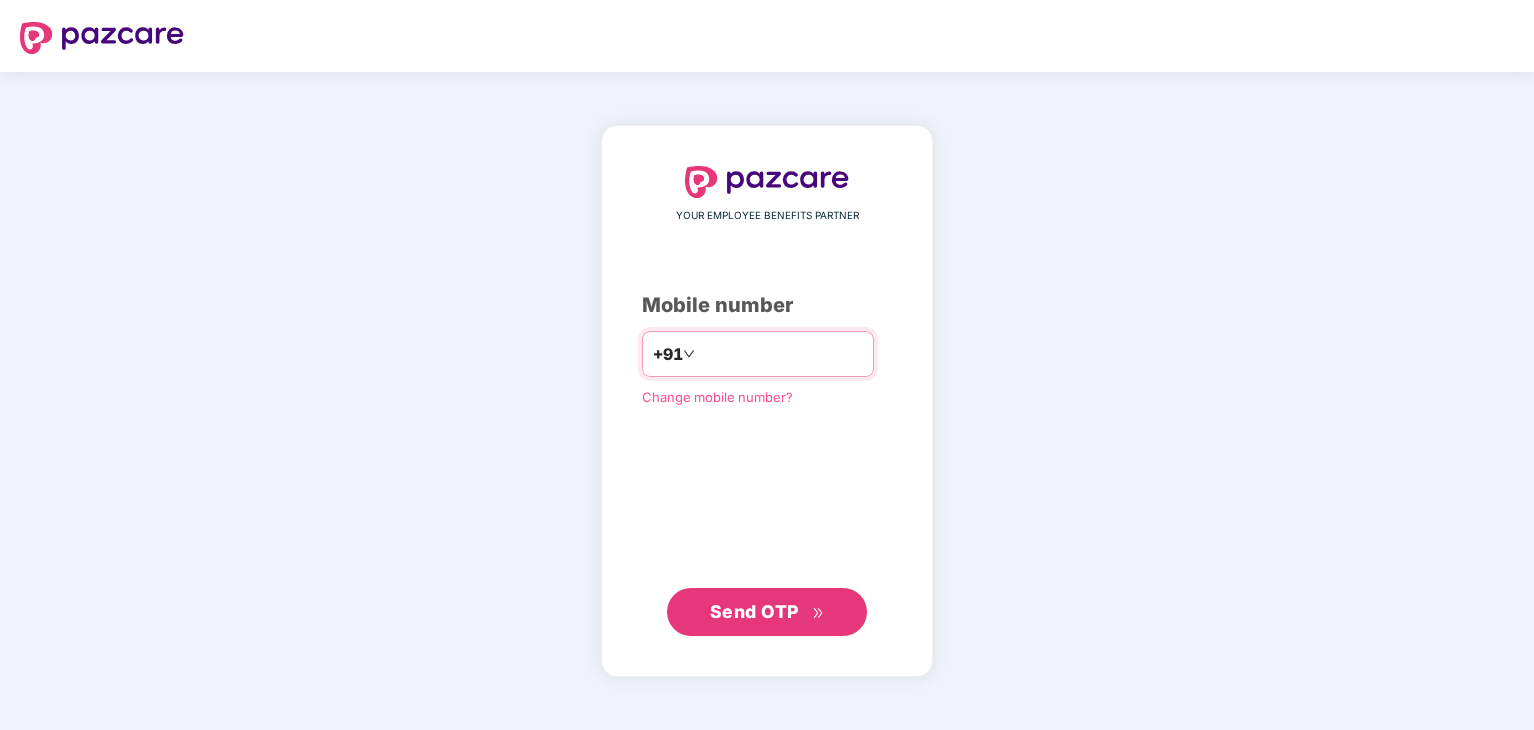 scroll, scrollTop: 0, scrollLeft: 0, axis: both 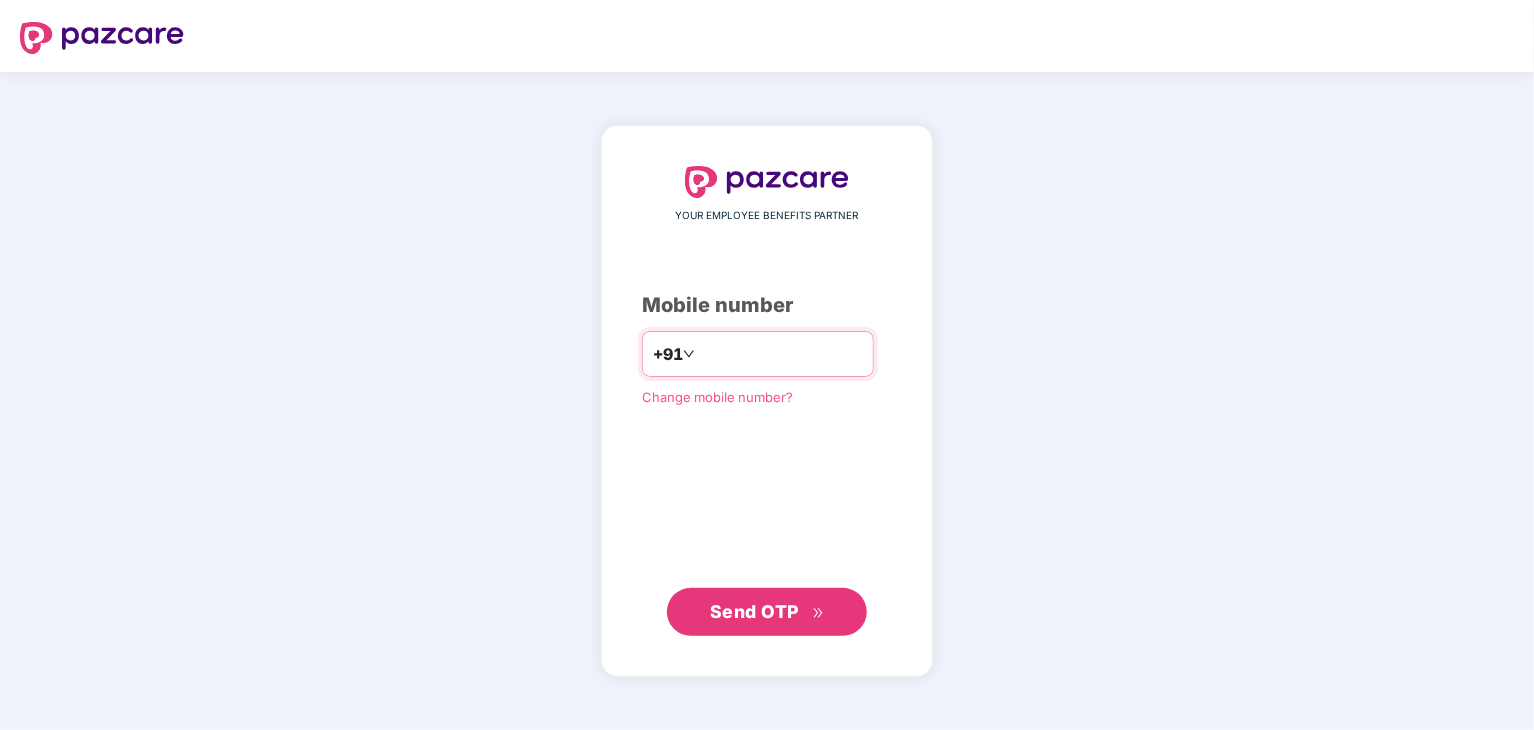 type on "**********" 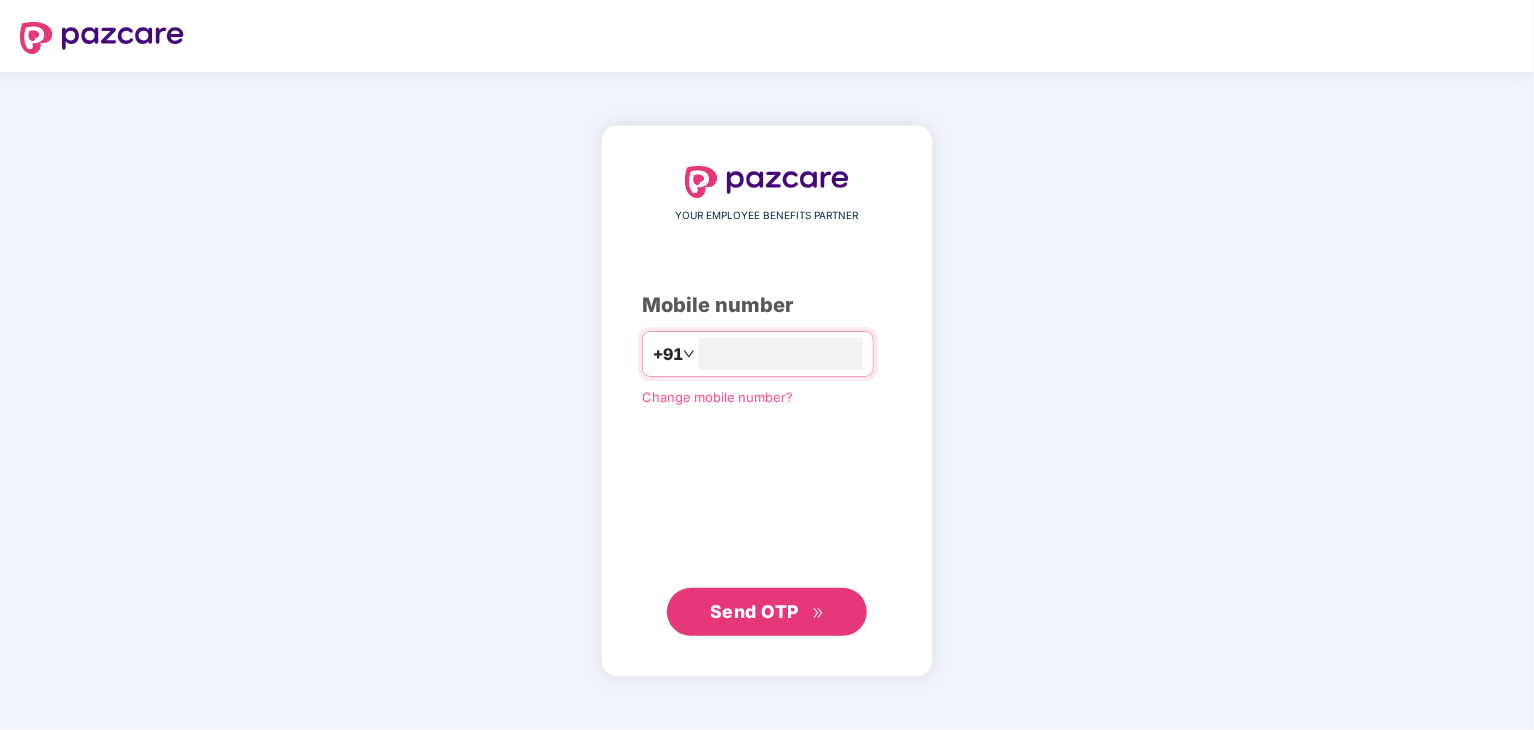 click on "Send OTP" at bounding box center (754, 611) 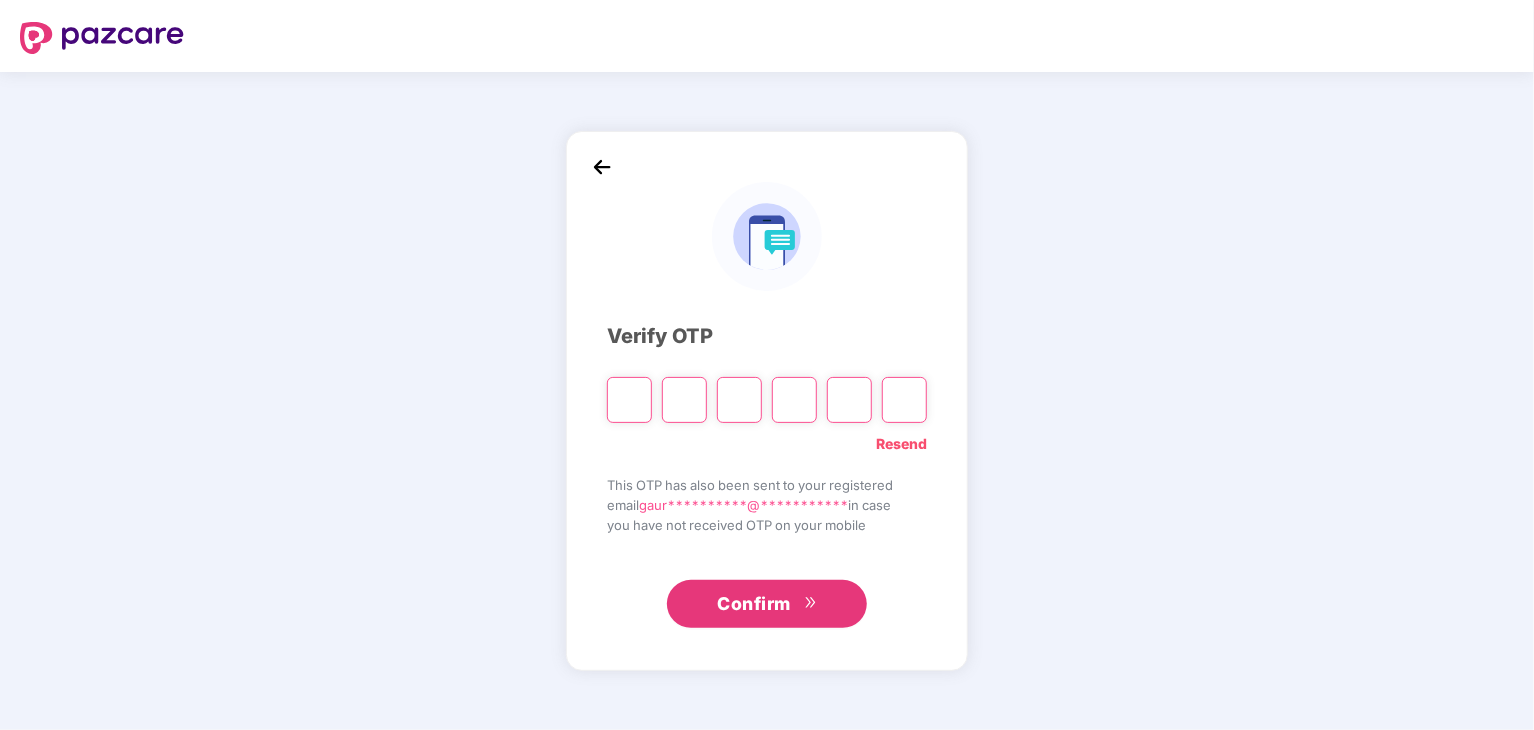 type on "*" 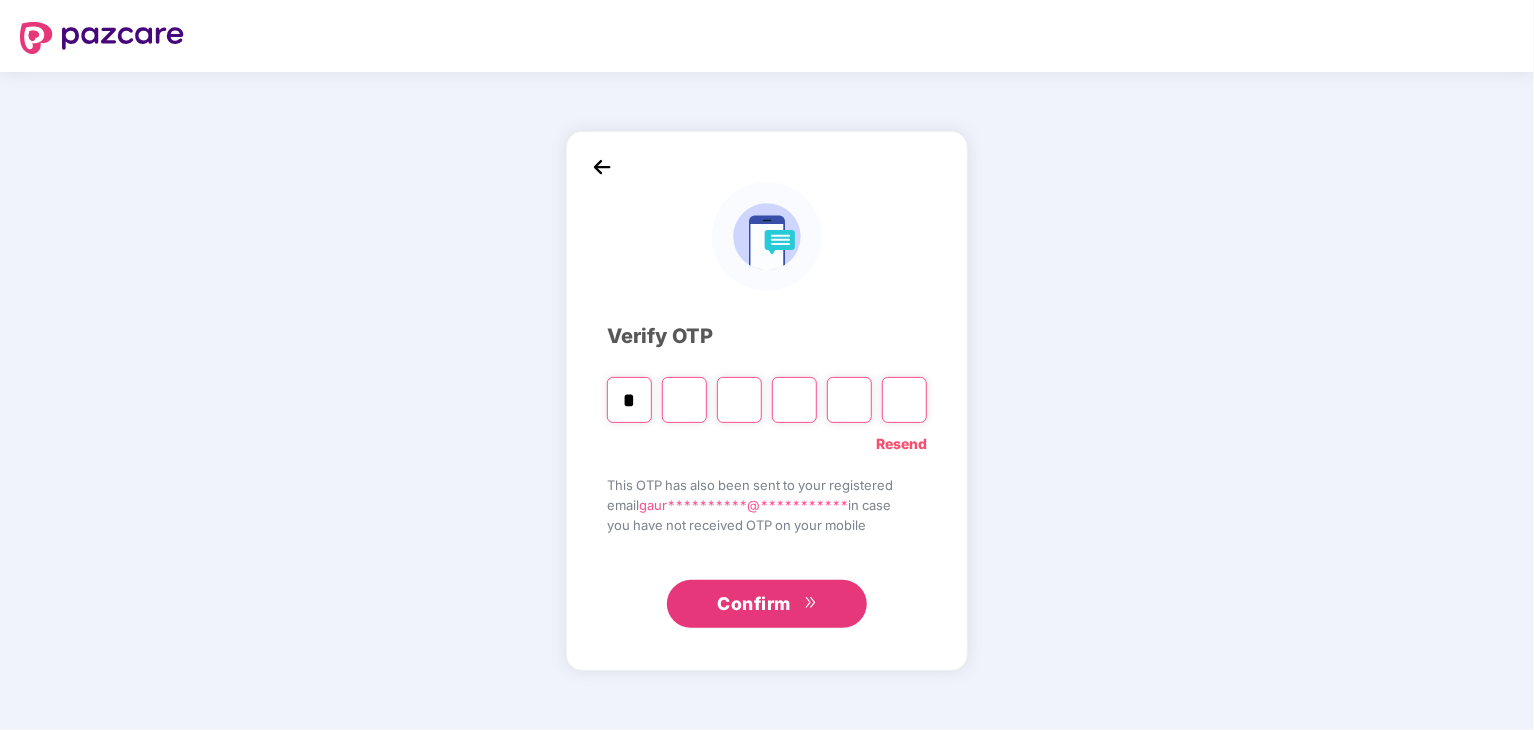 type on "*" 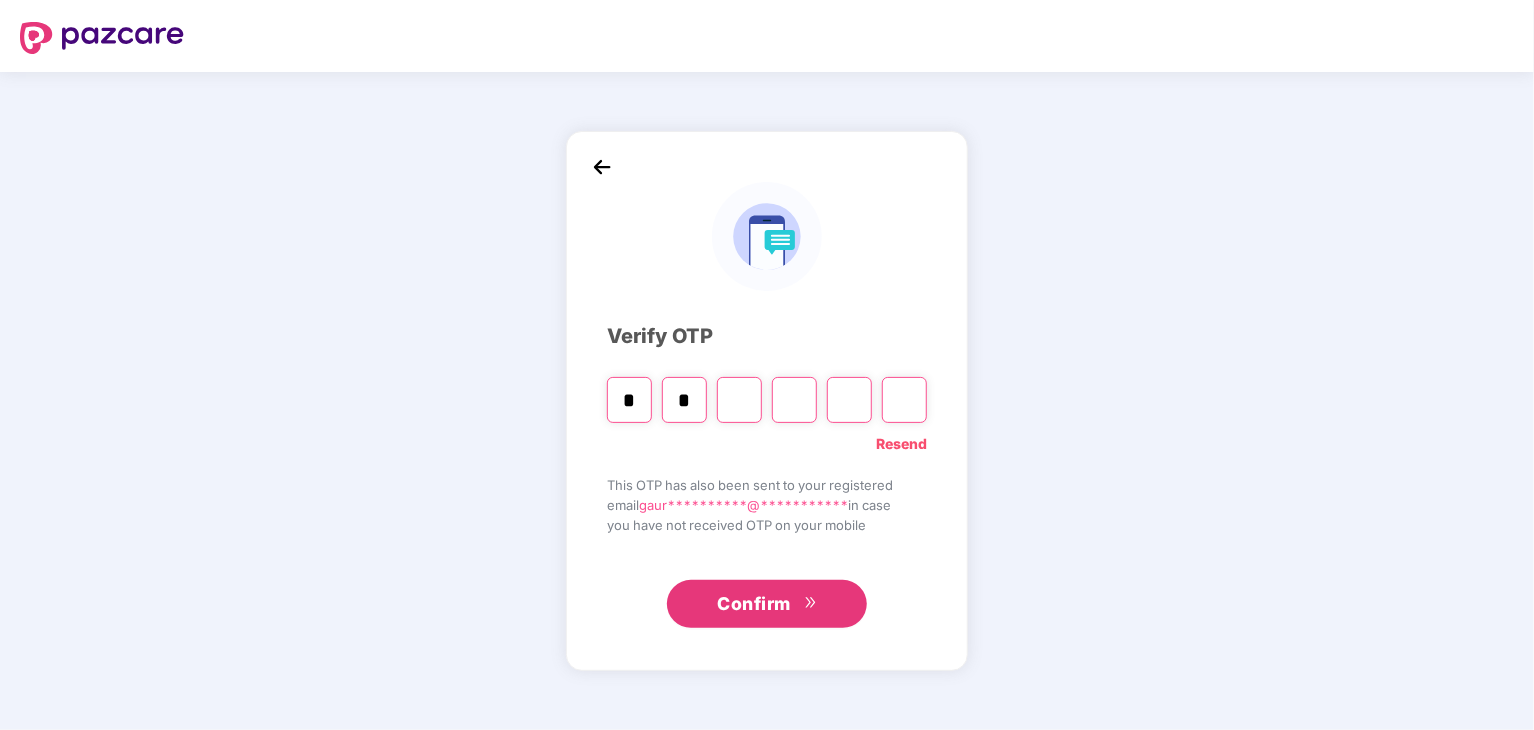 type on "*" 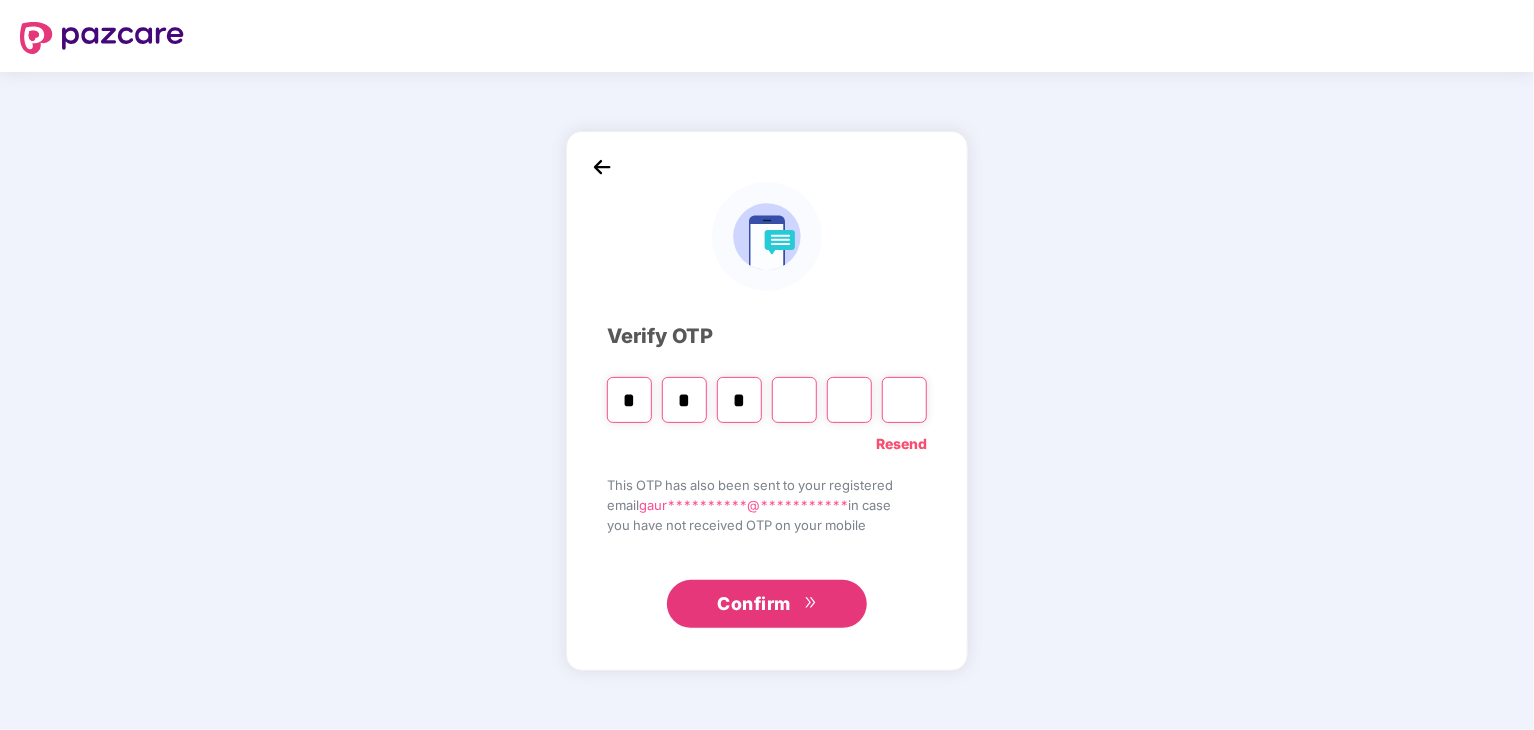 type on "*" 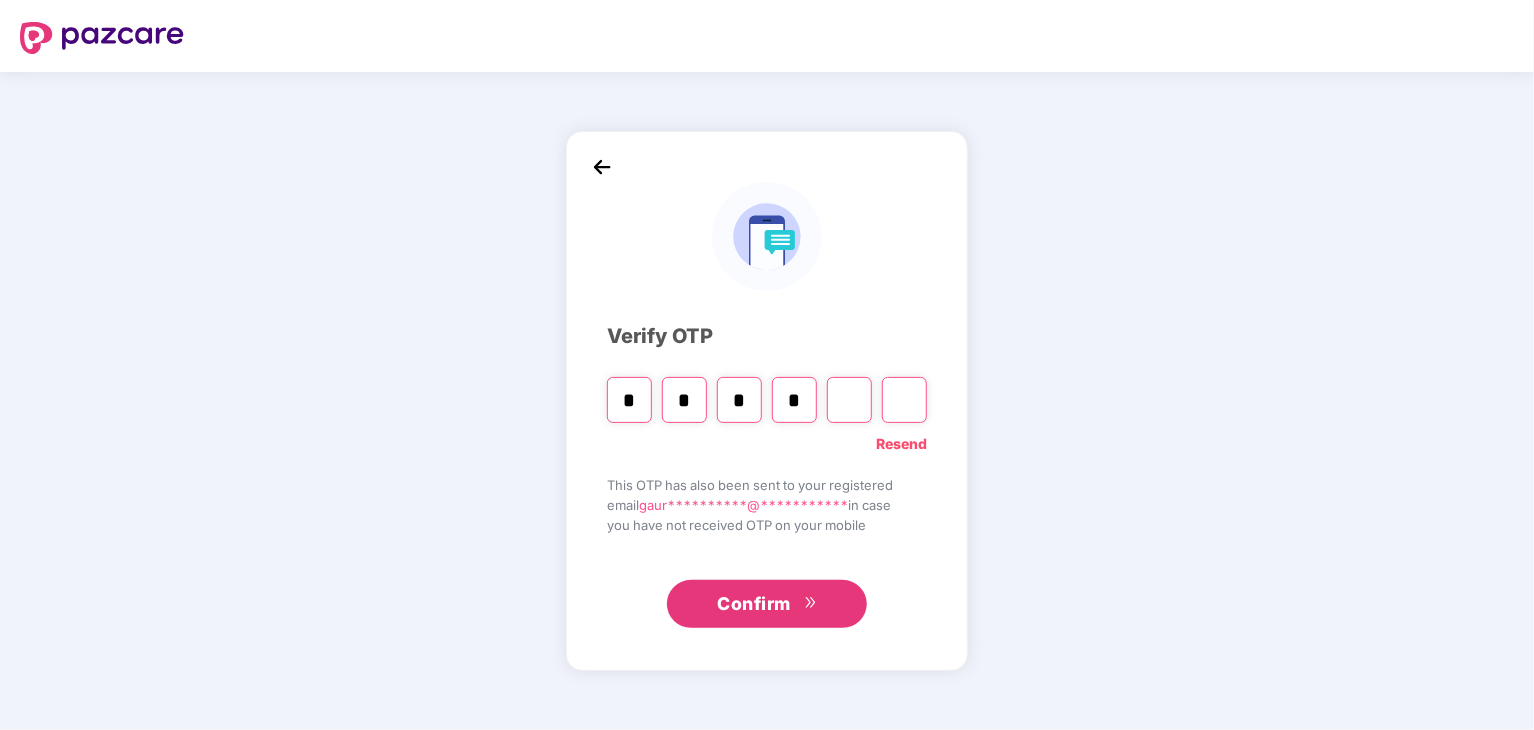 type on "*" 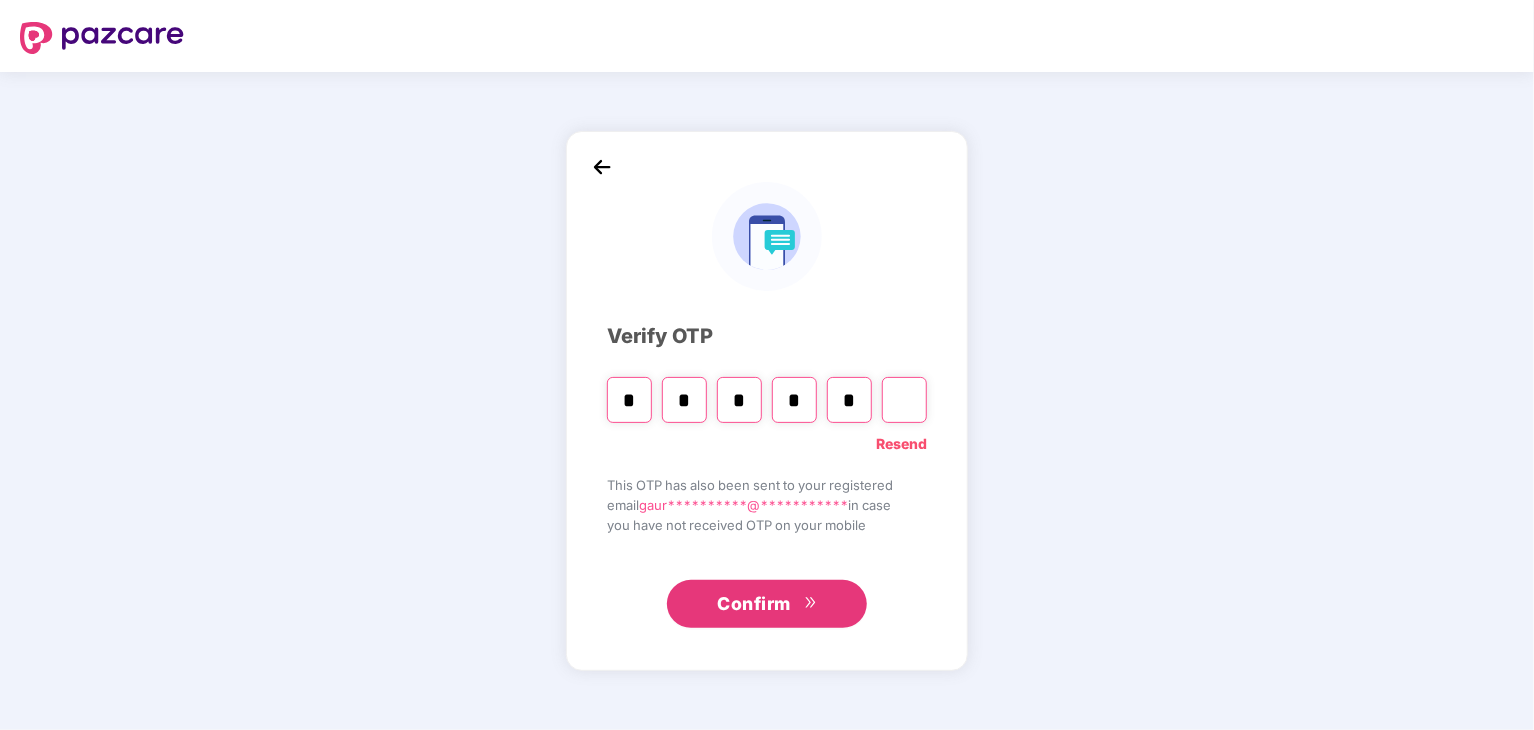type on "*" 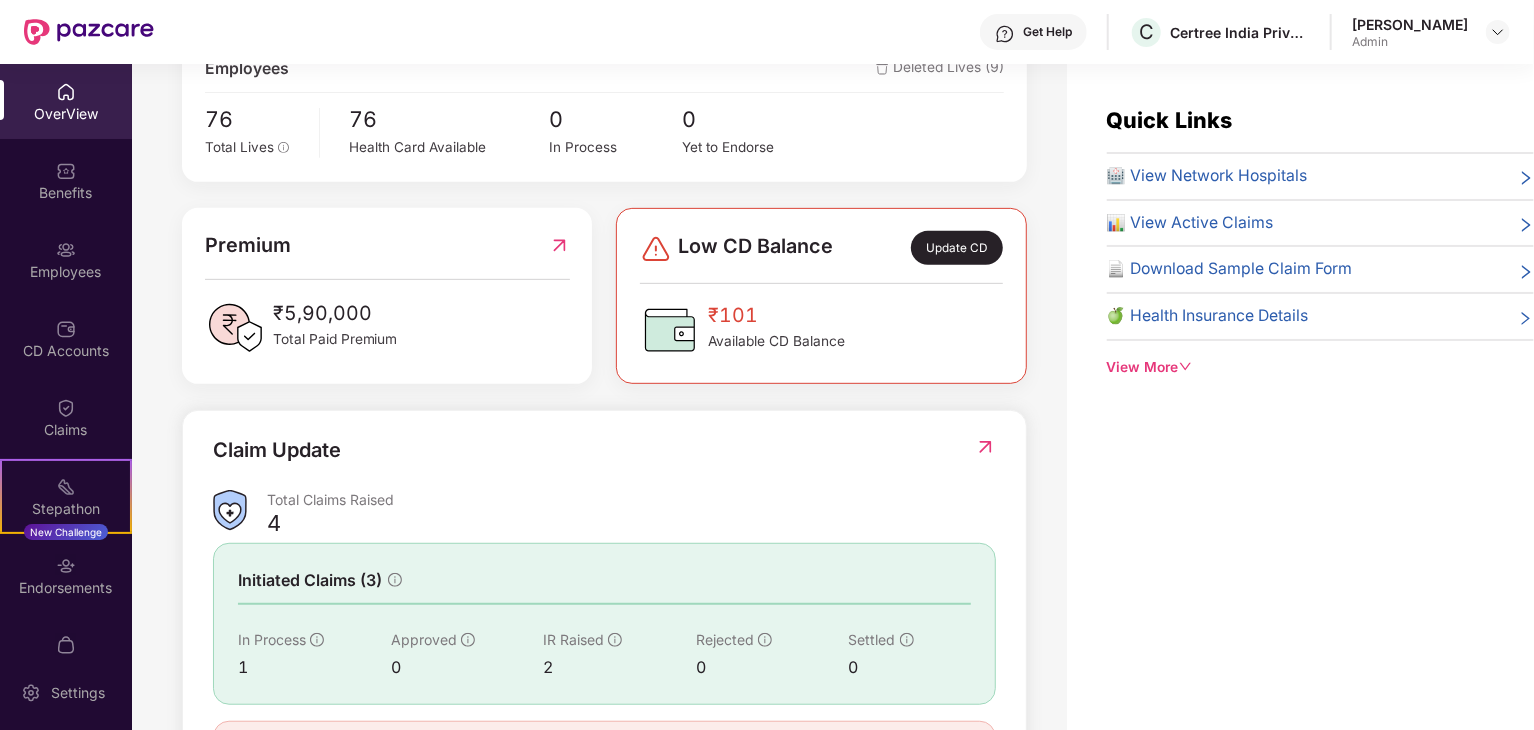 scroll, scrollTop: 500, scrollLeft: 0, axis: vertical 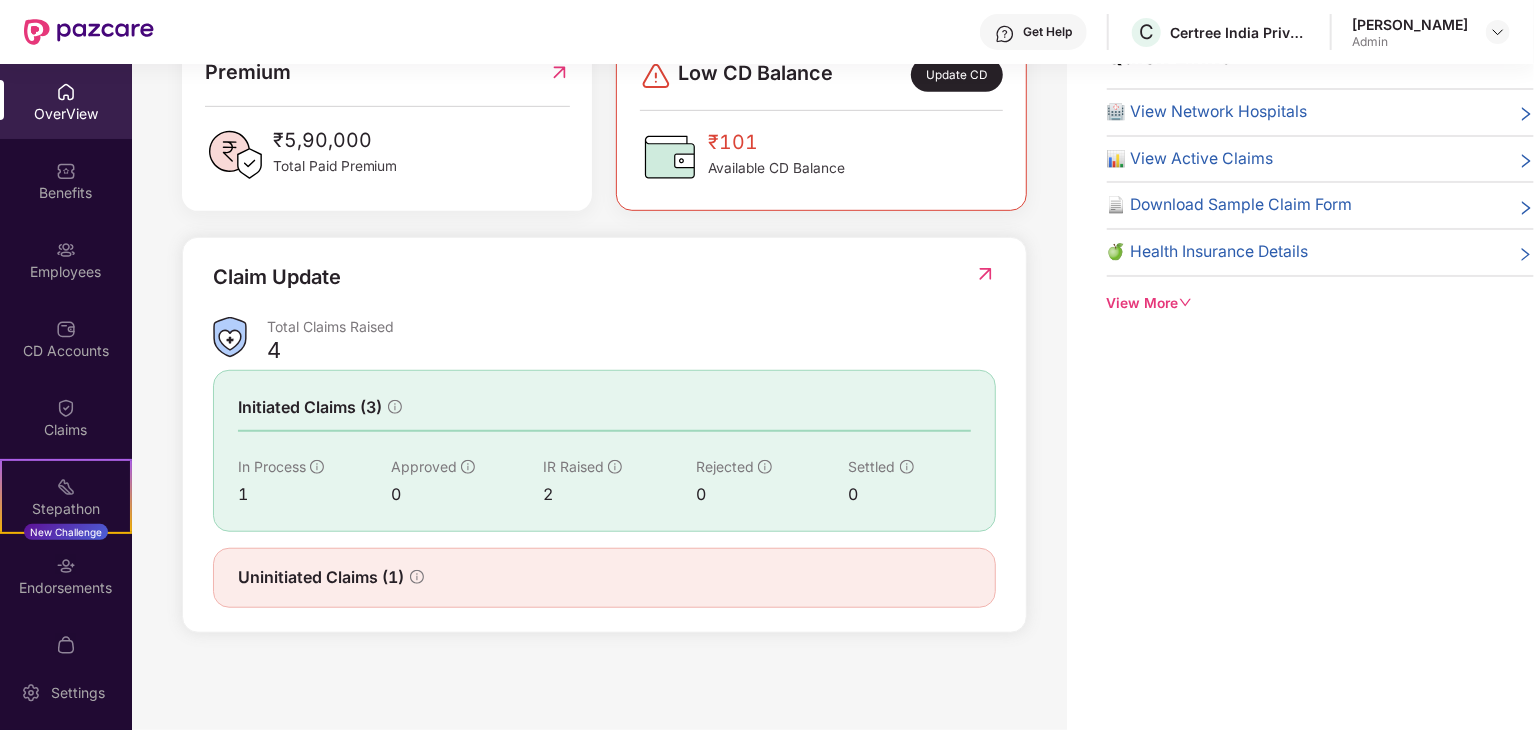 drag, startPoint x: 528, startPoint y: 575, endPoint x: 505, endPoint y: 577, distance: 23.086792 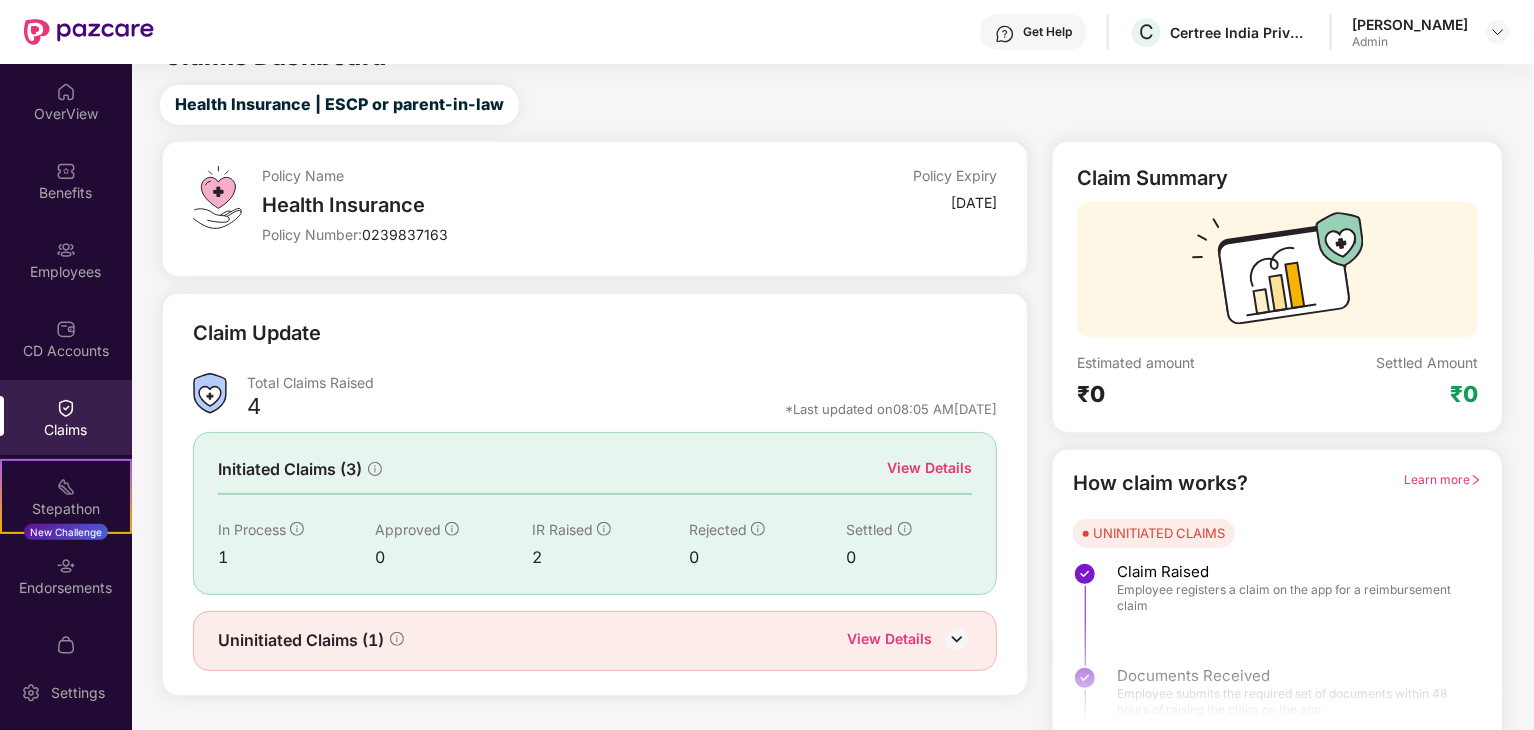 scroll, scrollTop: 52, scrollLeft: 0, axis: vertical 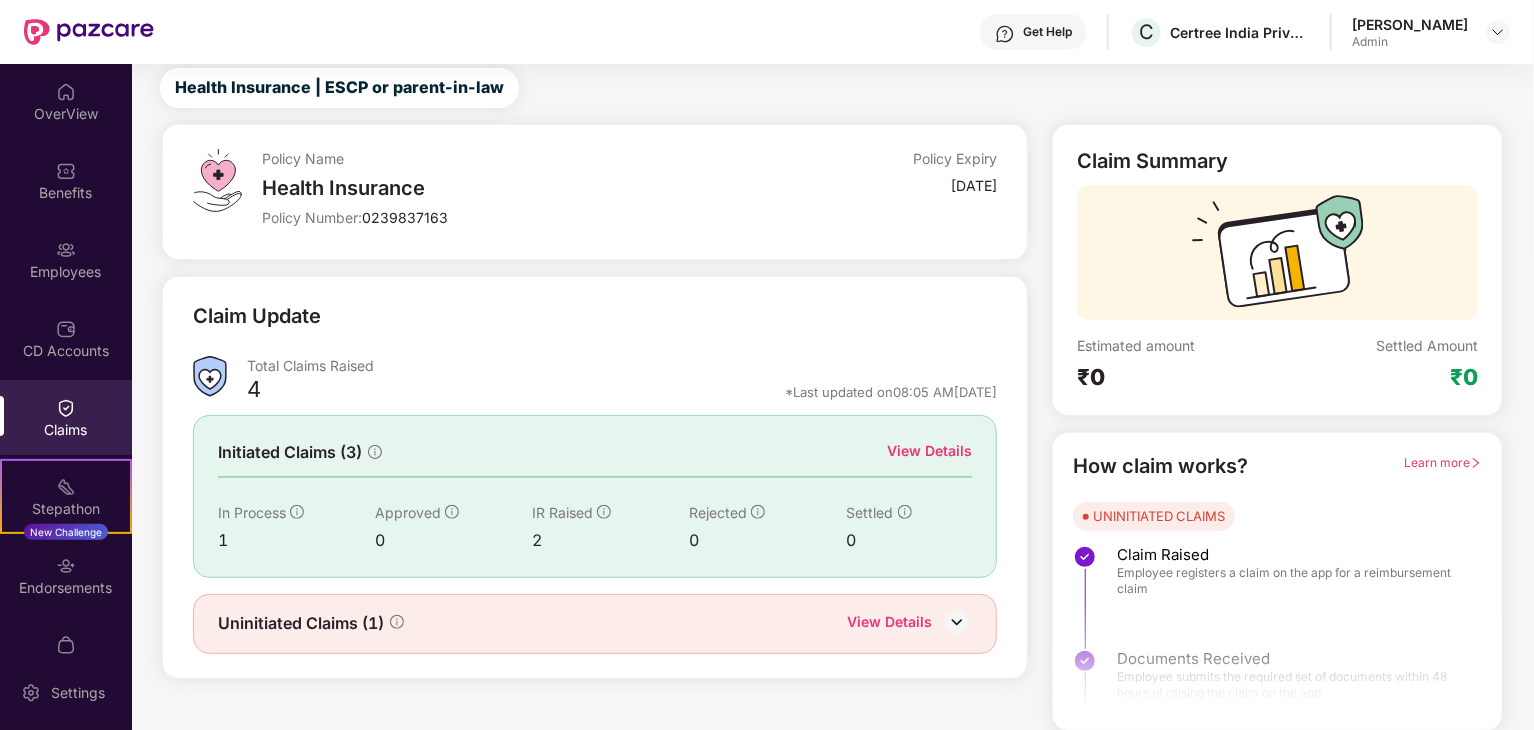 click on "View Details" at bounding box center [929, 451] 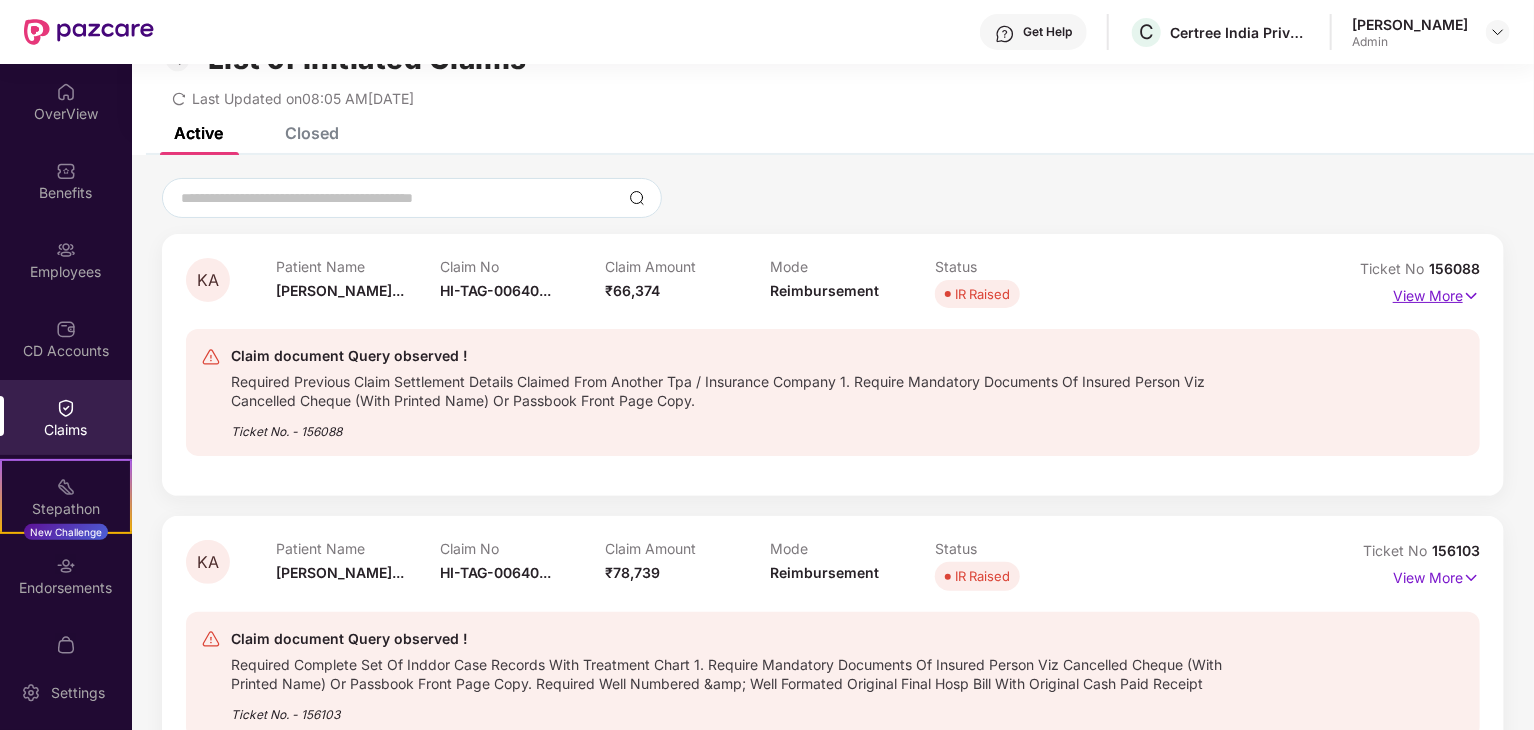 click at bounding box center (1471, 296) 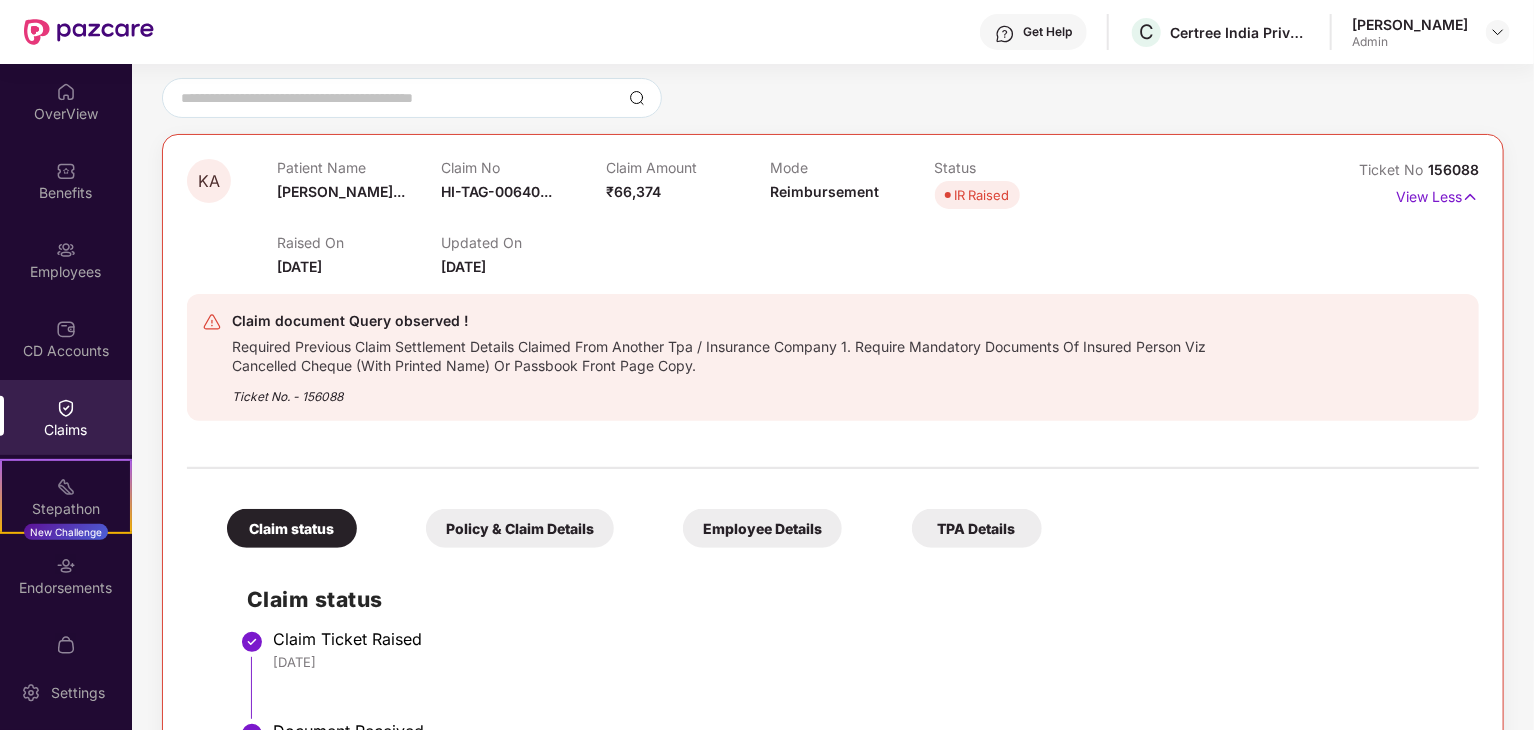 scroll, scrollTop: 52, scrollLeft: 0, axis: vertical 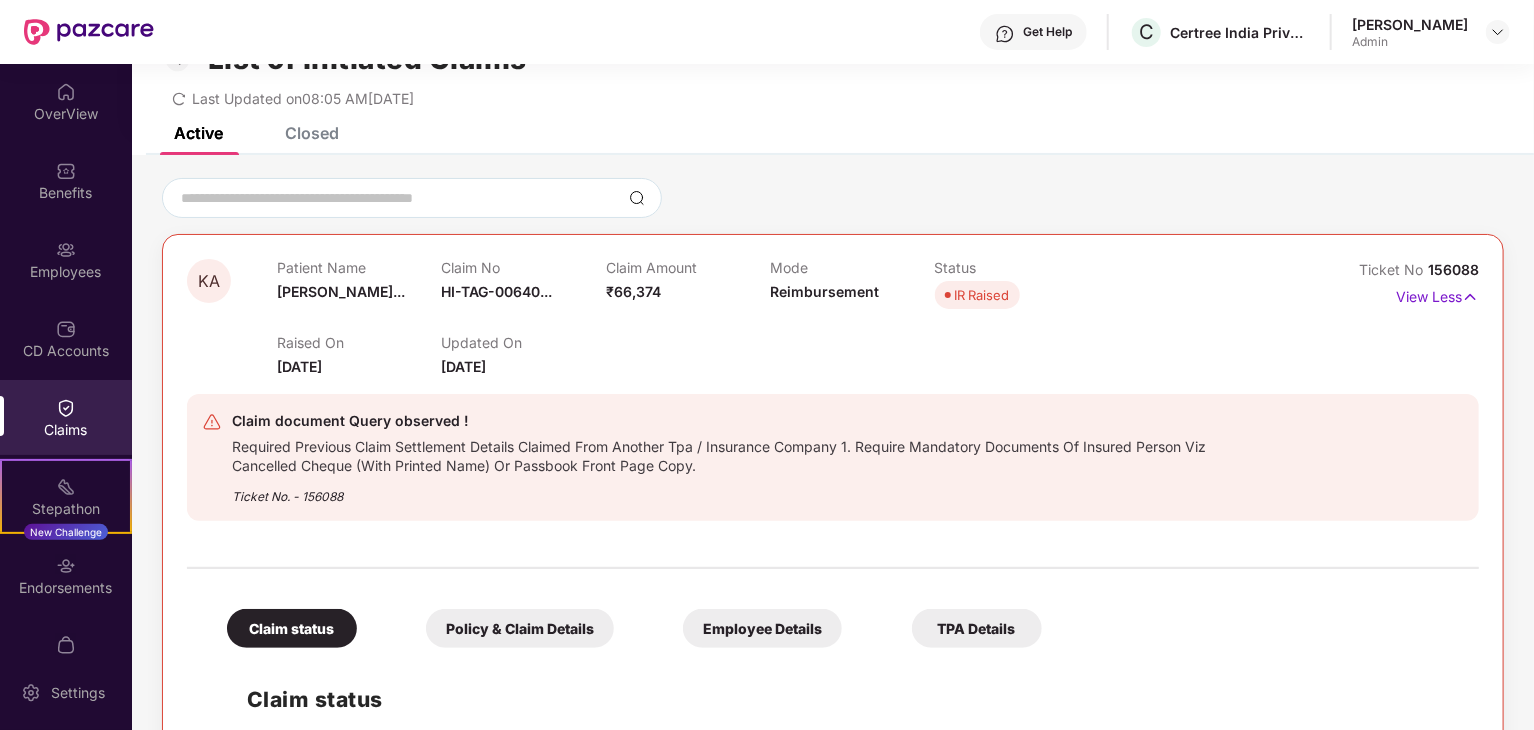 click on "IR Raised" at bounding box center (977, 295) 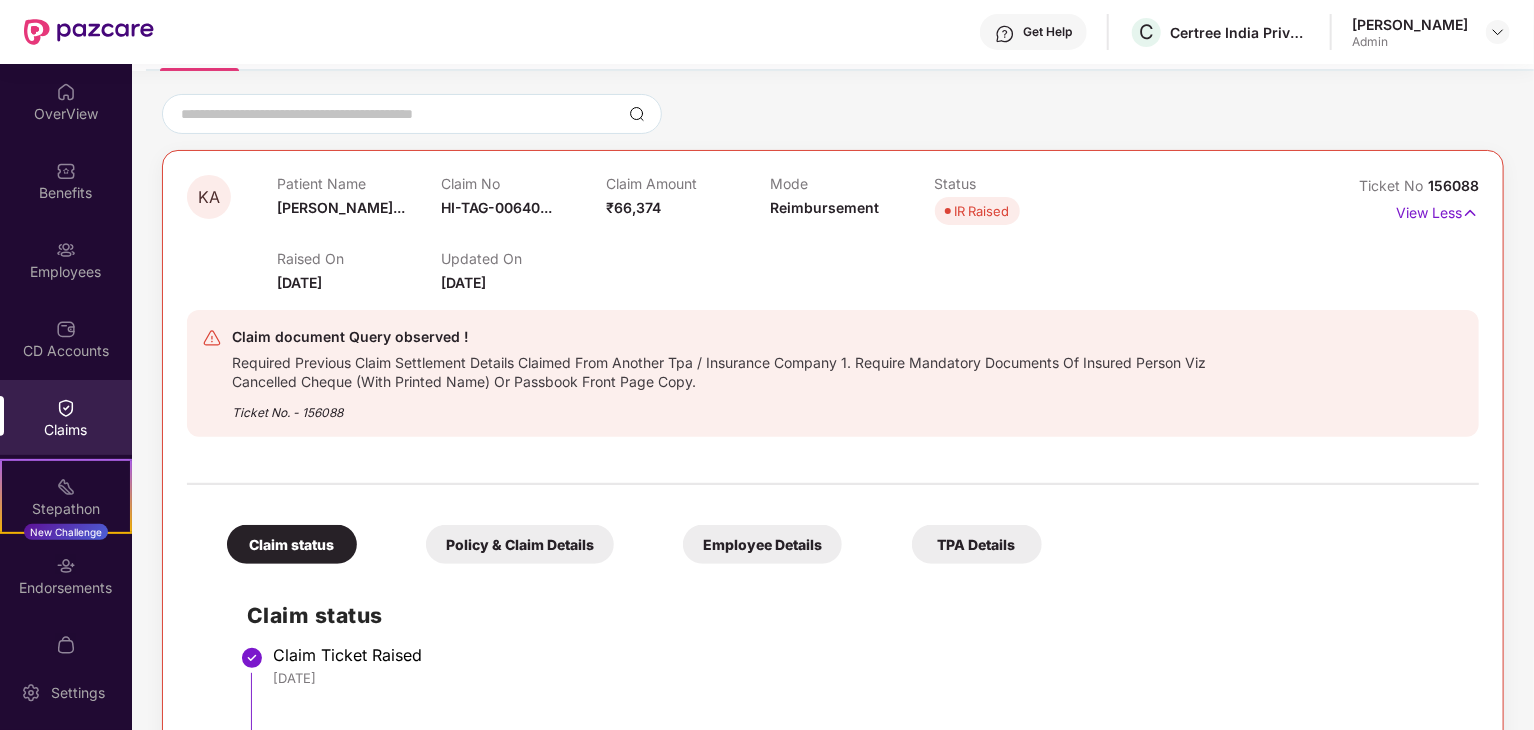 scroll, scrollTop: 252, scrollLeft: 0, axis: vertical 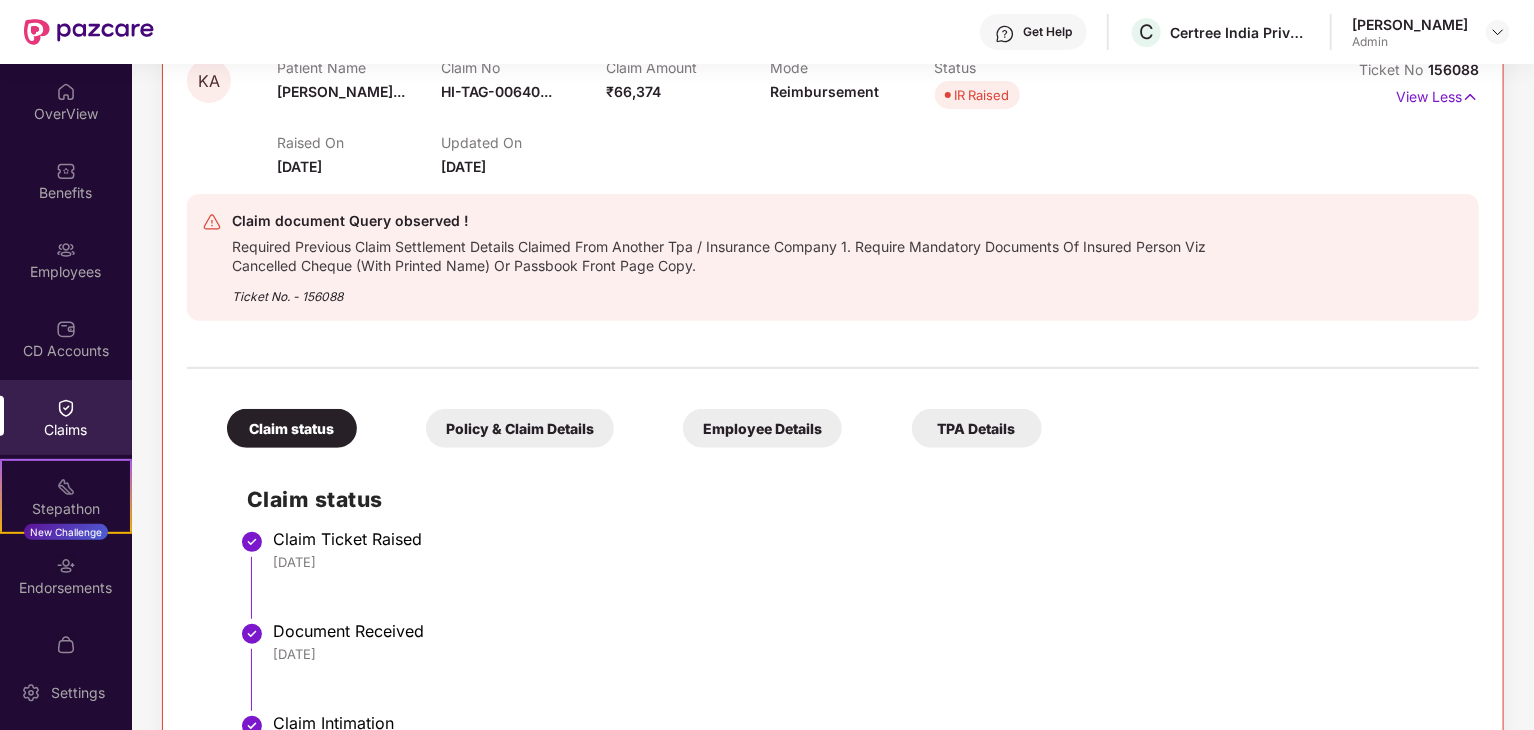 click on "Employee Details" at bounding box center [762, 428] 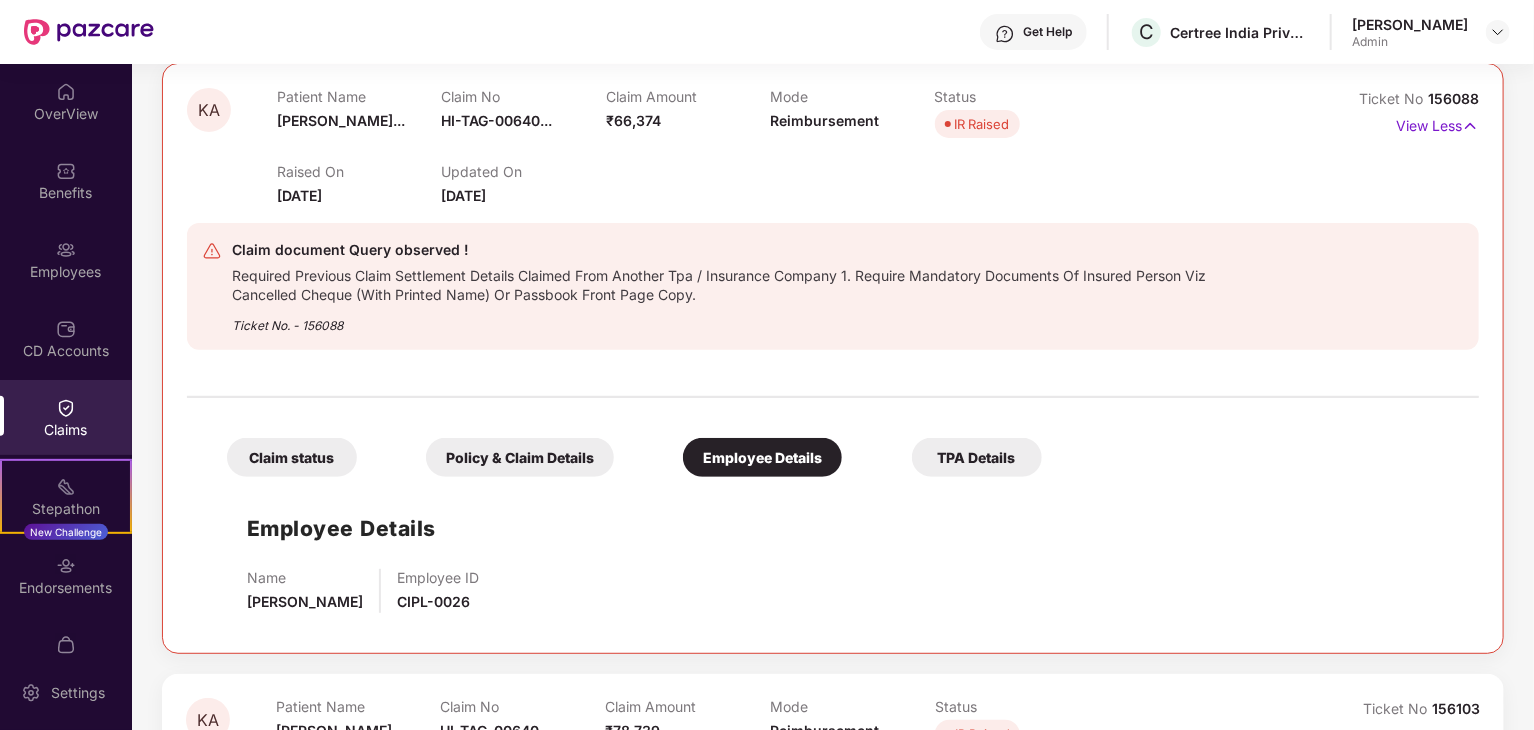 scroll, scrollTop: 252, scrollLeft: 0, axis: vertical 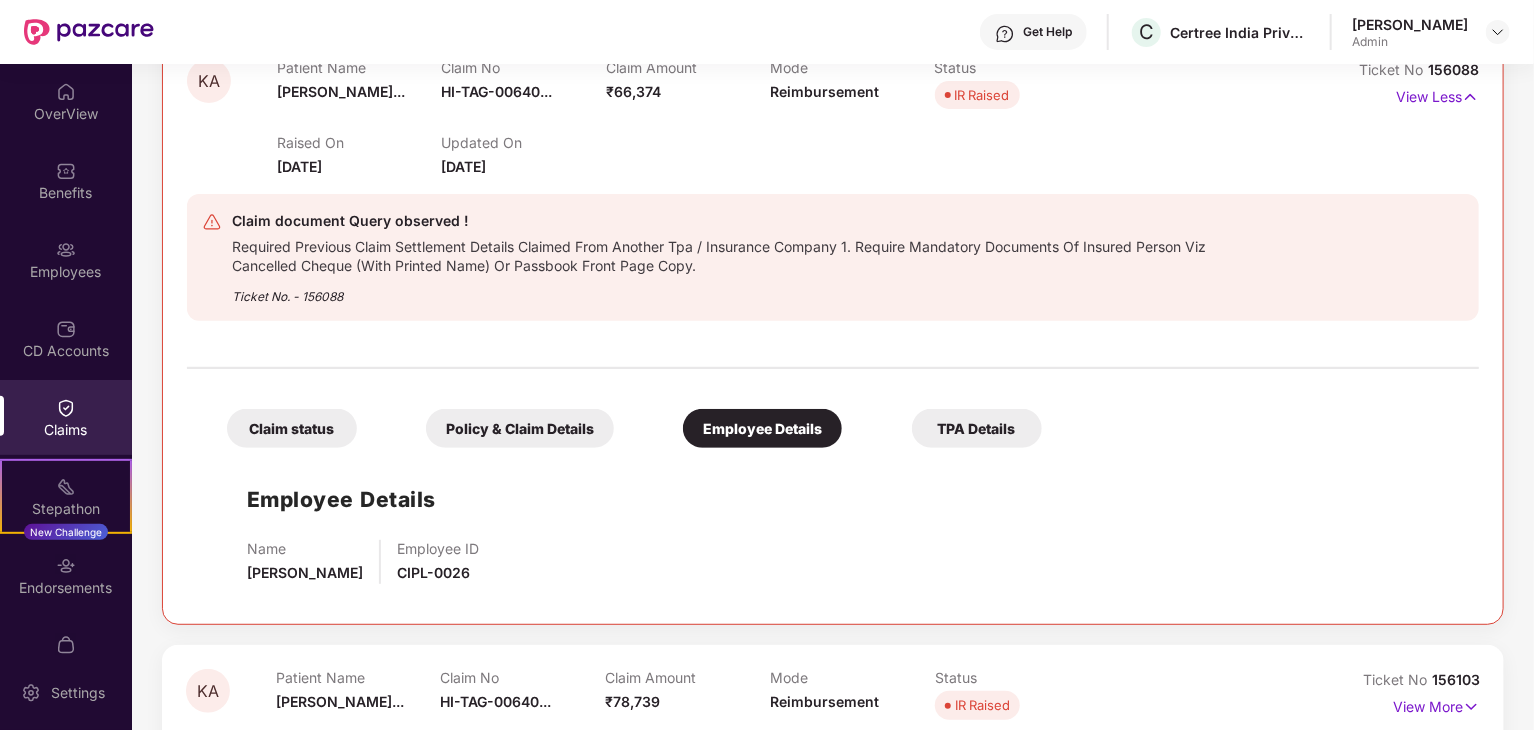 click on "Policy & Claim Details" at bounding box center [520, 428] 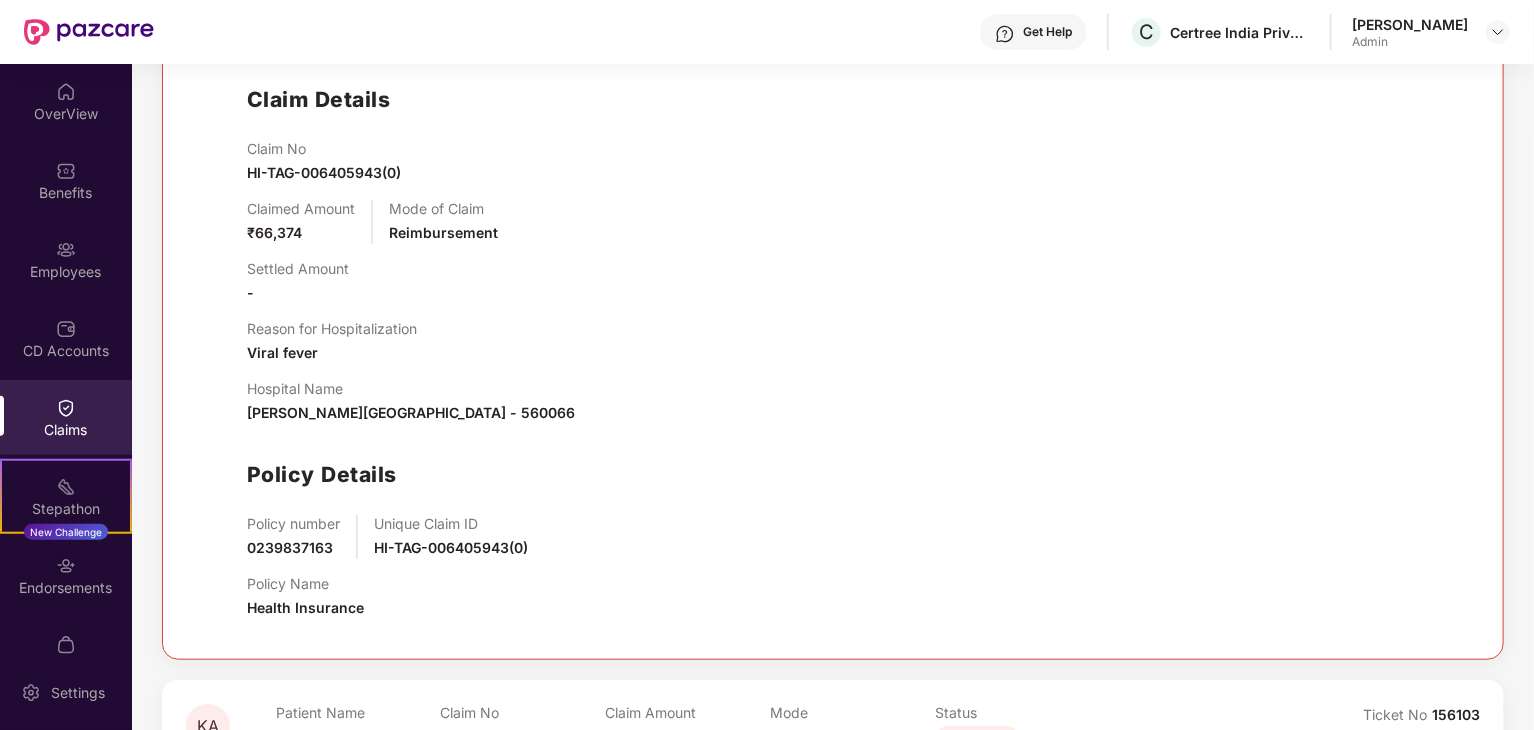 scroll, scrollTop: 452, scrollLeft: 0, axis: vertical 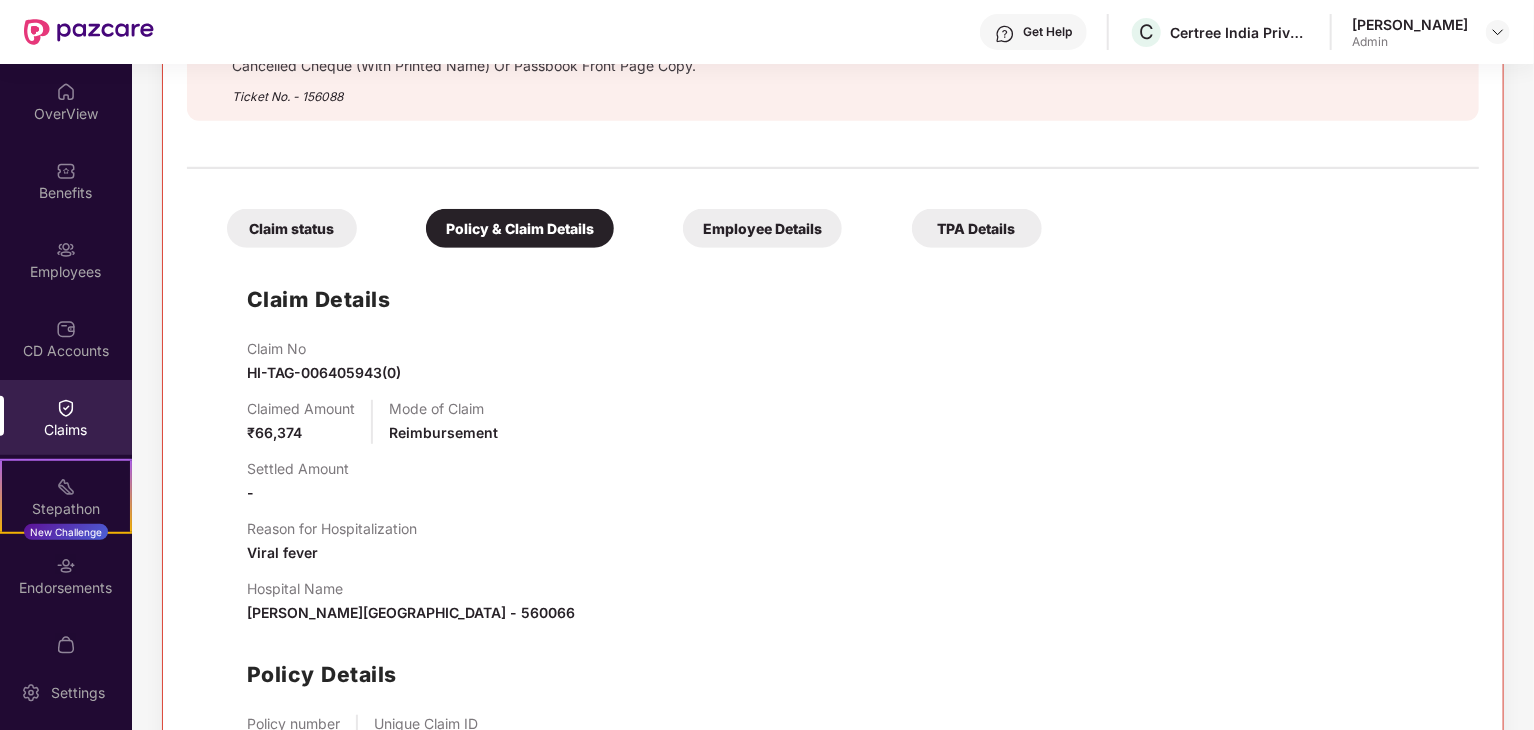 click on "Employee Details" at bounding box center [762, 228] 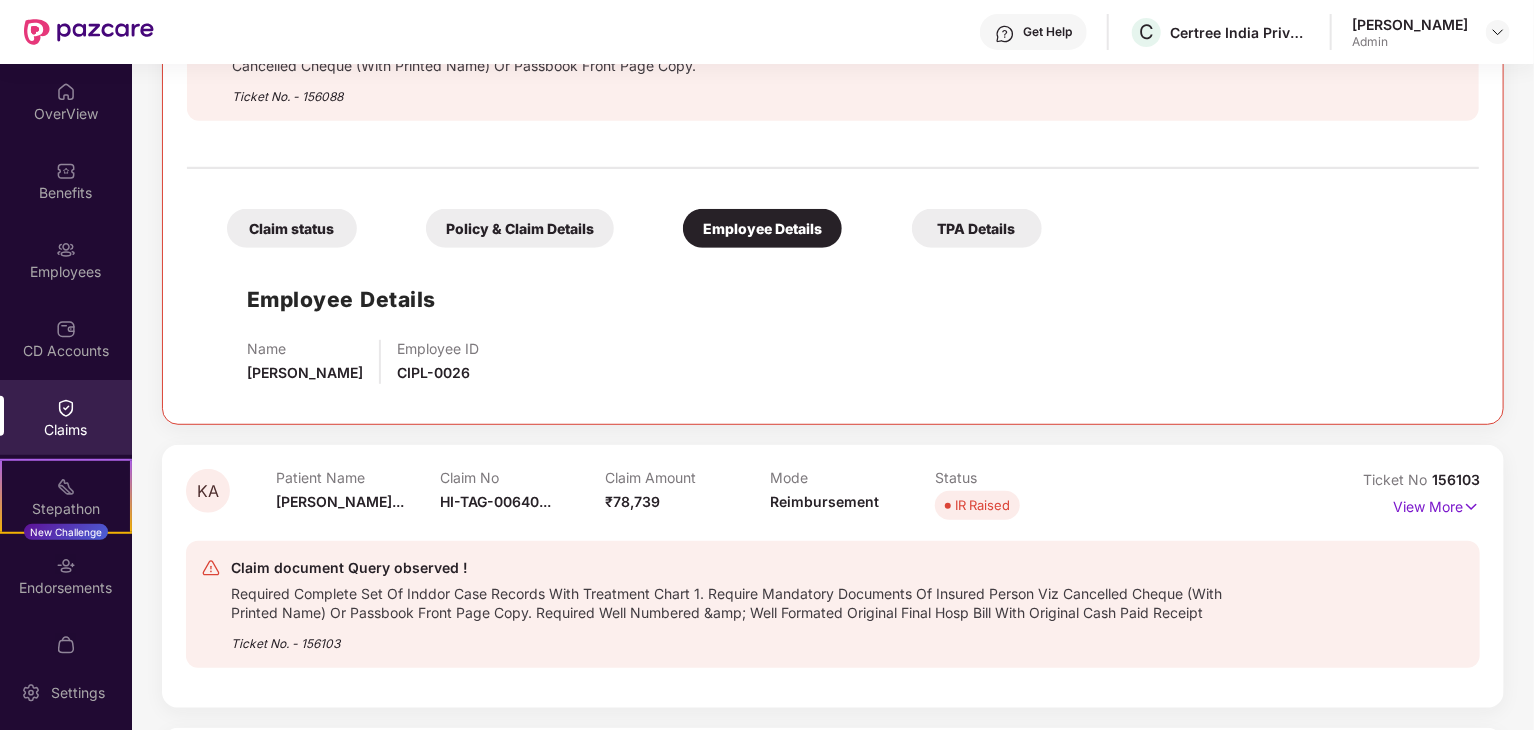 click on "TPA Details" at bounding box center [977, 228] 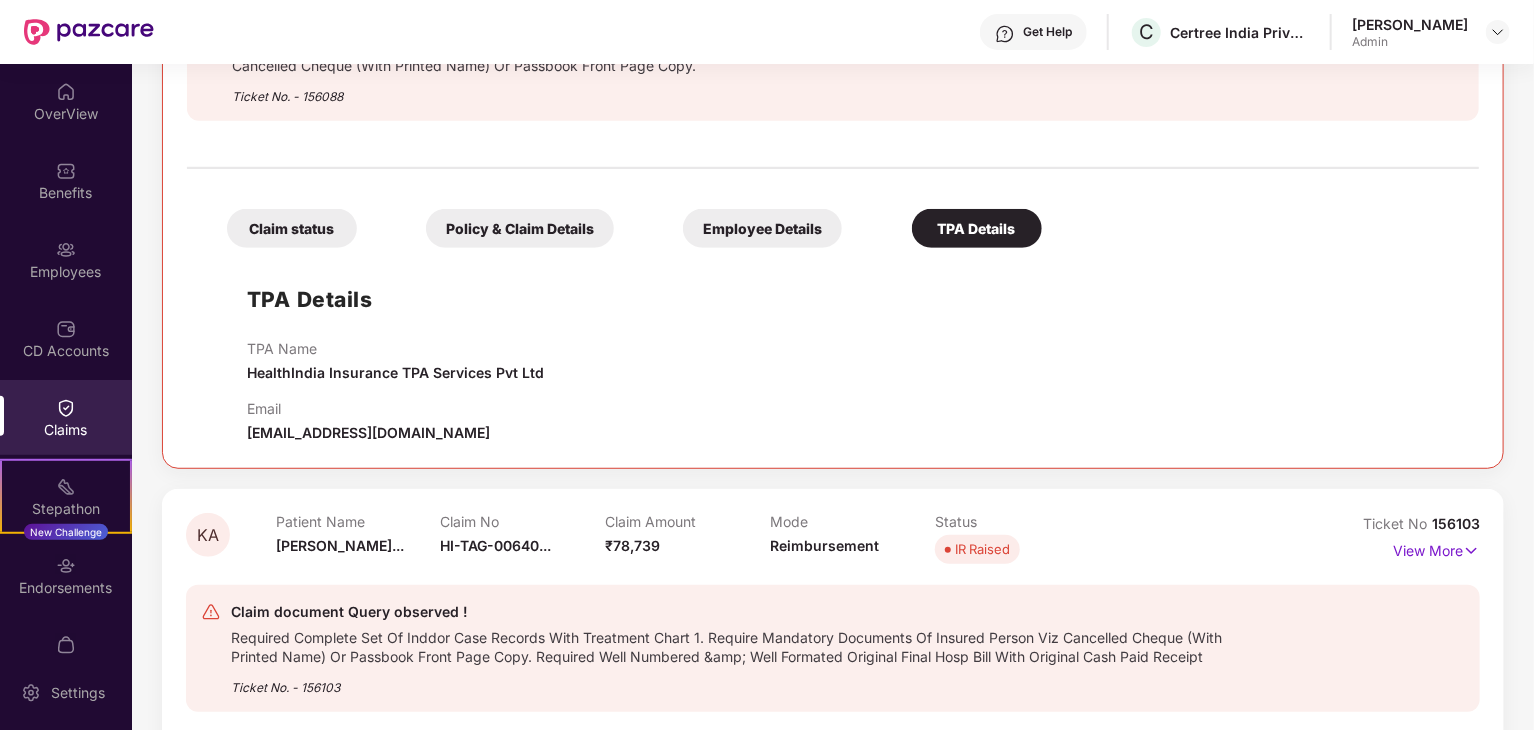 click on "Employee Details" at bounding box center [762, 228] 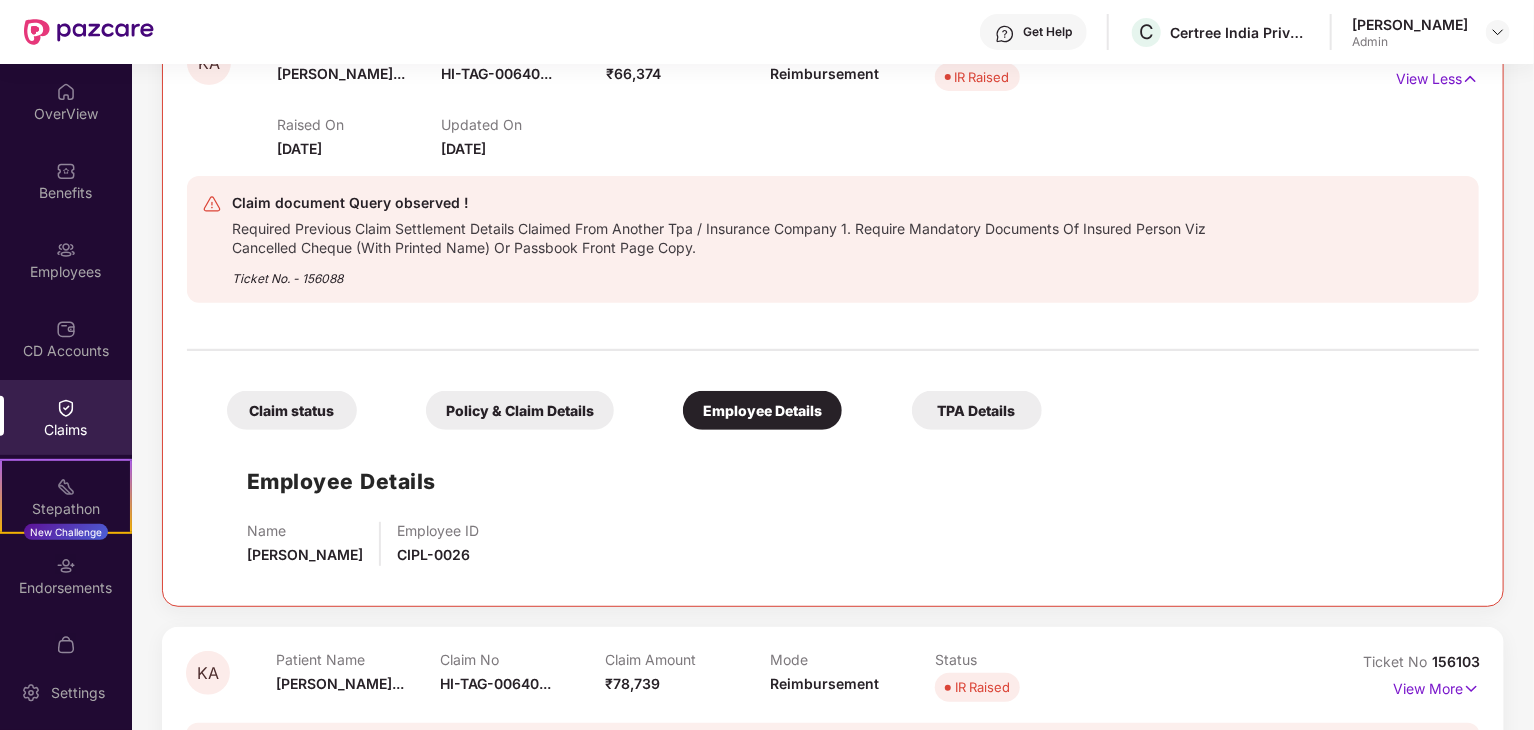 scroll, scrollTop: 273, scrollLeft: 0, axis: vertical 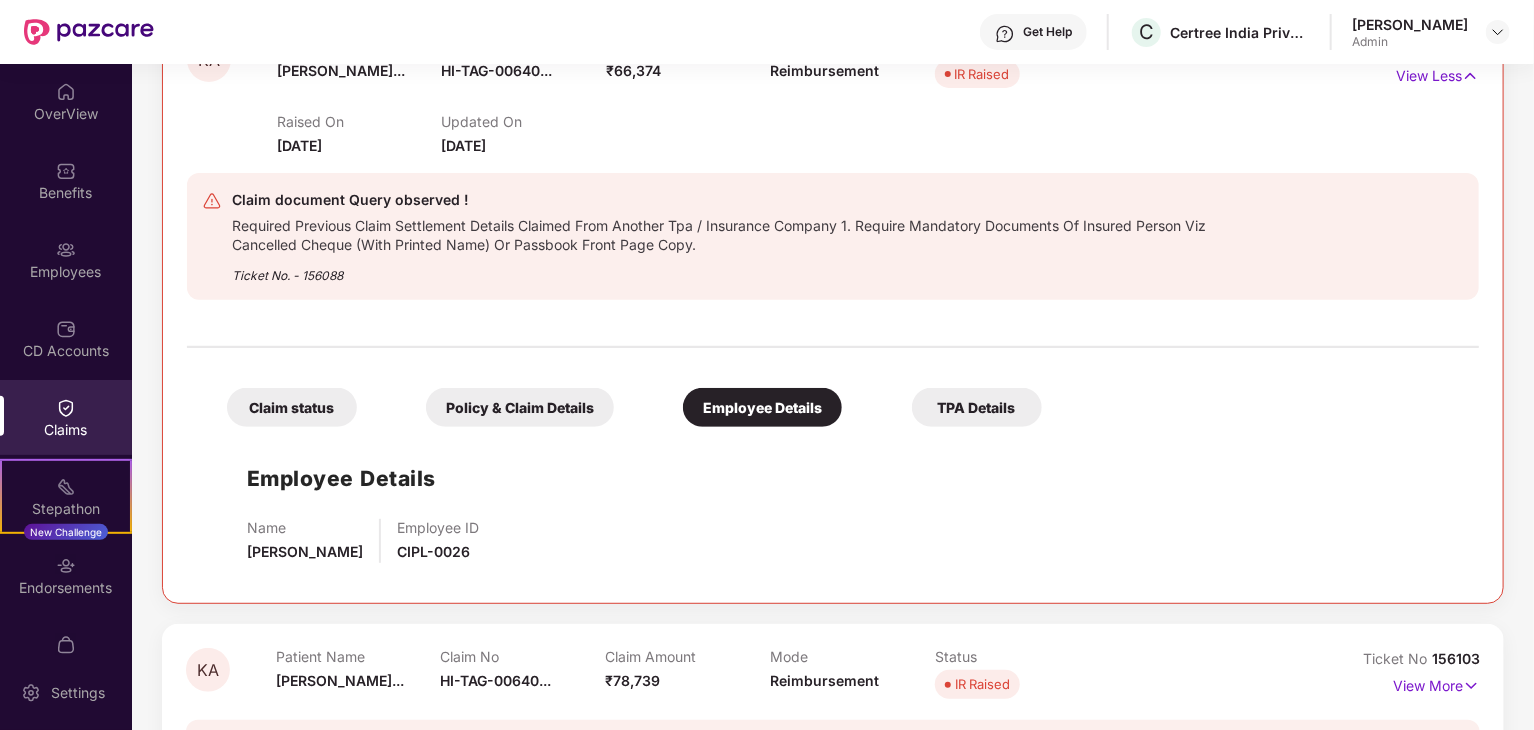 click on "Claim status" at bounding box center (292, 407) 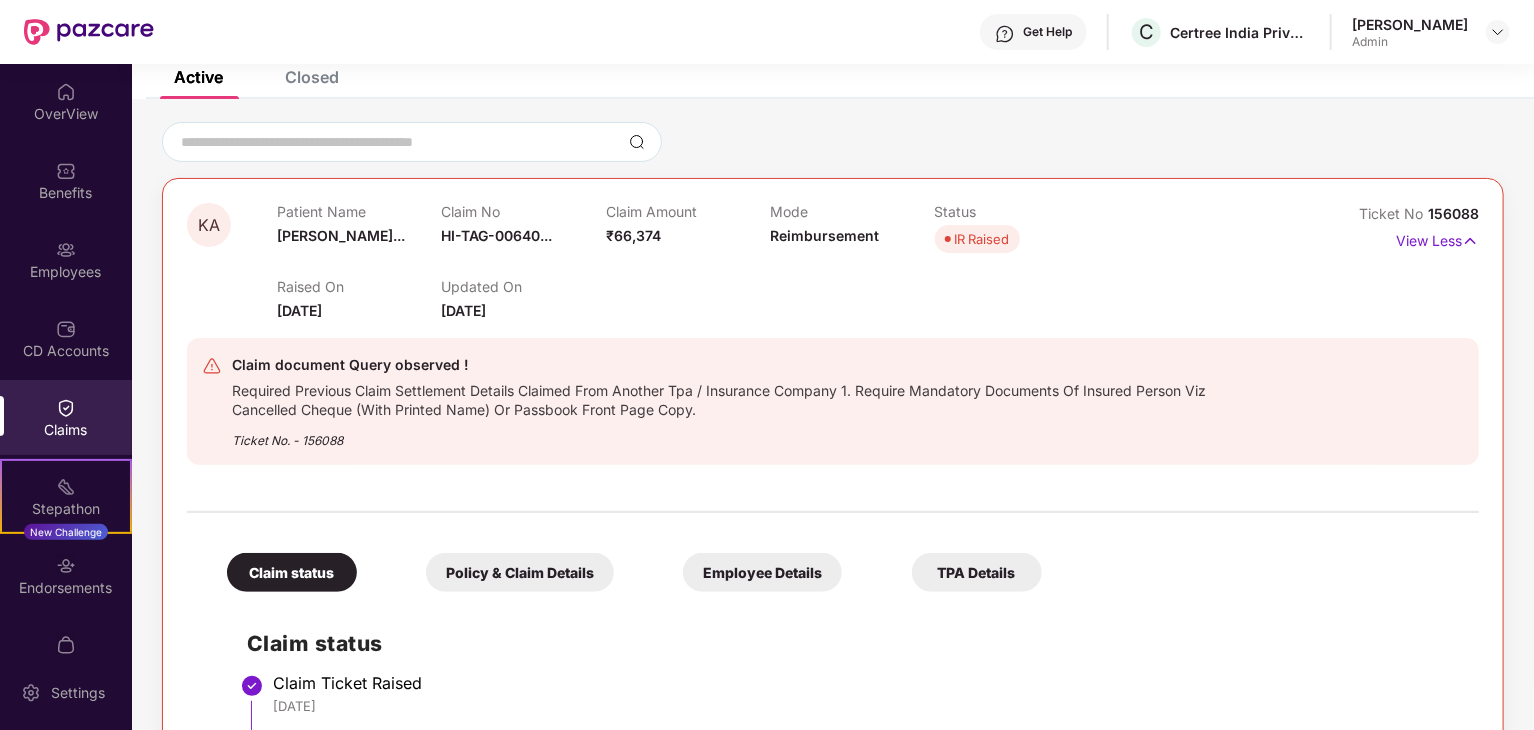 scroll, scrollTop: 73, scrollLeft: 0, axis: vertical 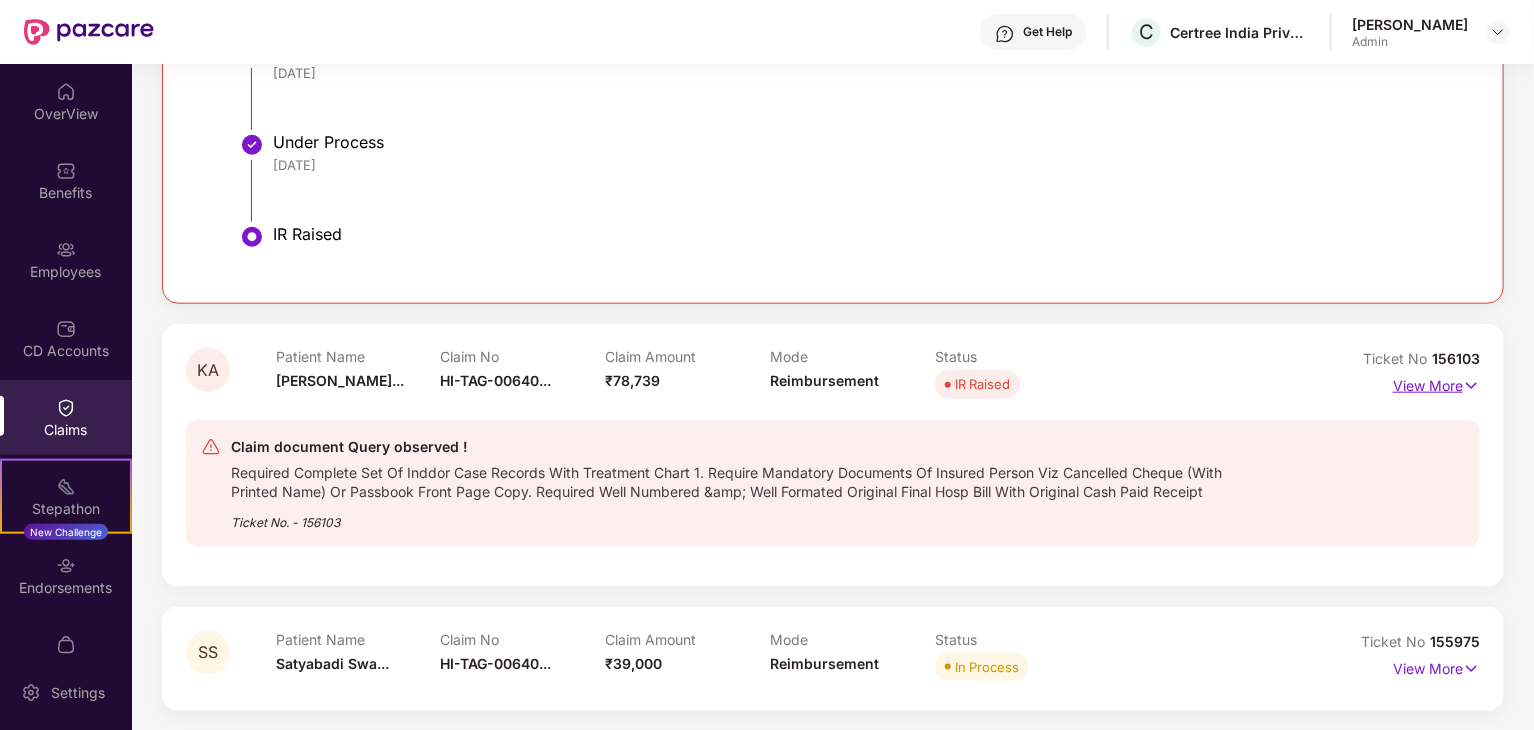 click on "View More" at bounding box center (1436, 383) 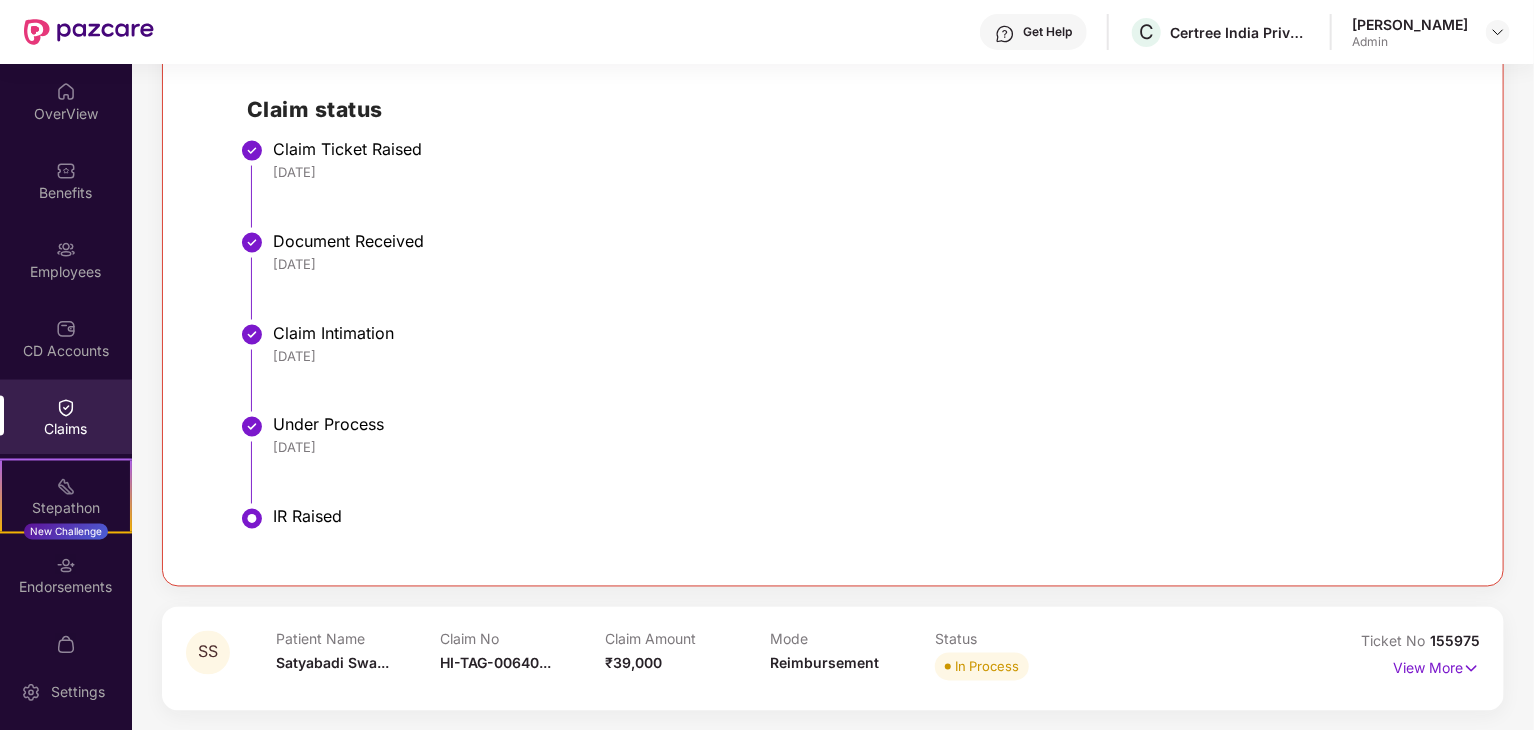 scroll, scrollTop: 1406, scrollLeft: 0, axis: vertical 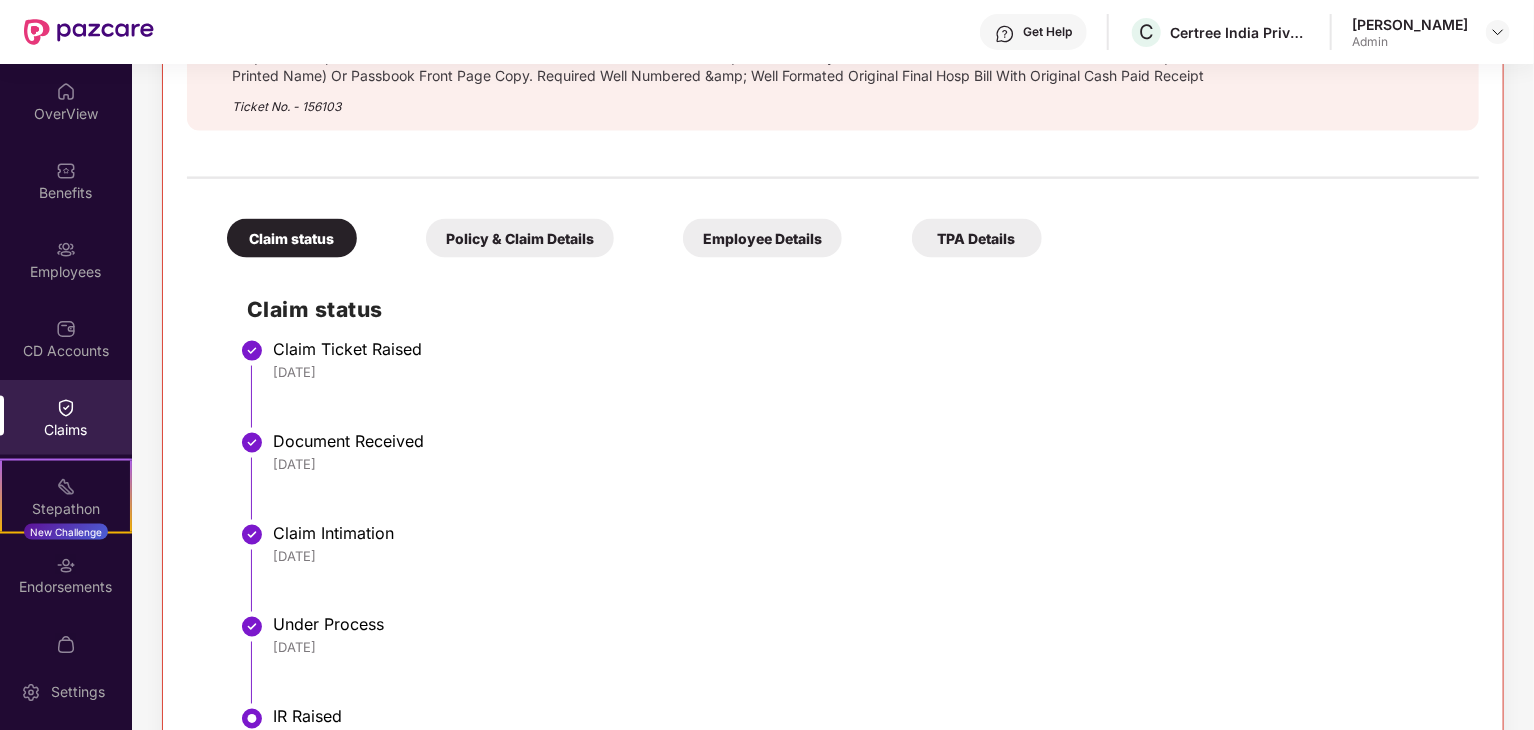 click on "Employee Details" at bounding box center (762, 238) 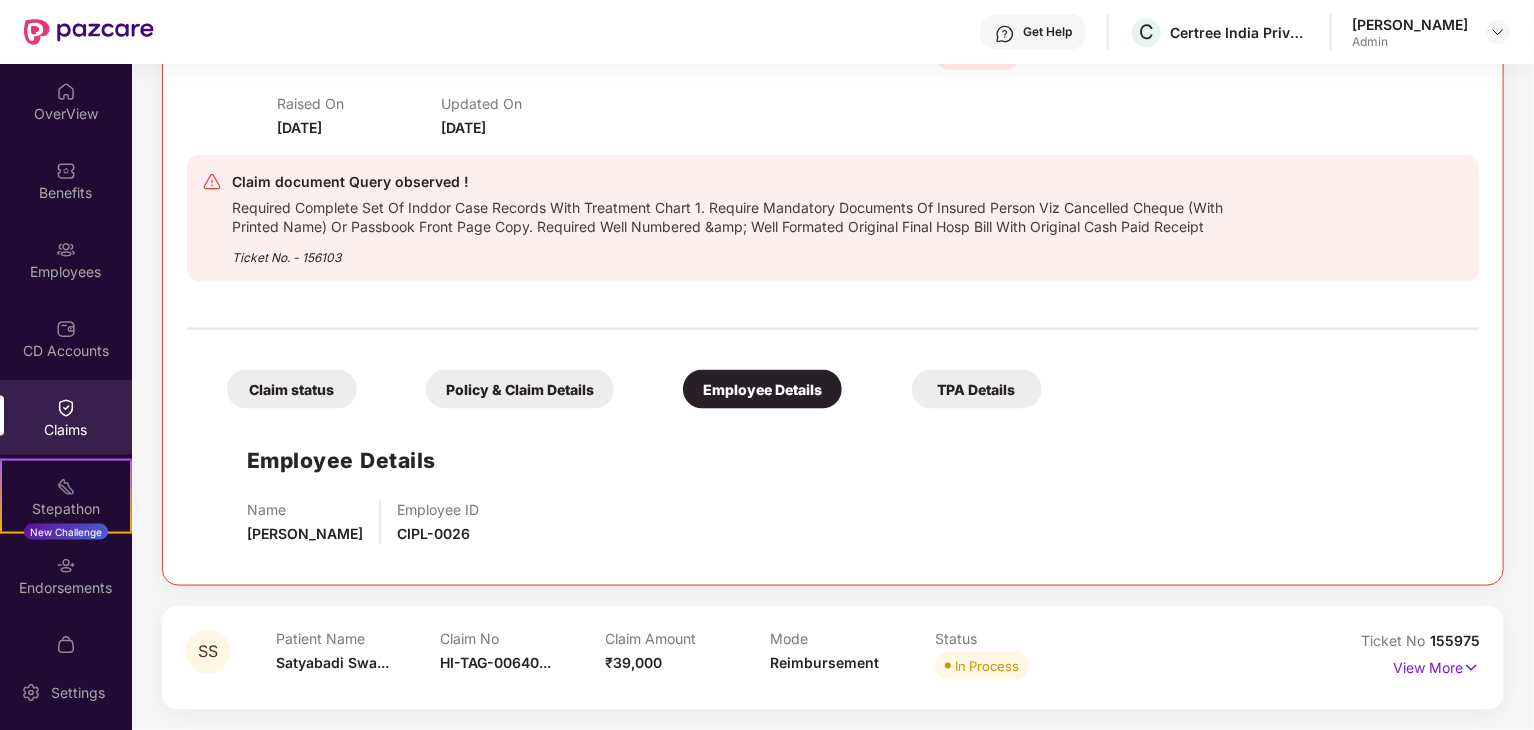 scroll, scrollTop: 1254, scrollLeft: 0, axis: vertical 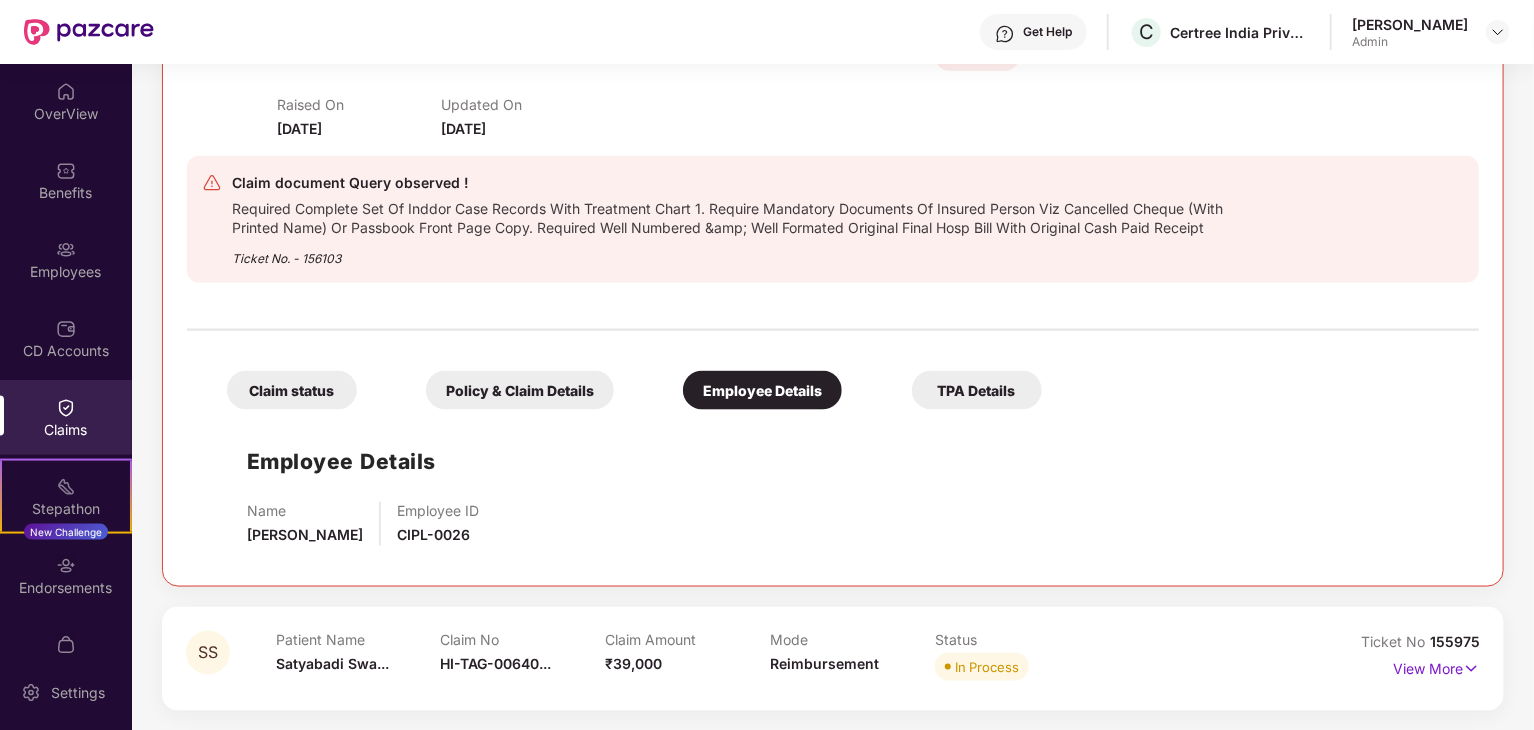 drag, startPoint x: 1114, startPoint y: 643, endPoint x: 1324, endPoint y: 677, distance: 212.73457 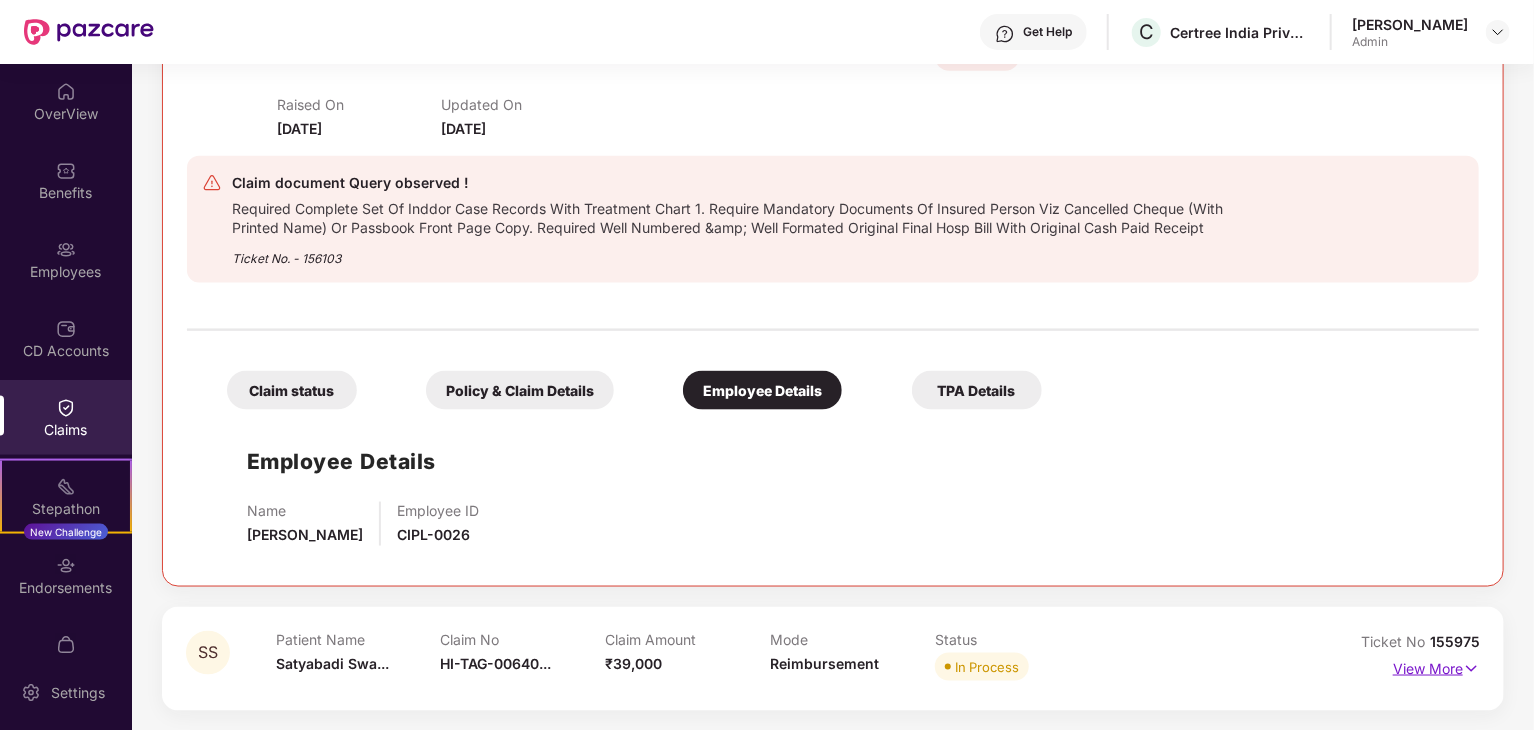 click on "View More" at bounding box center [1436, 666] 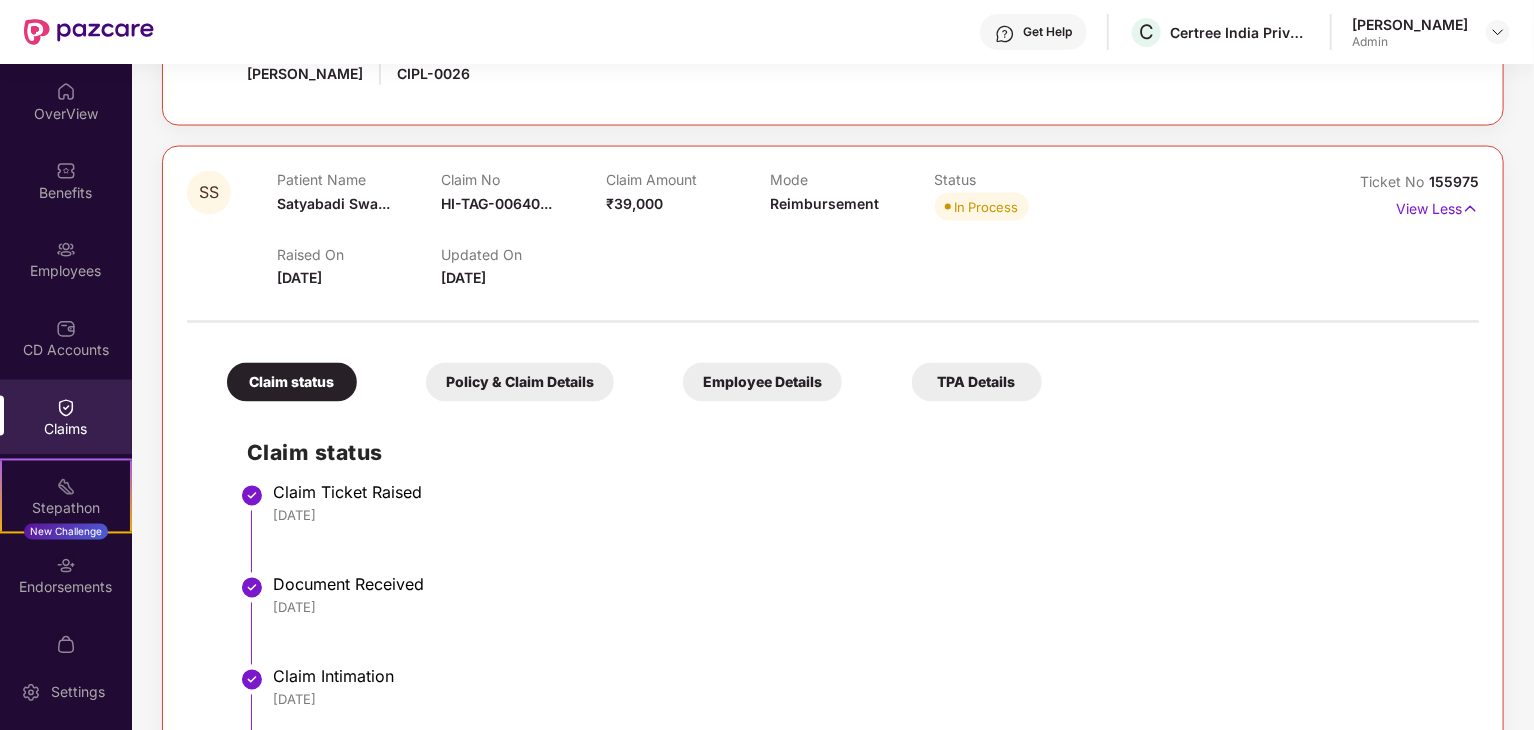 scroll, scrollTop: 1708, scrollLeft: 0, axis: vertical 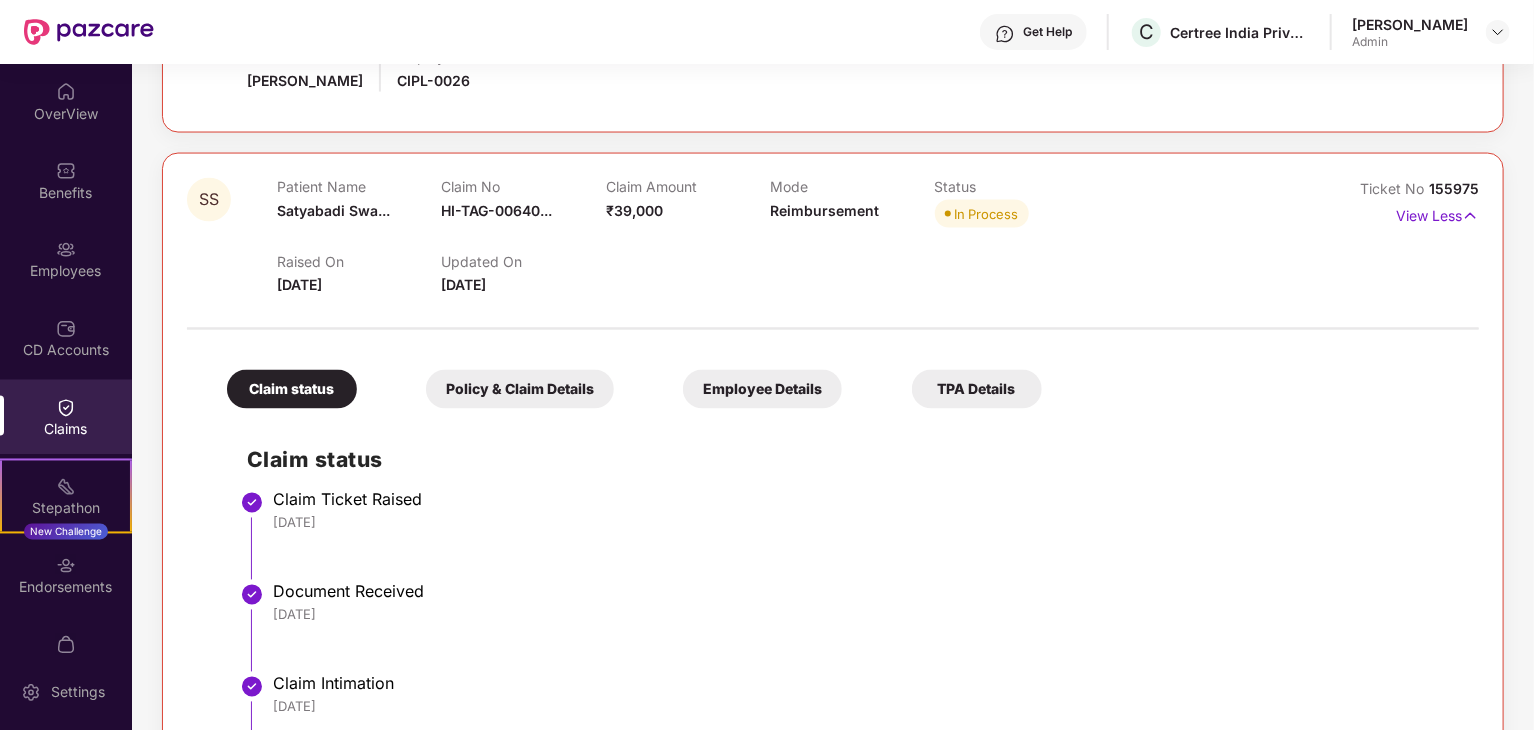 click on "Policy & Claim Details" at bounding box center (520, 389) 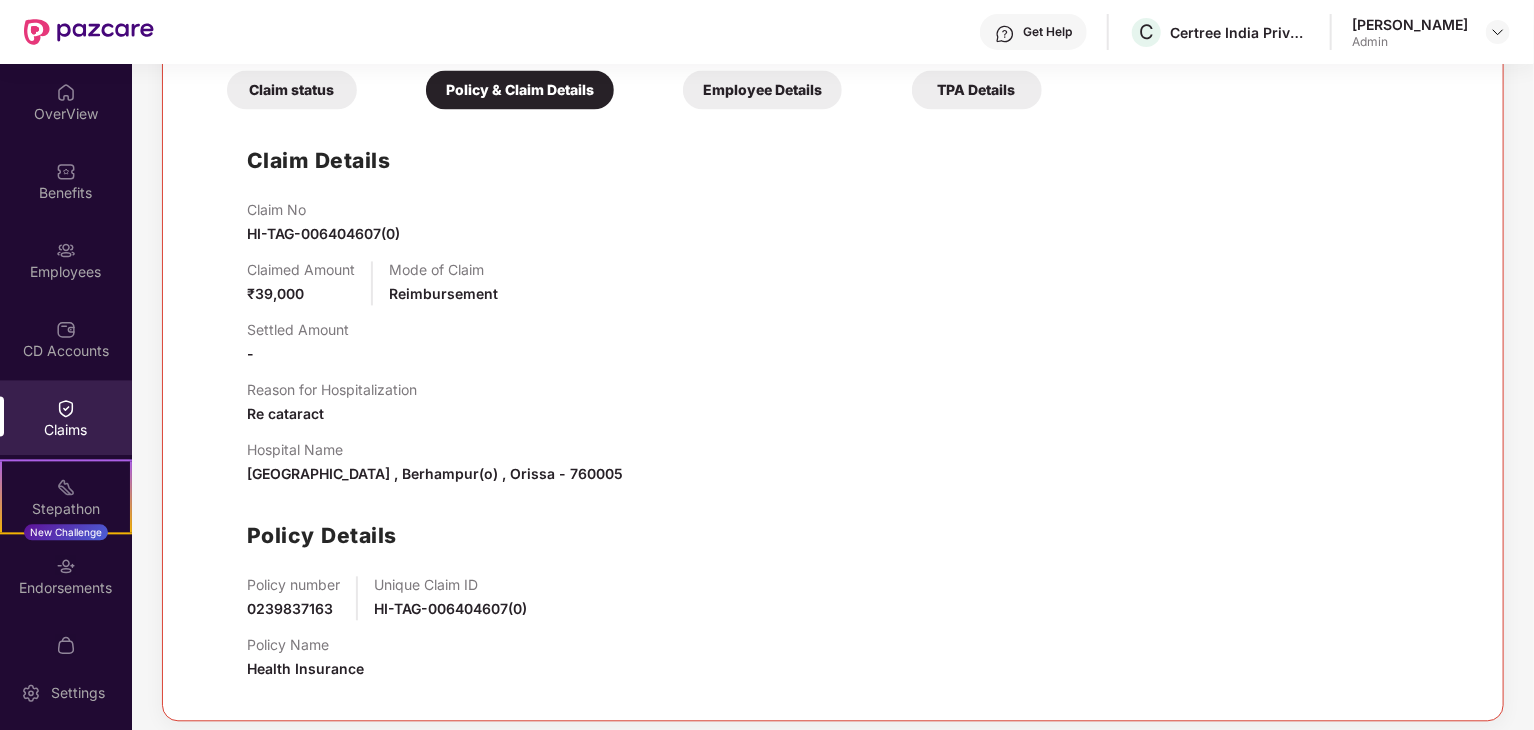 scroll, scrollTop: 2017, scrollLeft: 0, axis: vertical 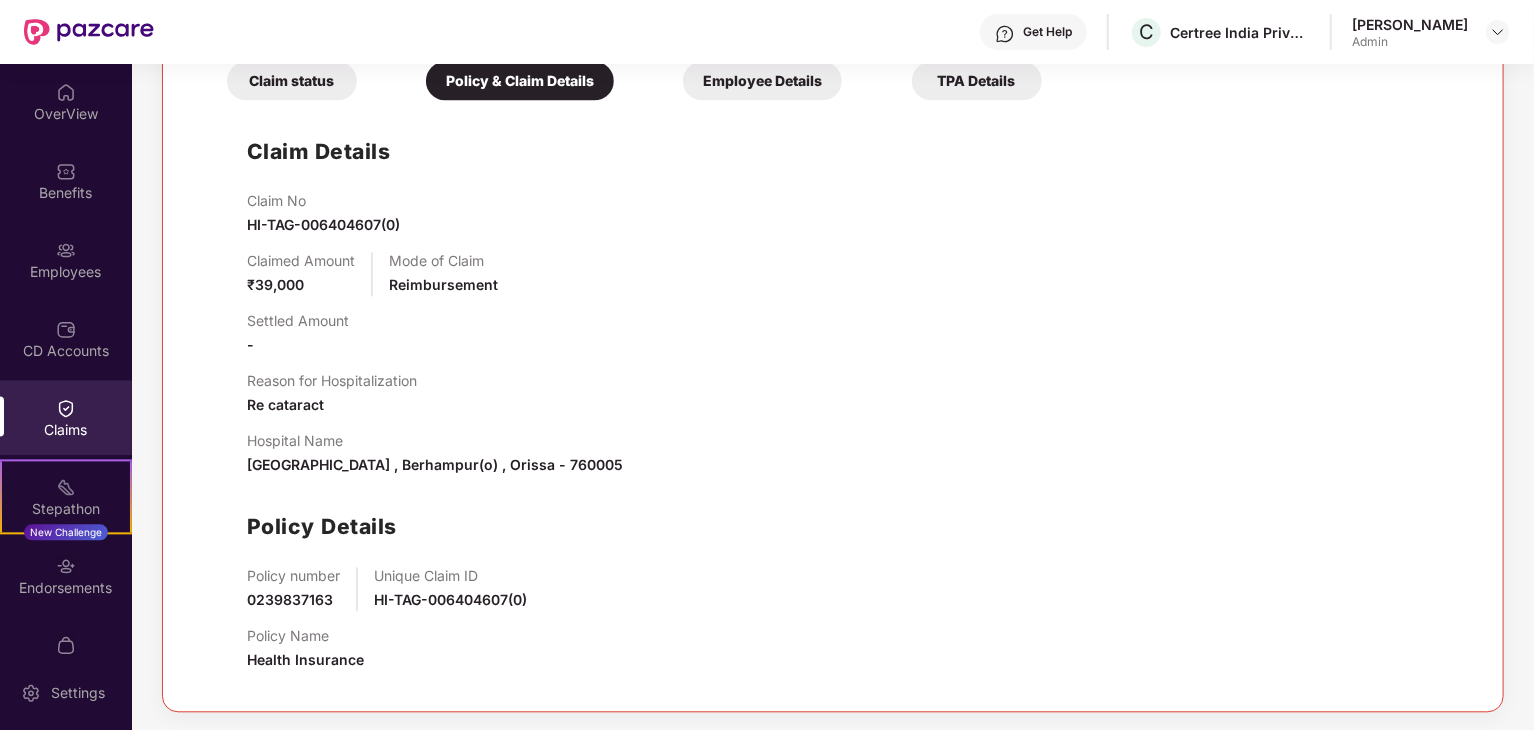 click on "TPA Details" at bounding box center [977, 80] 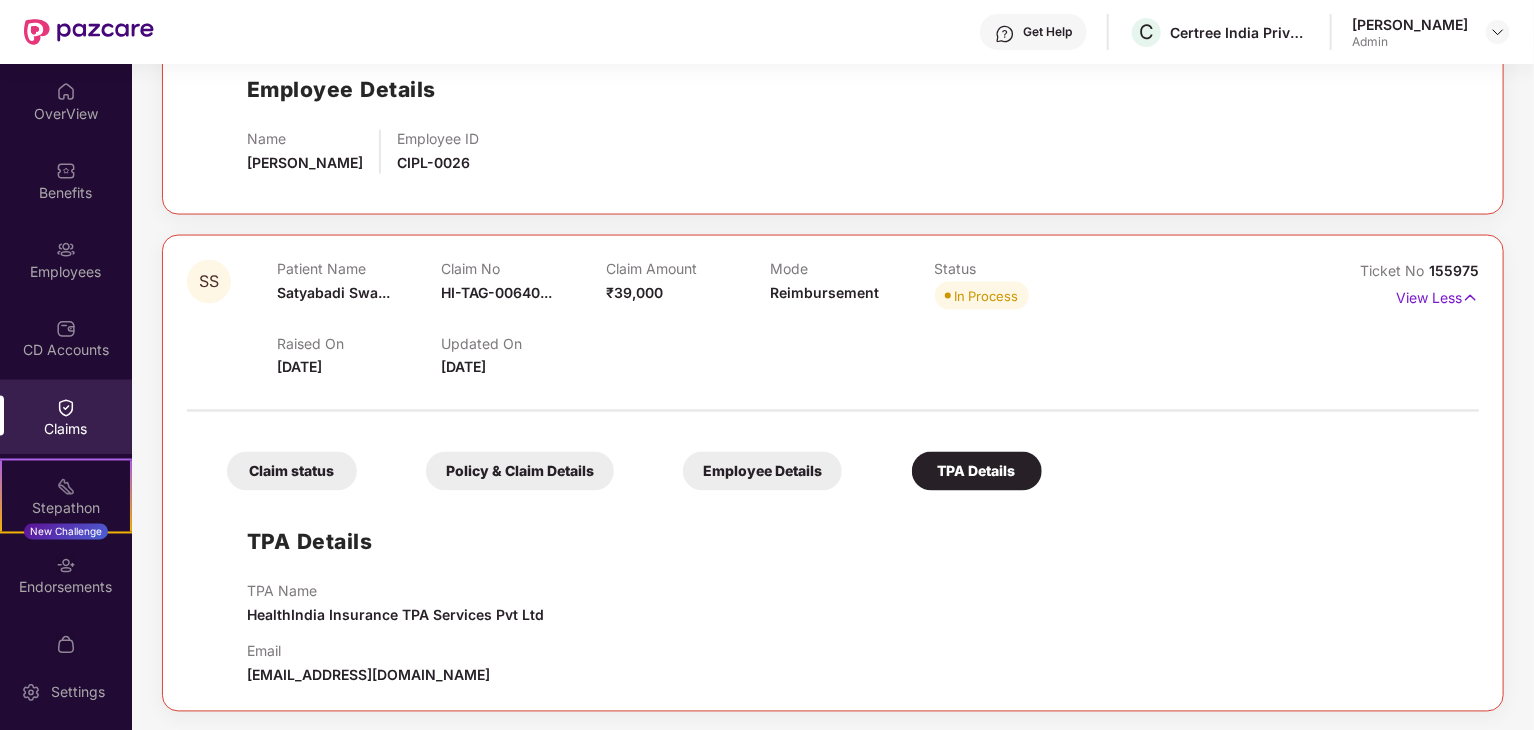 click on "Claim status" at bounding box center [292, 471] 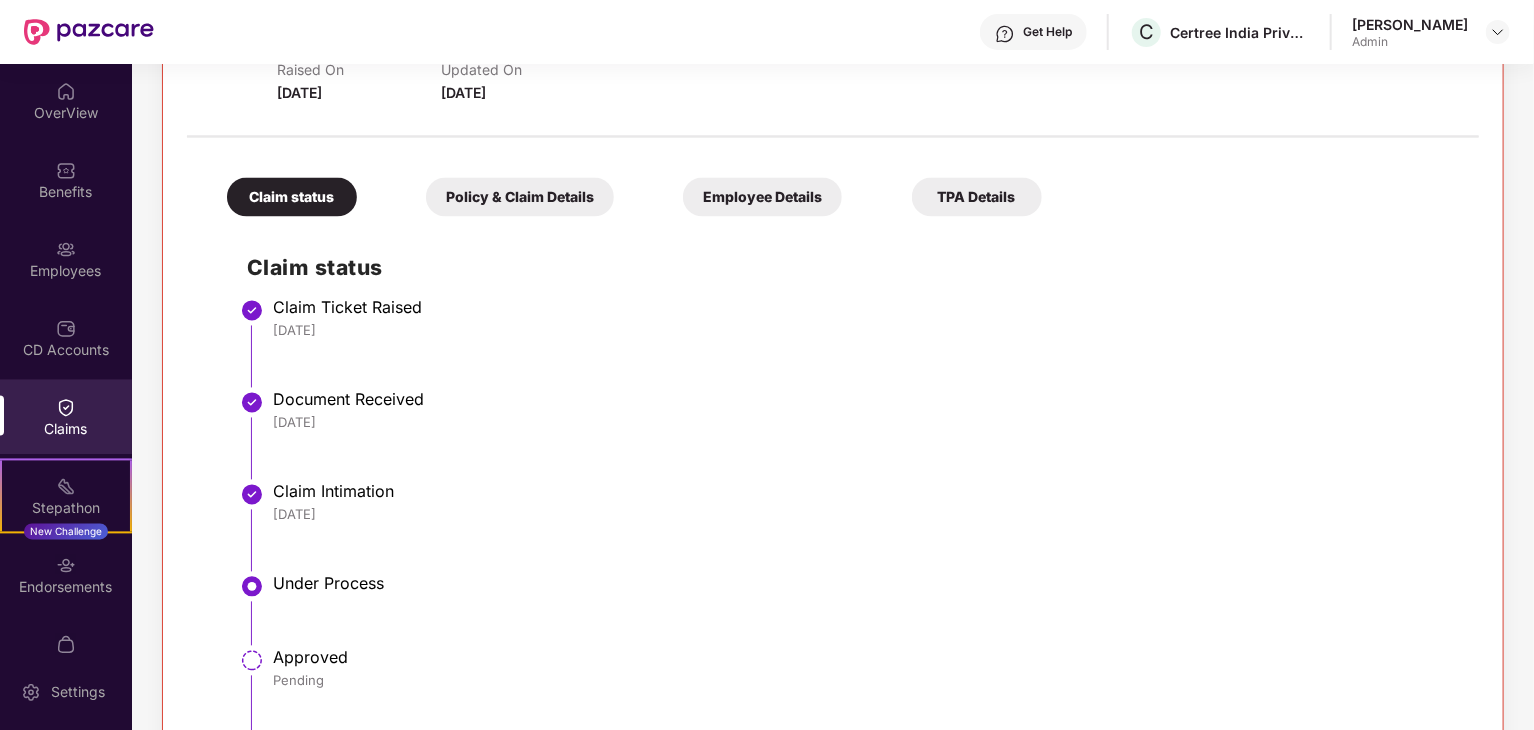 scroll, scrollTop: 1908, scrollLeft: 0, axis: vertical 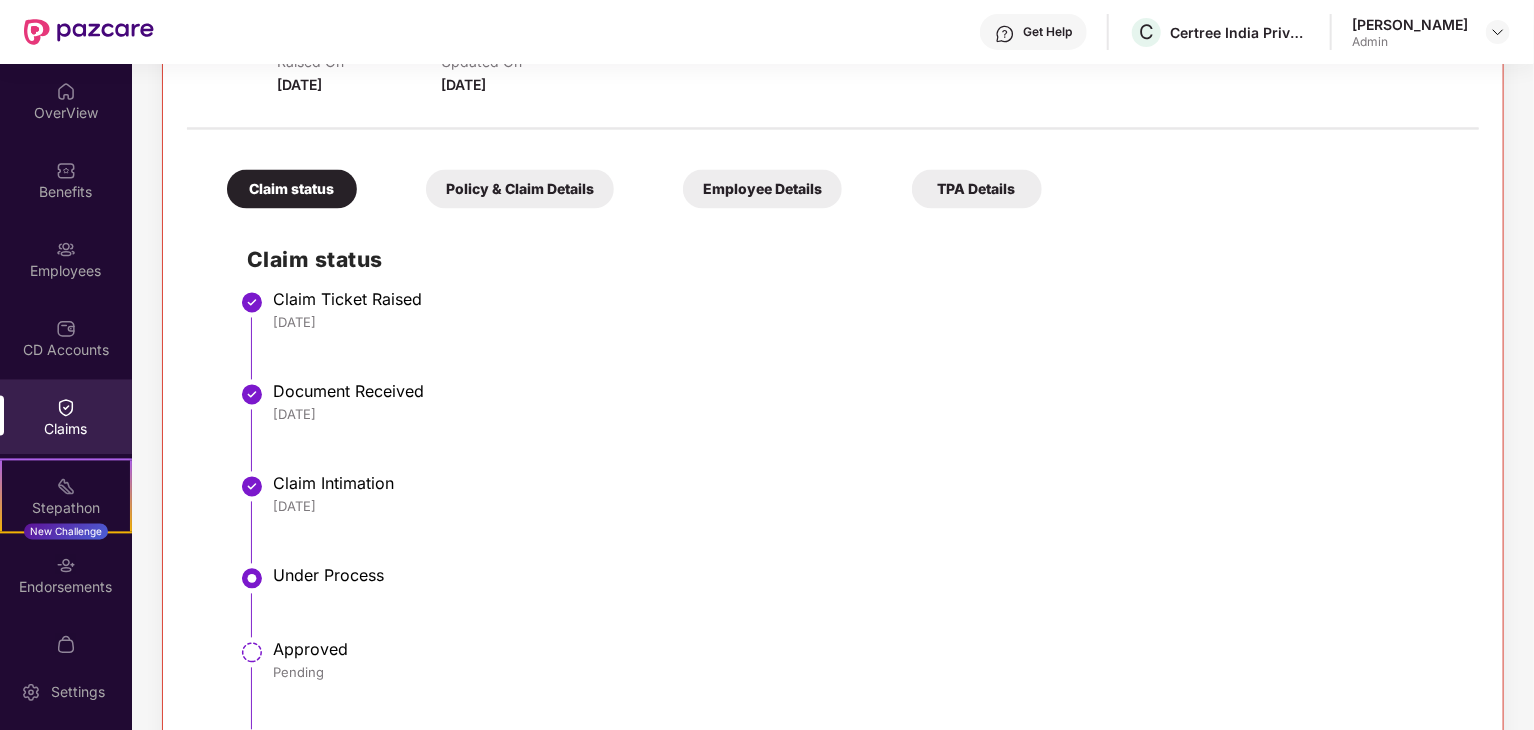 click on "Policy & Claim Details" at bounding box center (520, 189) 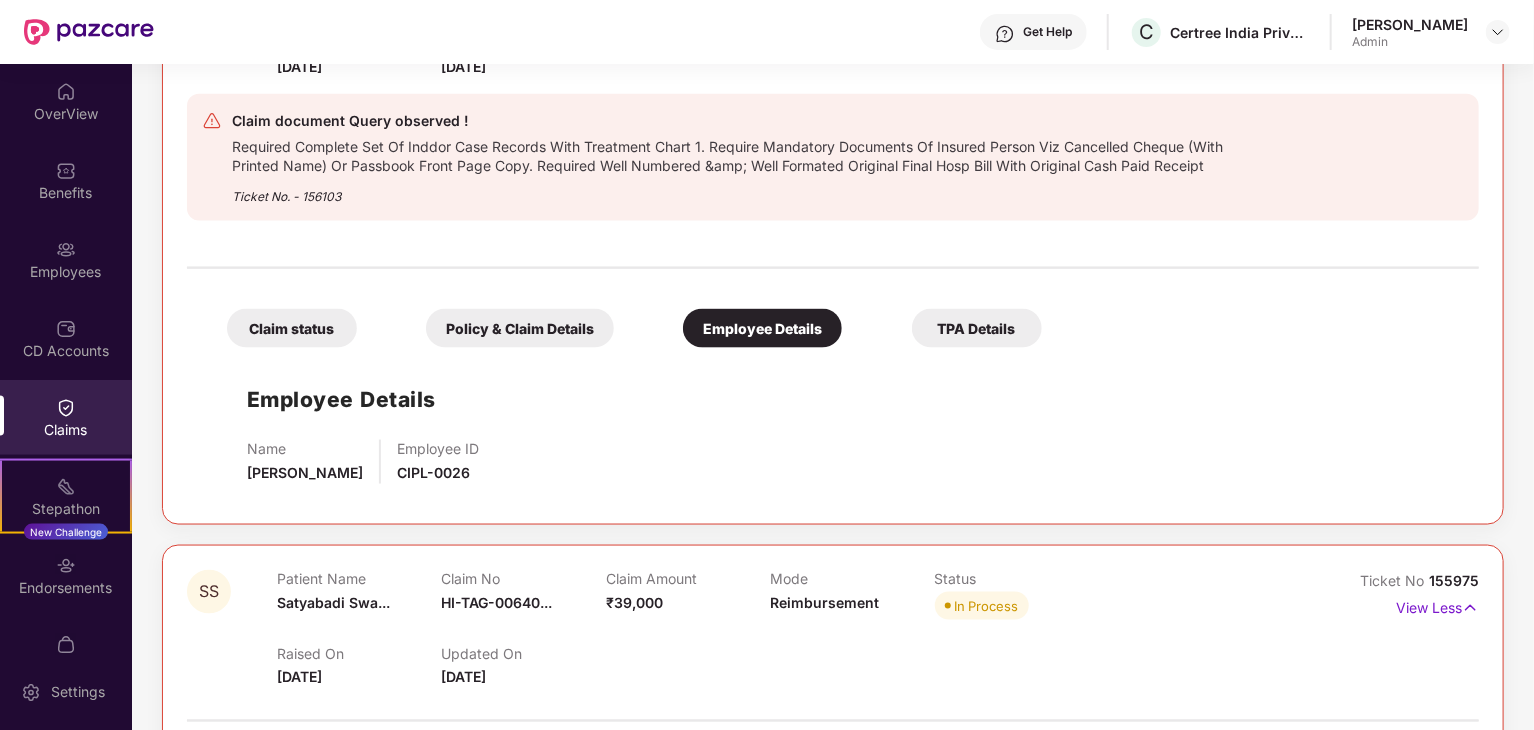 scroll, scrollTop: 1317, scrollLeft: 0, axis: vertical 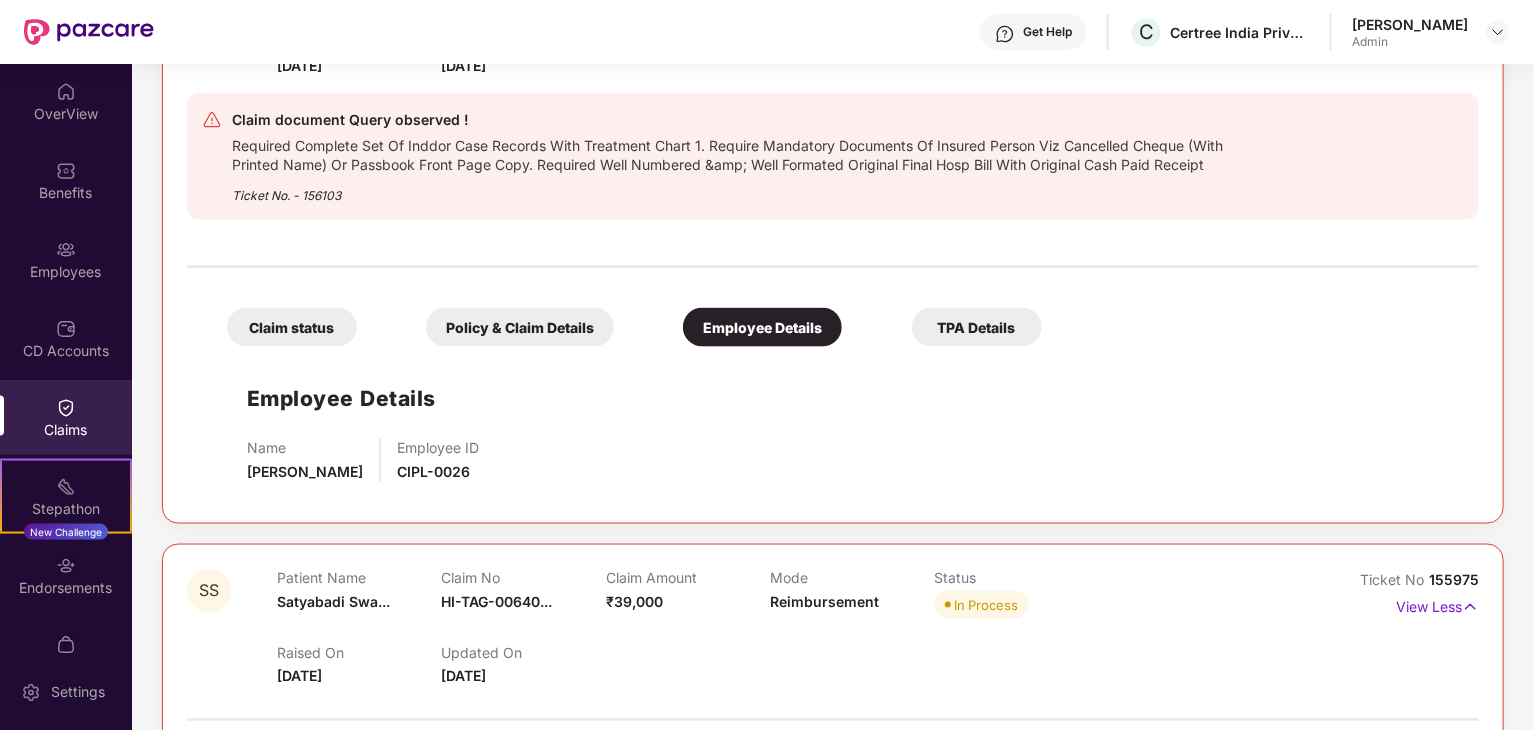 click on "Policy & Claim Details" at bounding box center [520, 327] 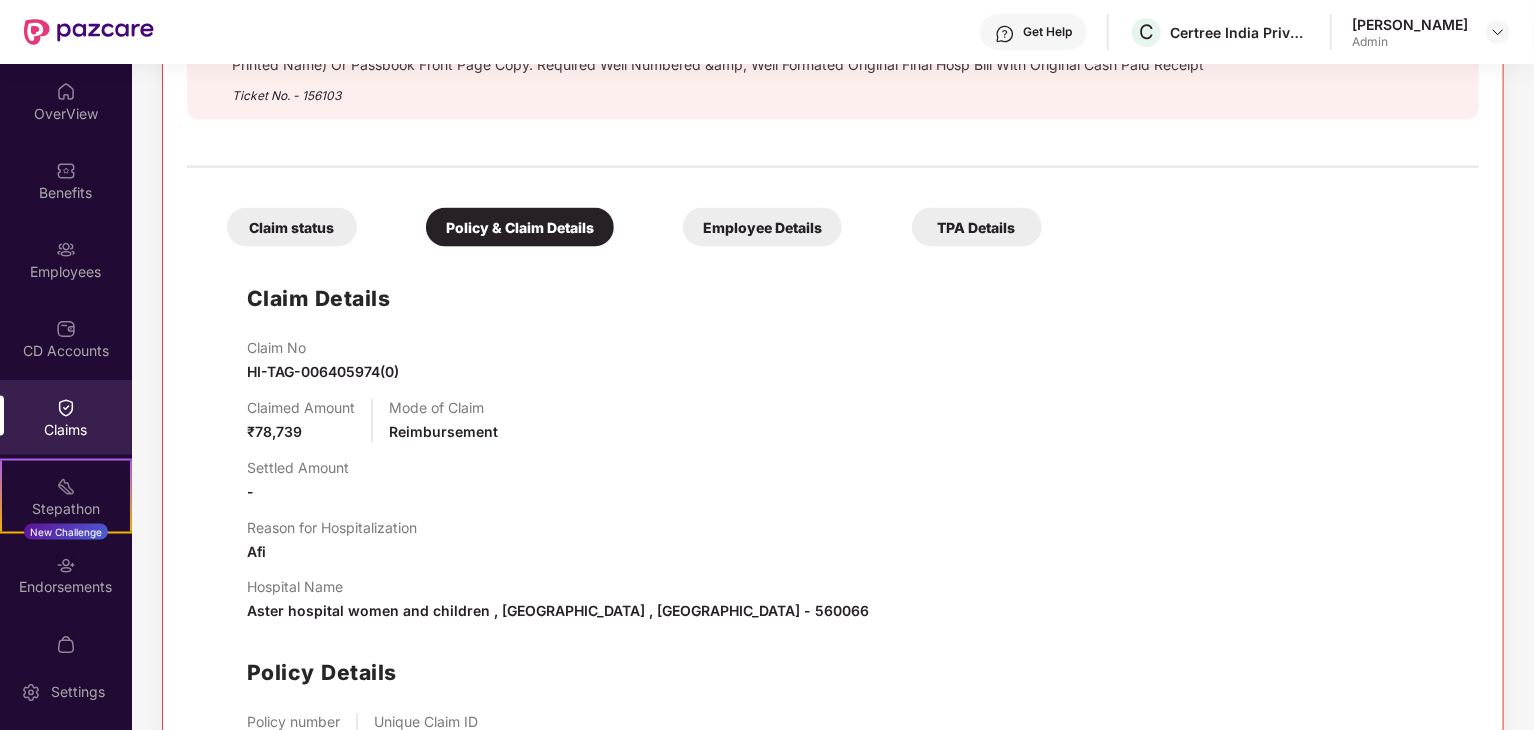 scroll, scrollTop: 1517, scrollLeft: 0, axis: vertical 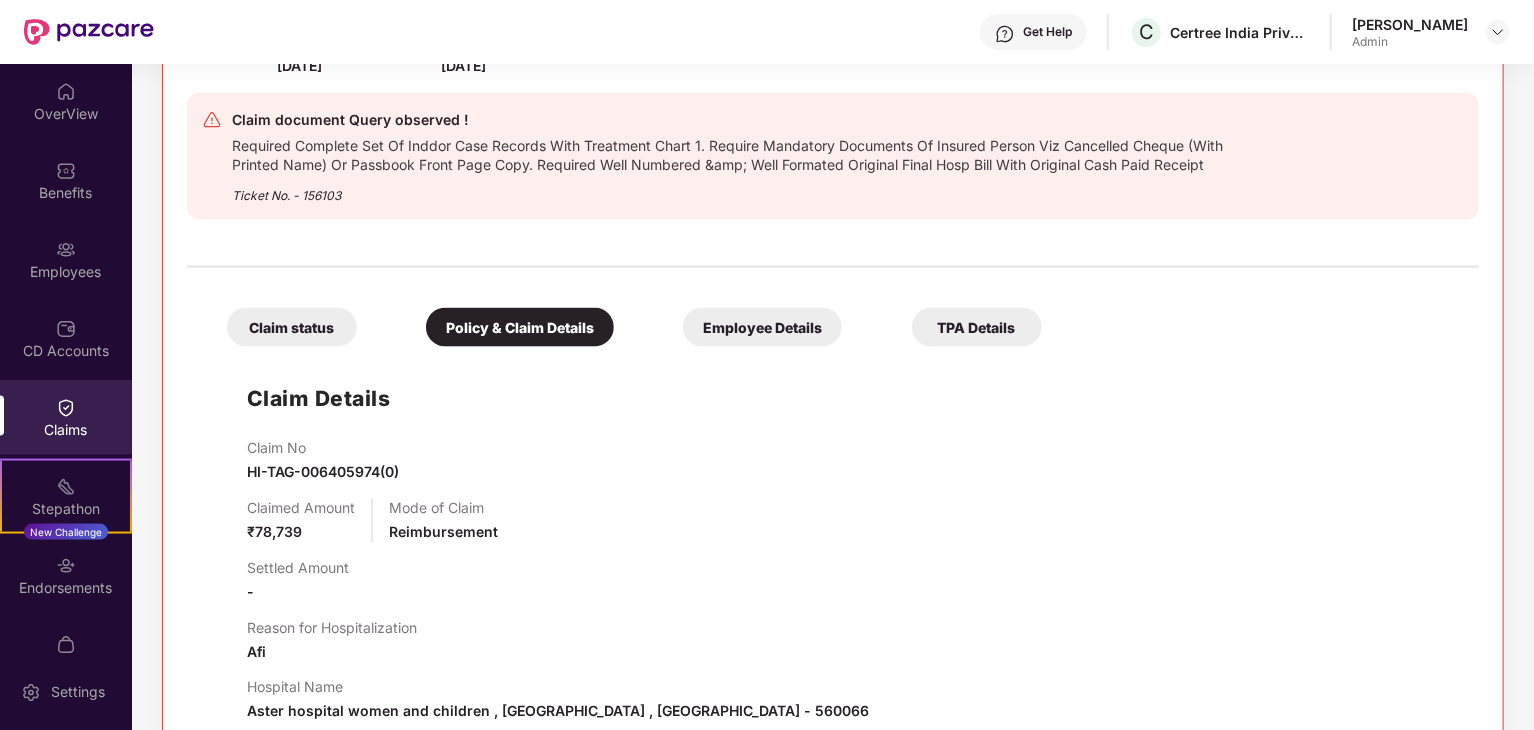 click on "Employee Details" at bounding box center [762, 327] 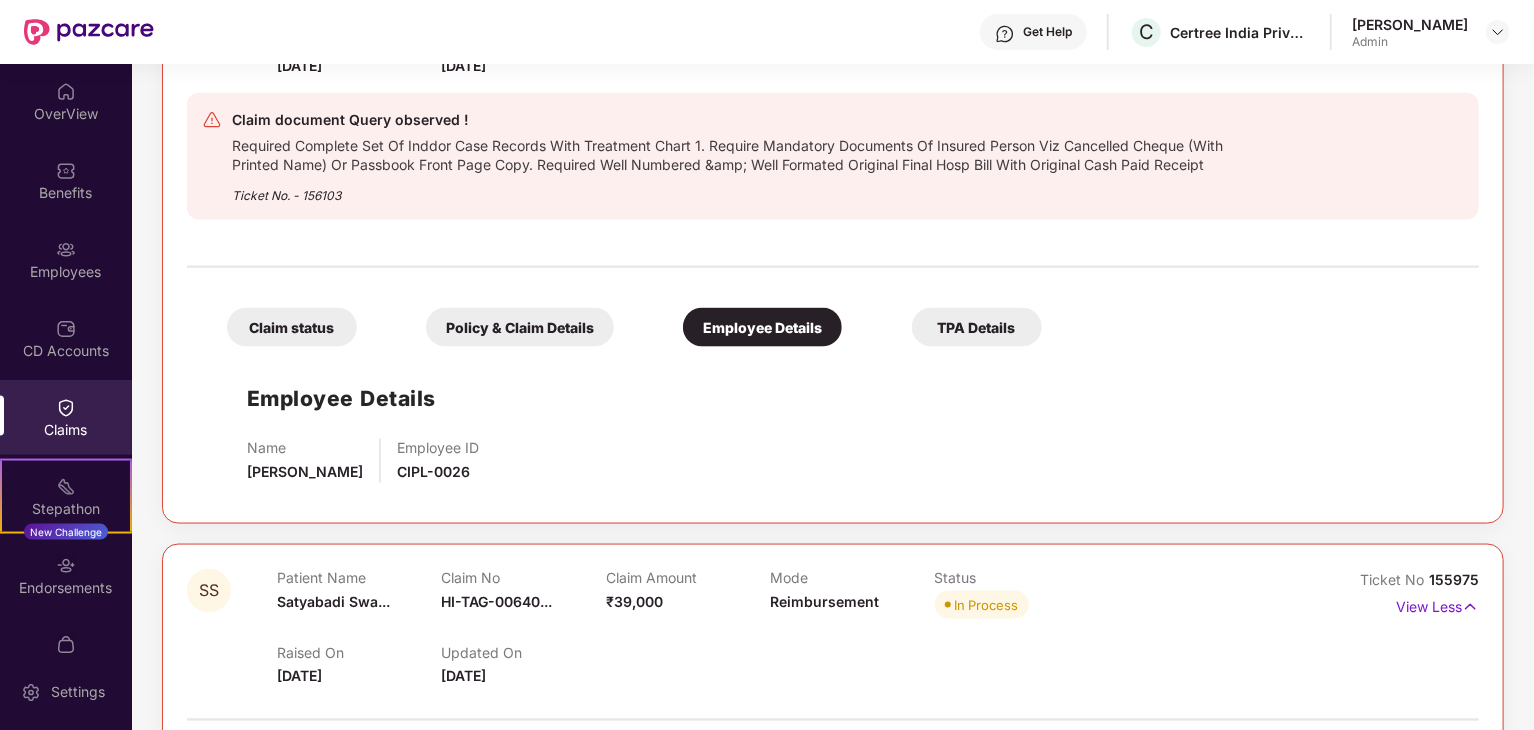 click on "TPA Details" at bounding box center (977, 327) 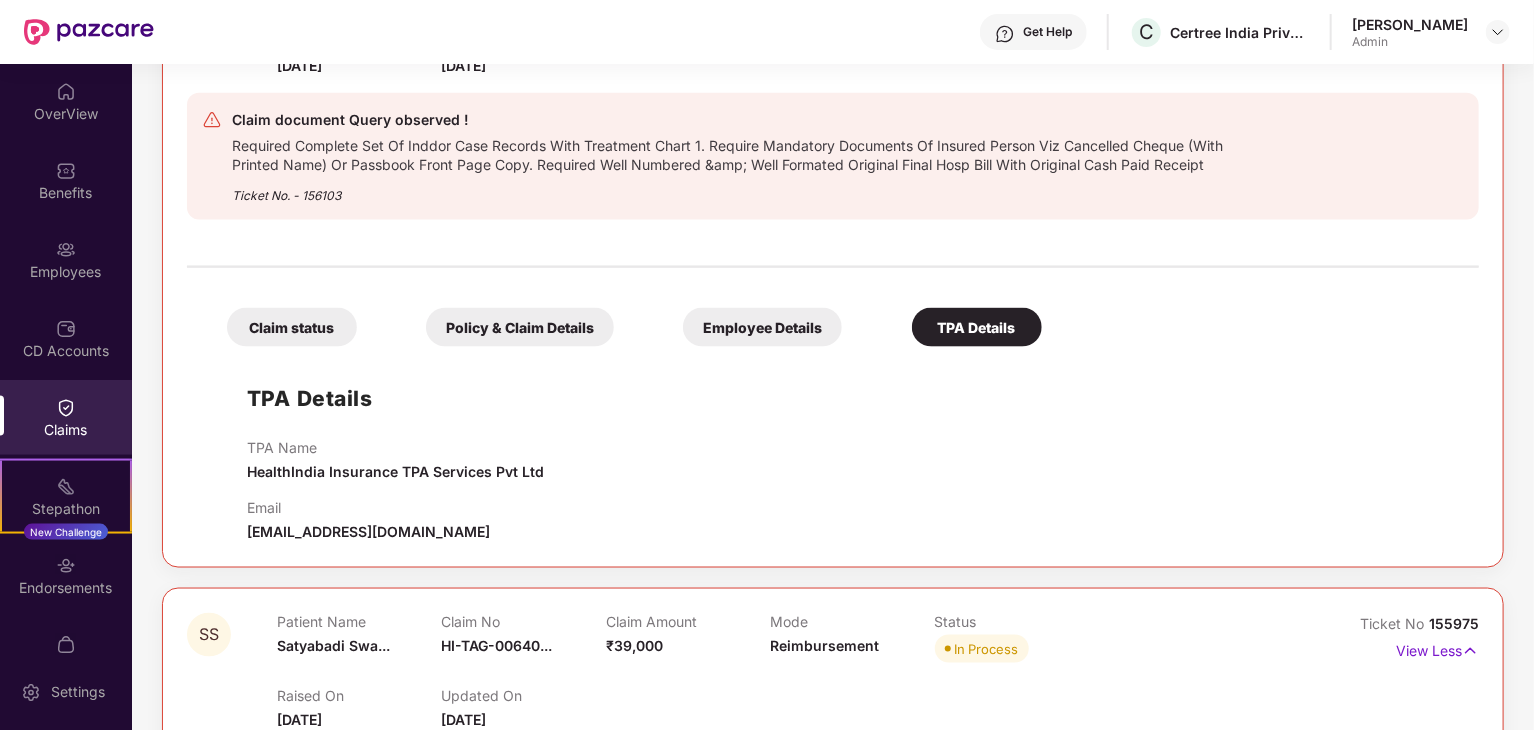 click on "Claim status Policy & Claim Details Employee Details TPA Details" at bounding box center (624, 317) 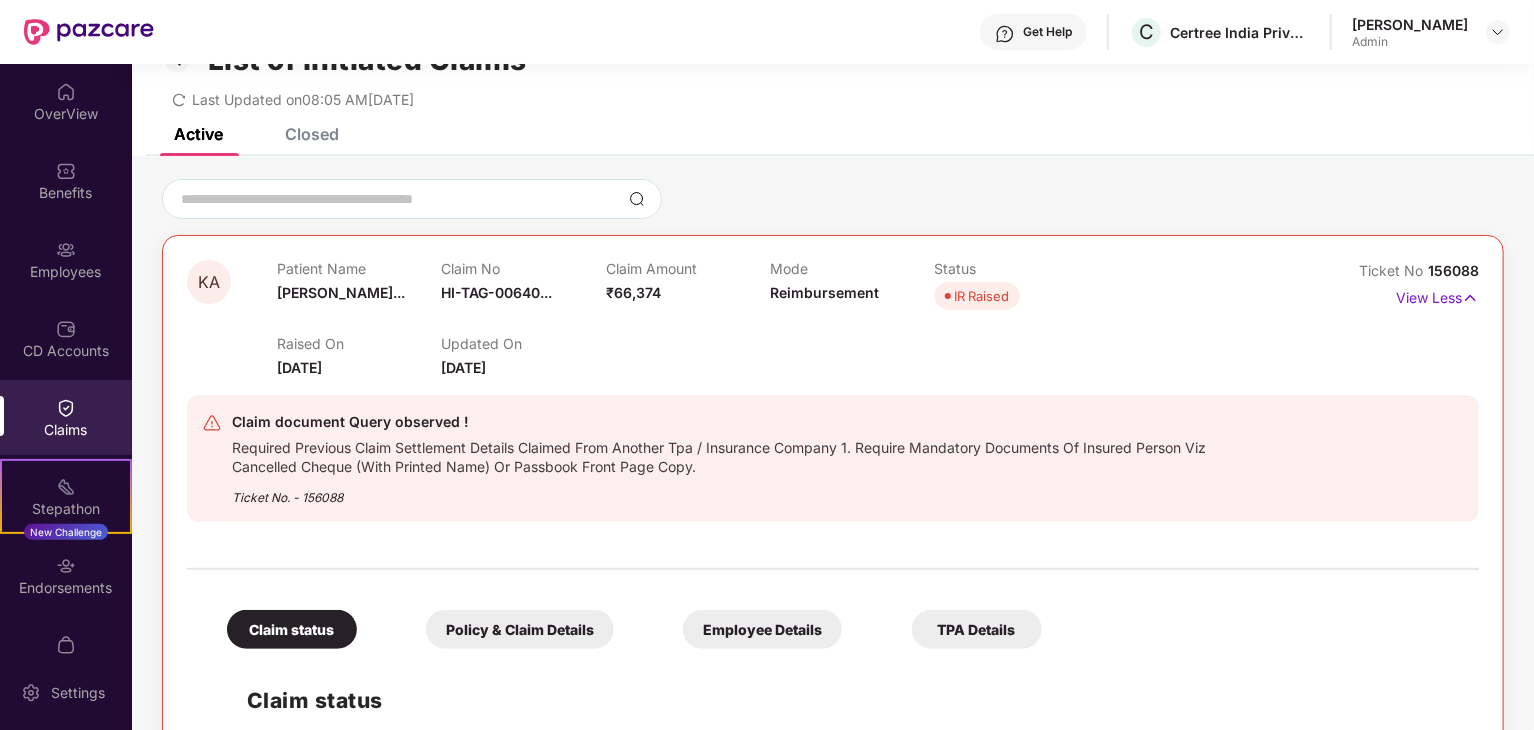 scroll, scrollTop: 0, scrollLeft: 0, axis: both 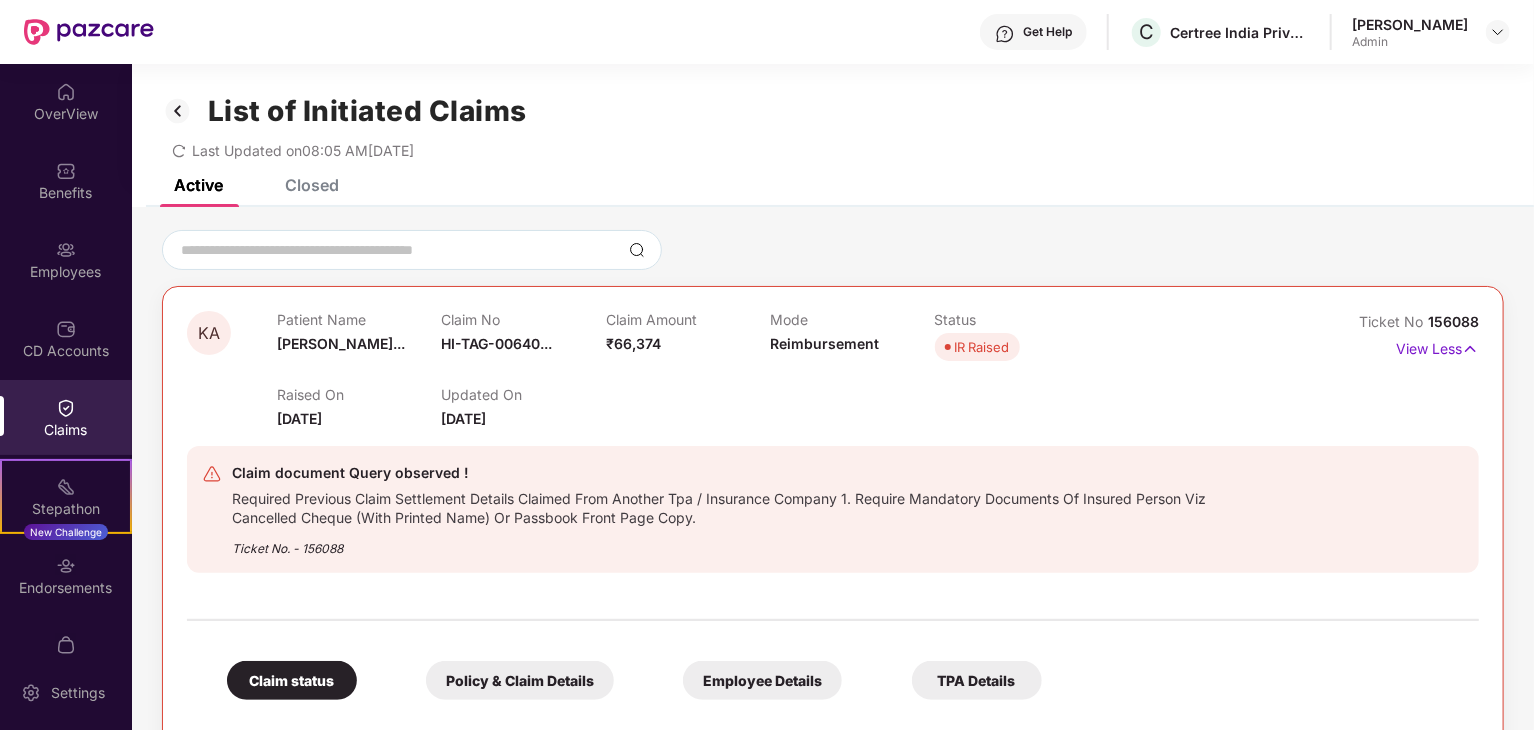 click on "Closed" at bounding box center [297, 185] 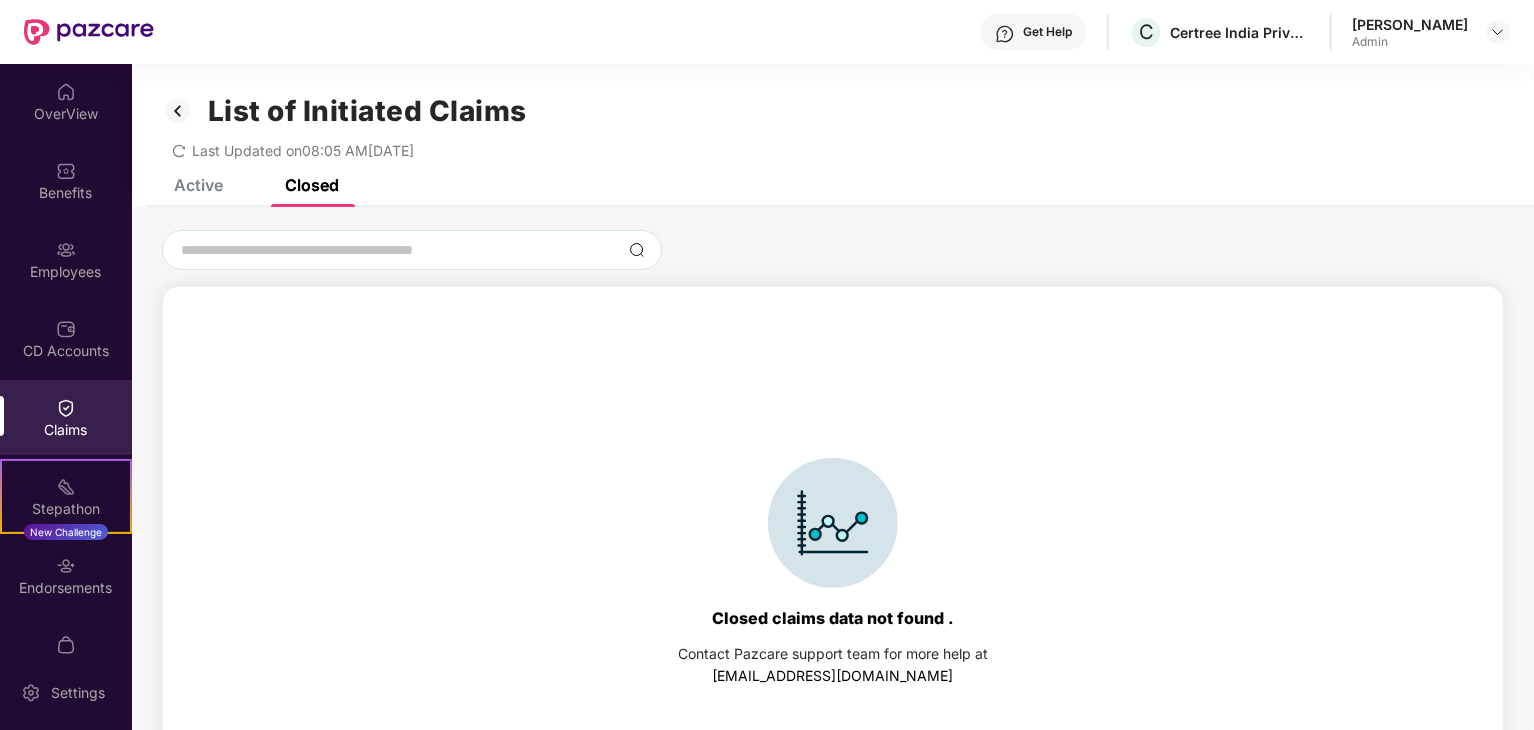 click on "Active" at bounding box center (198, 185) 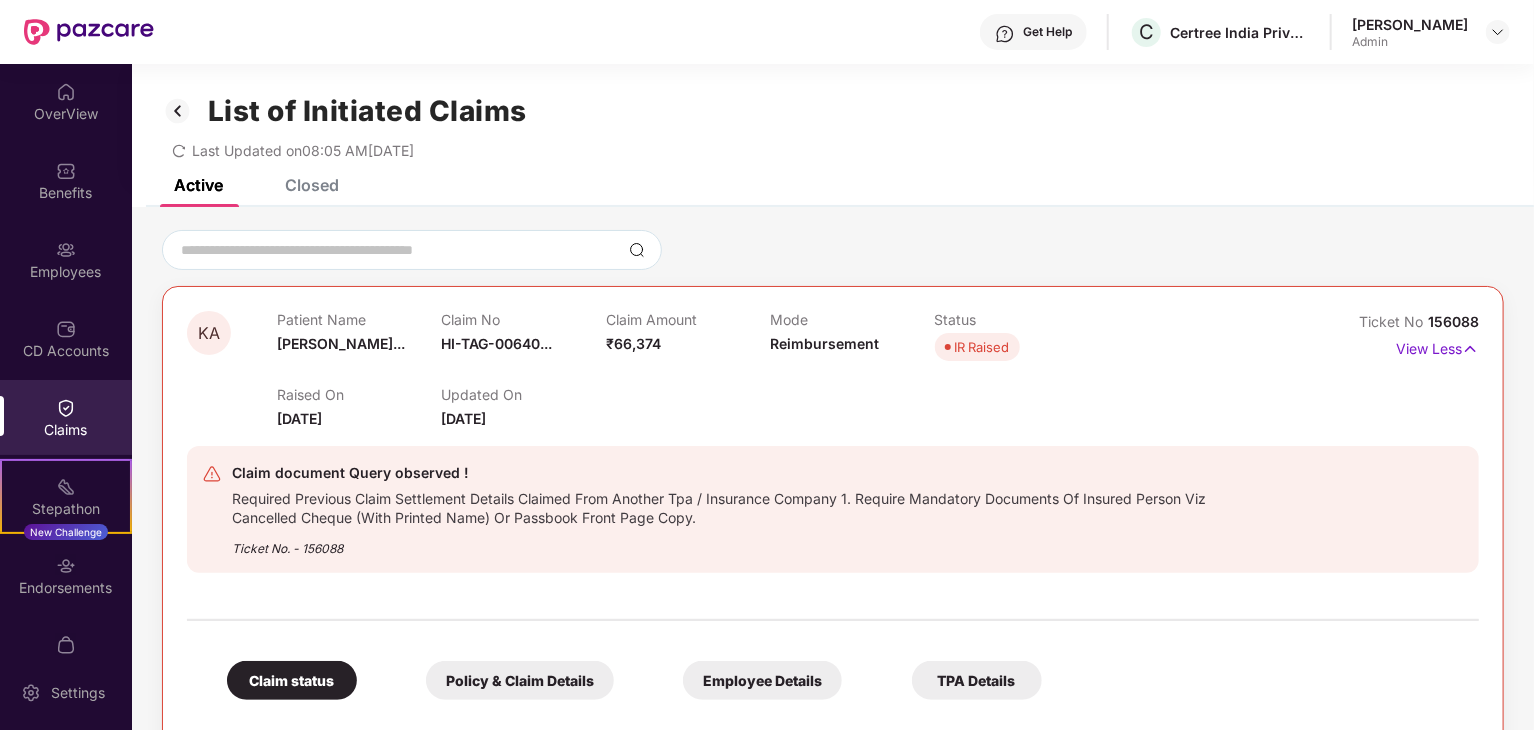 click 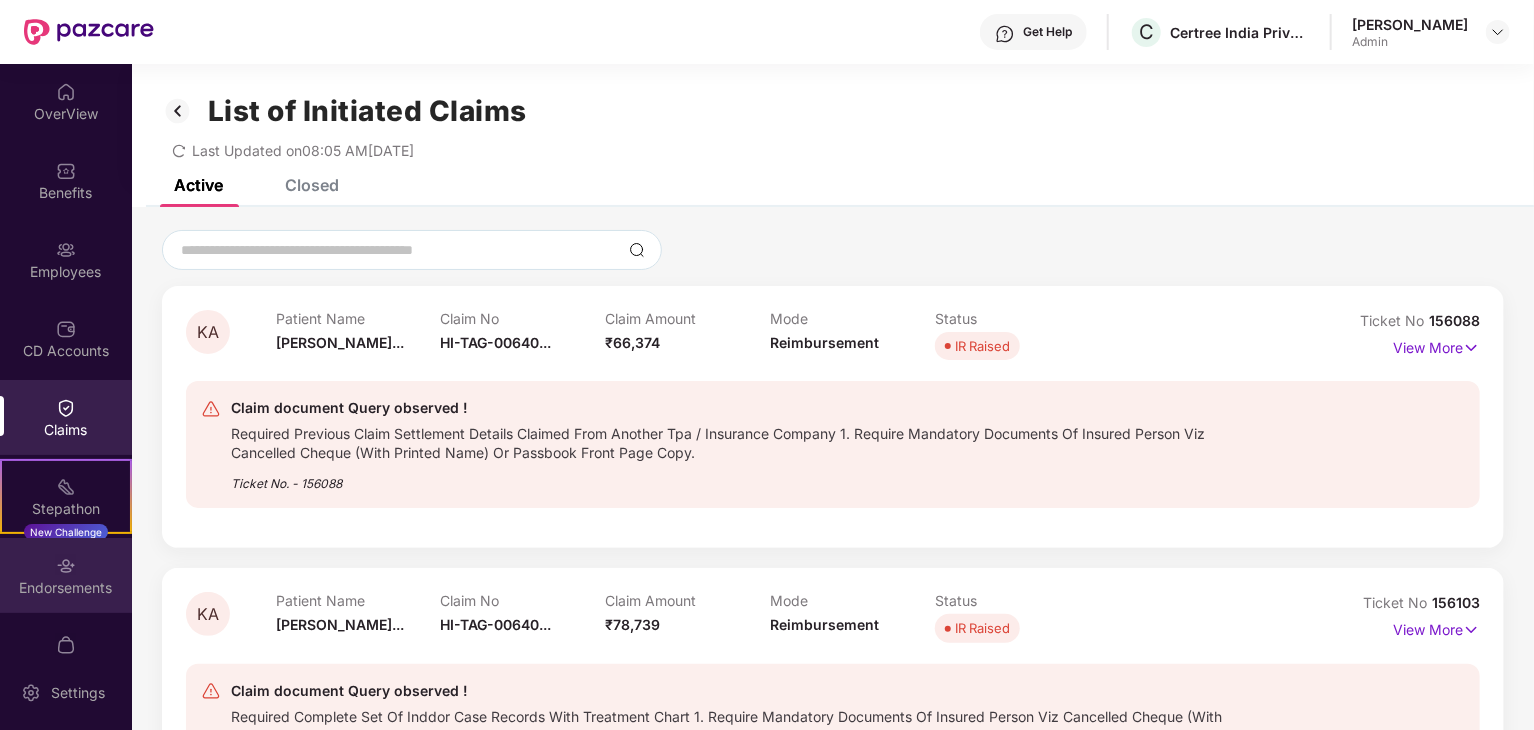 click on "Endorsements" at bounding box center (66, 588) 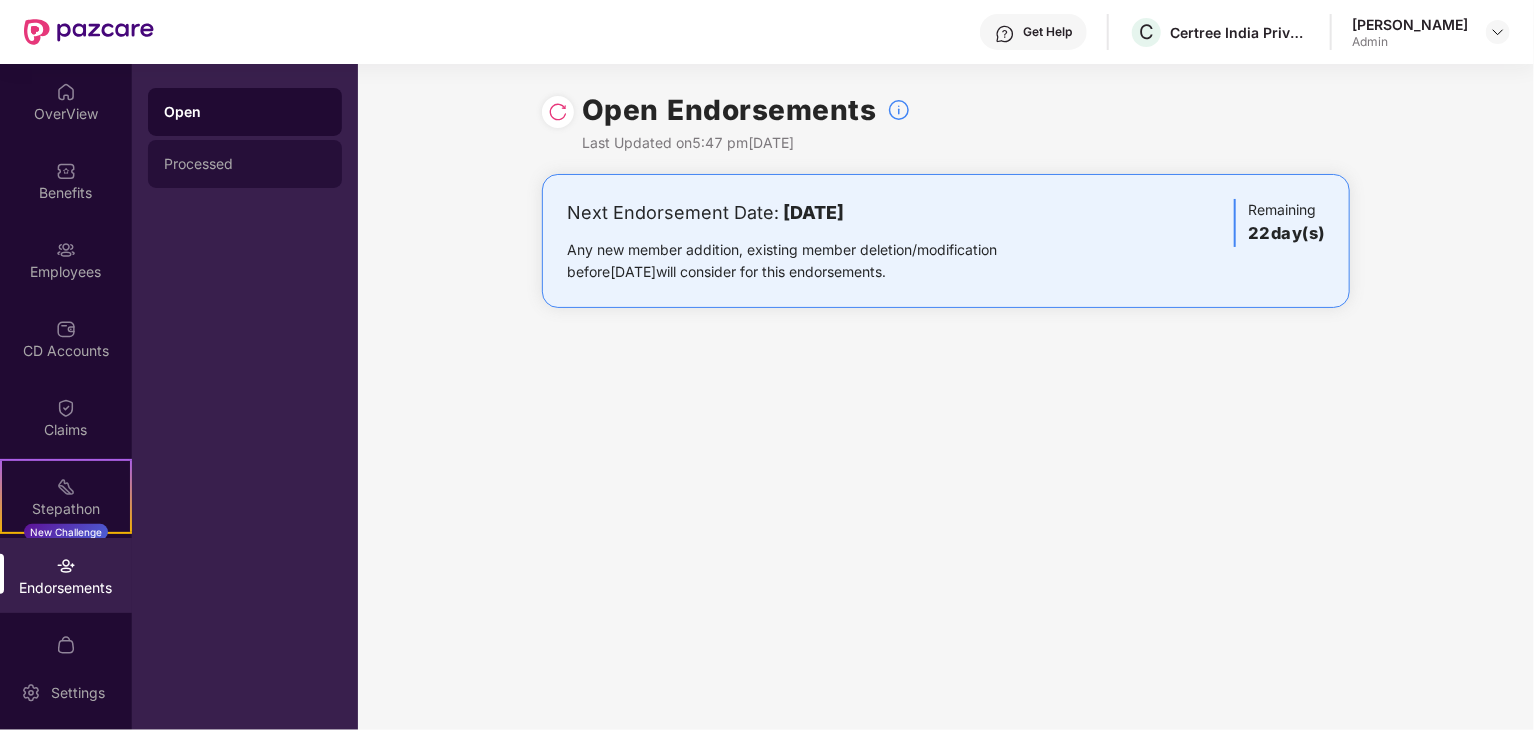 click on "Processed" at bounding box center [245, 164] 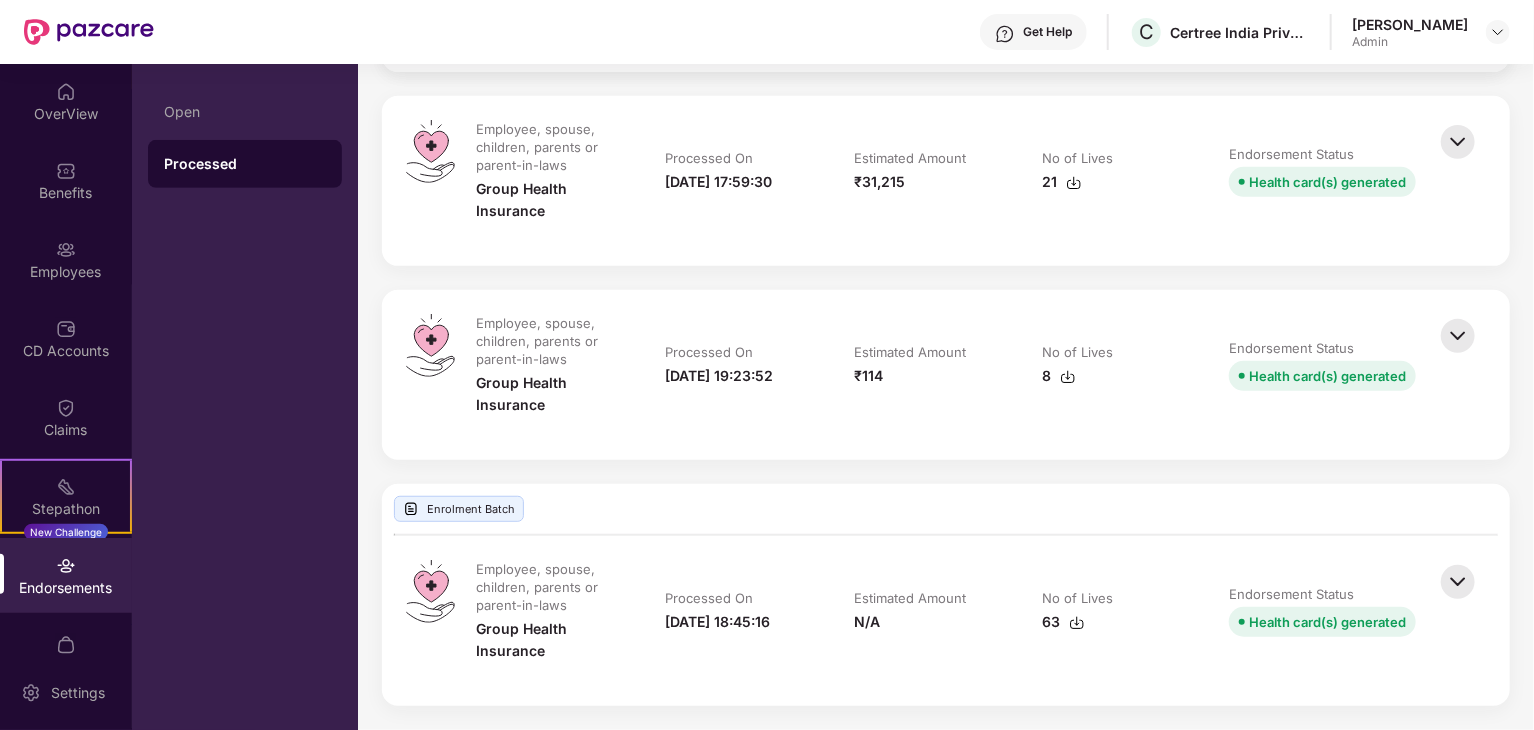 scroll, scrollTop: 77, scrollLeft: 0, axis: vertical 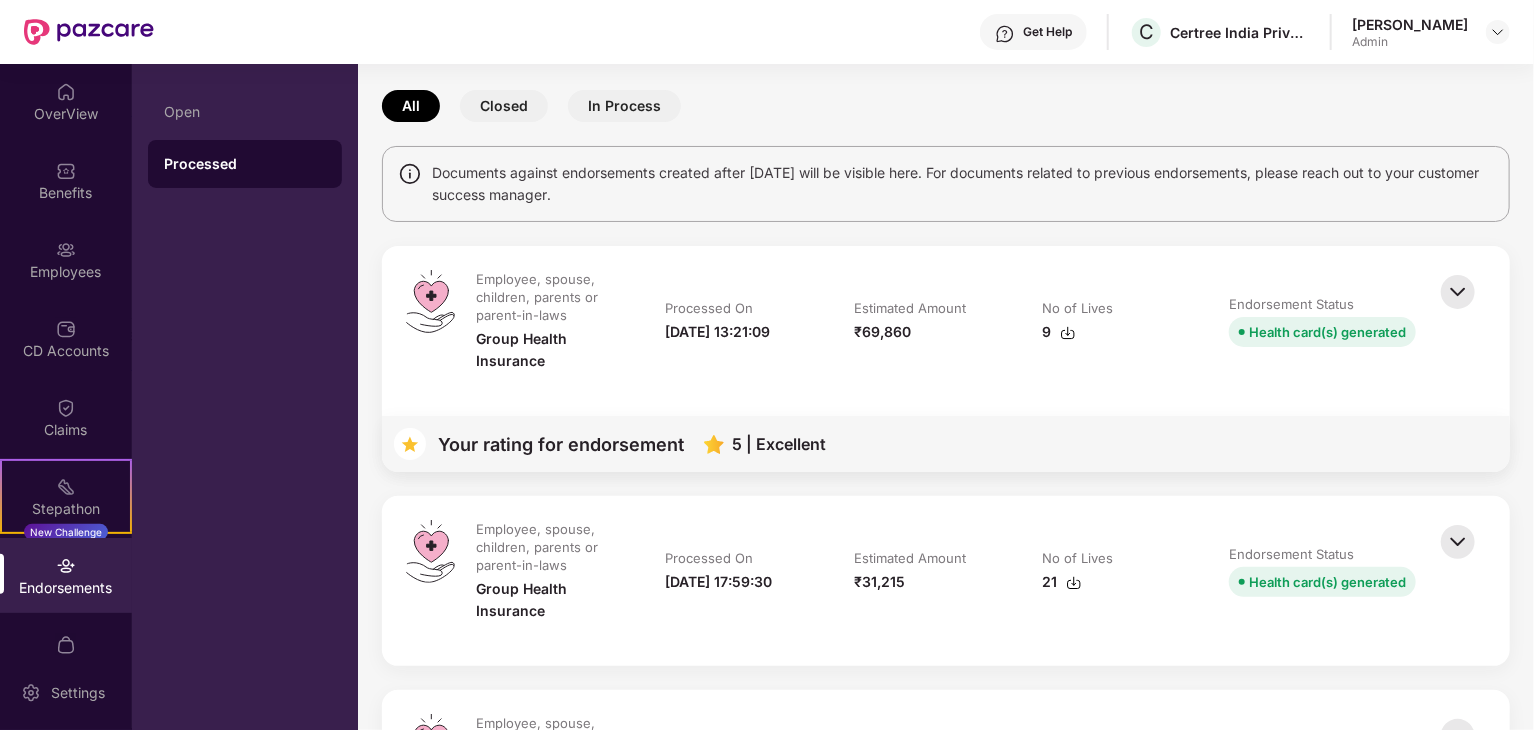 click on "Closed" at bounding box center [504, 106] 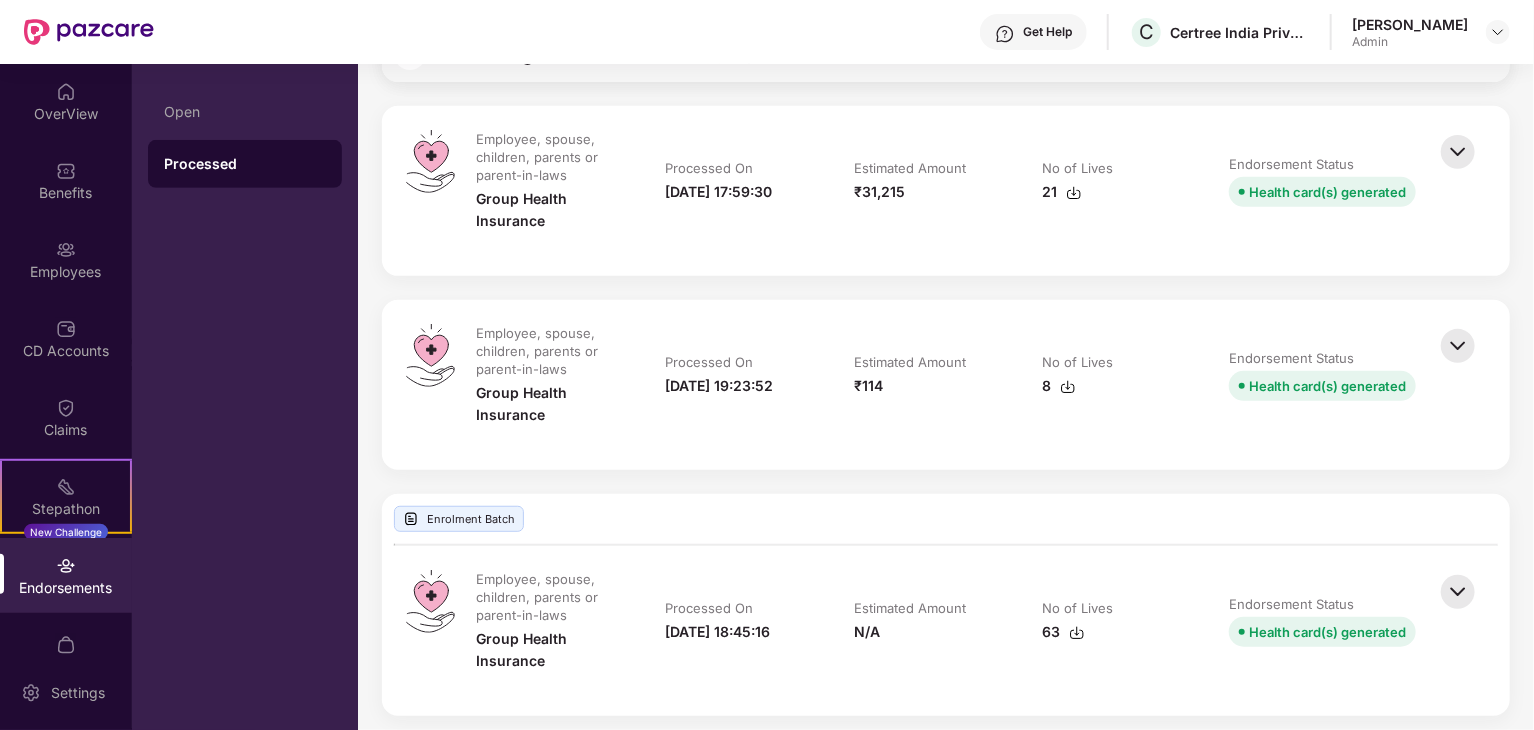 scroll, scrollTop: 477, scrollLeft: 0, axis: vertical 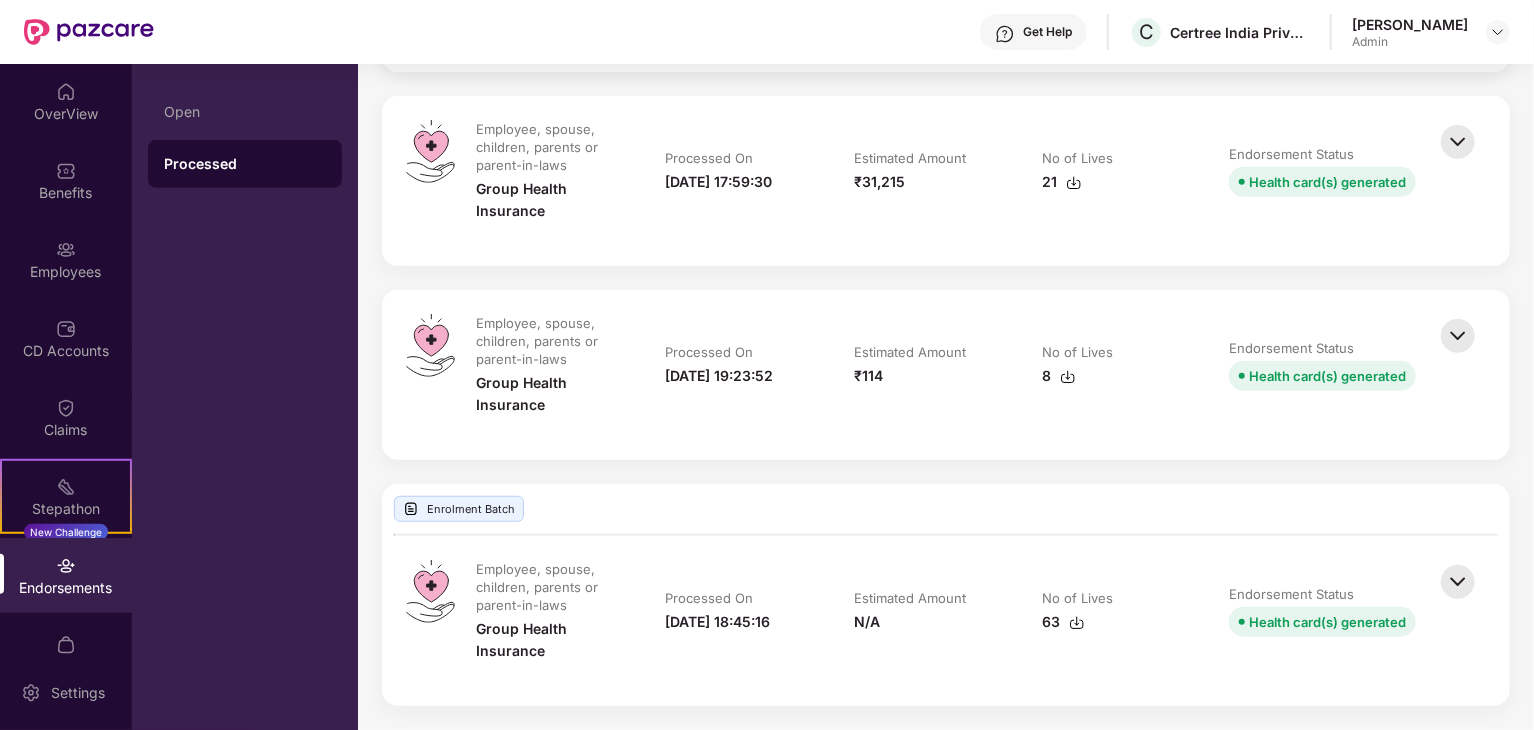 click at bounding box center (1458, 582) 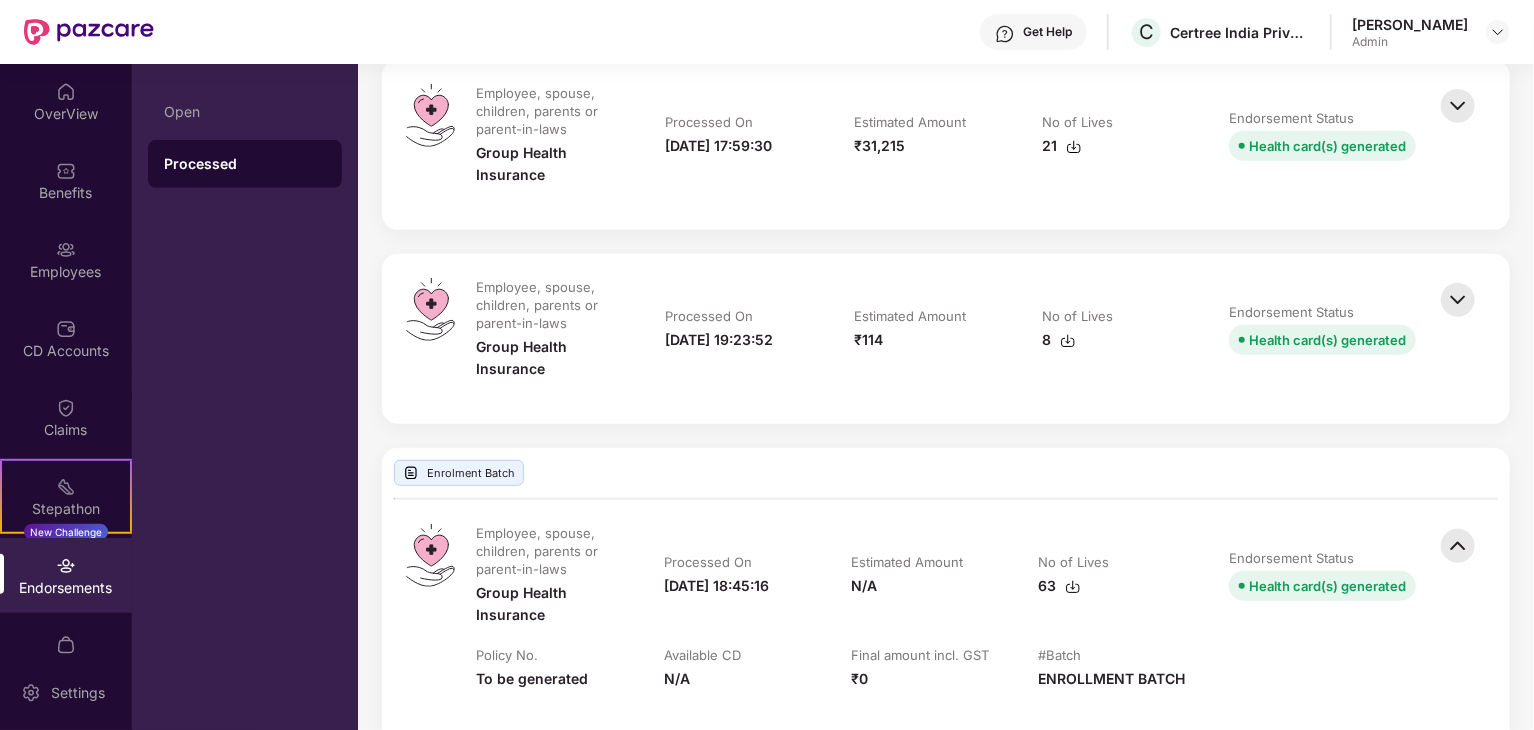 scroll, scrollTop: 376, scrollLeft: 0, axis: vertical 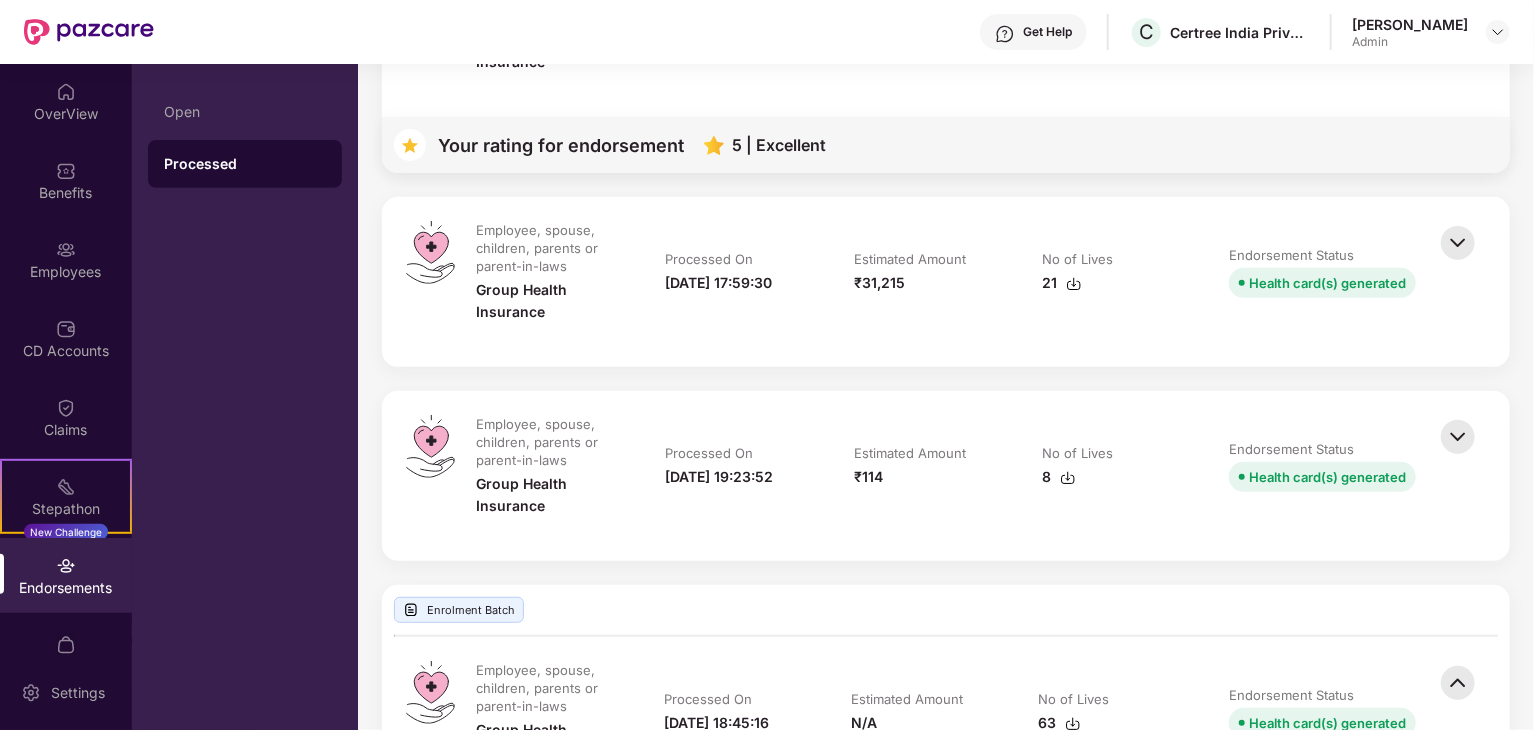 click at bounding box center [1458, 437] 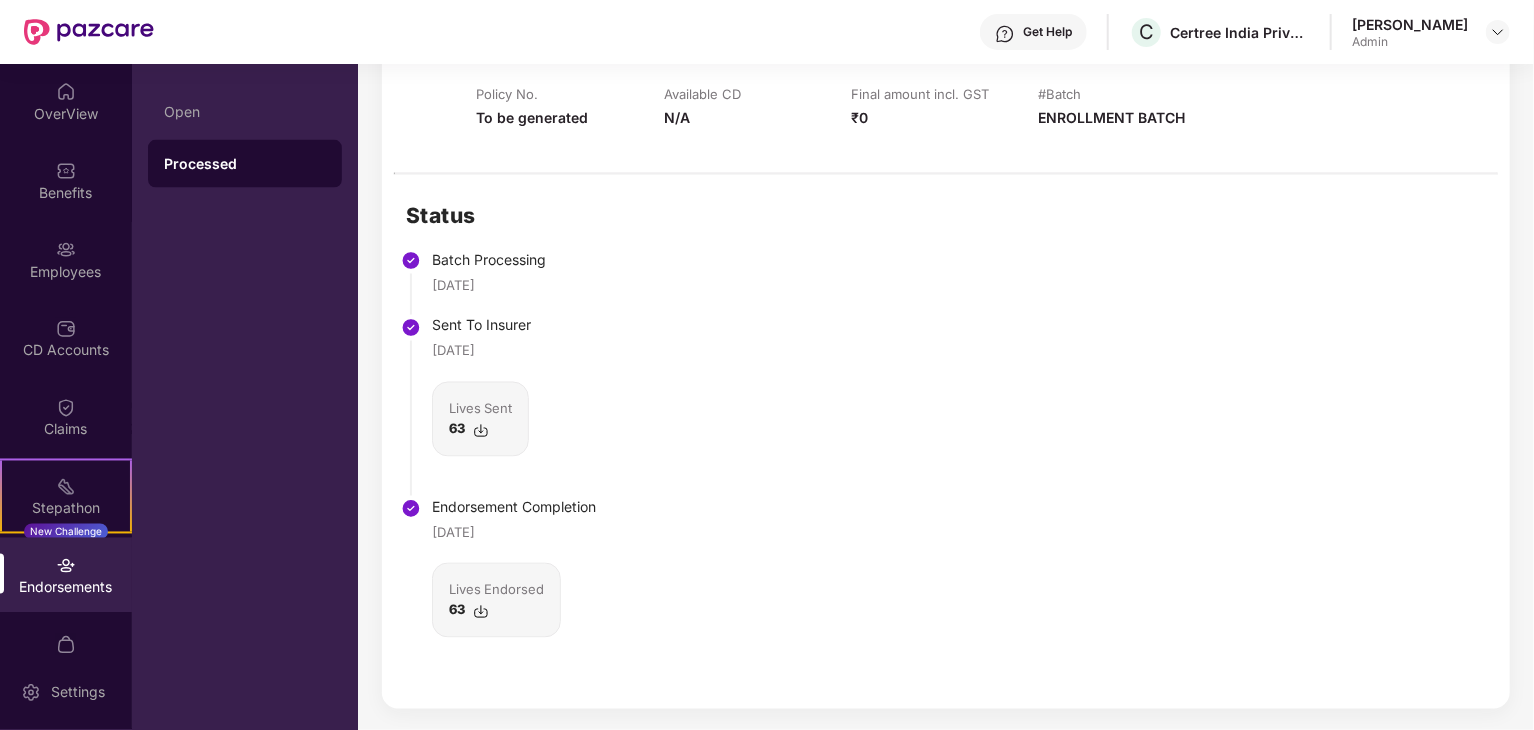 scroll, scrollTop: 1374, scrollLeft: 0, axis: vertical 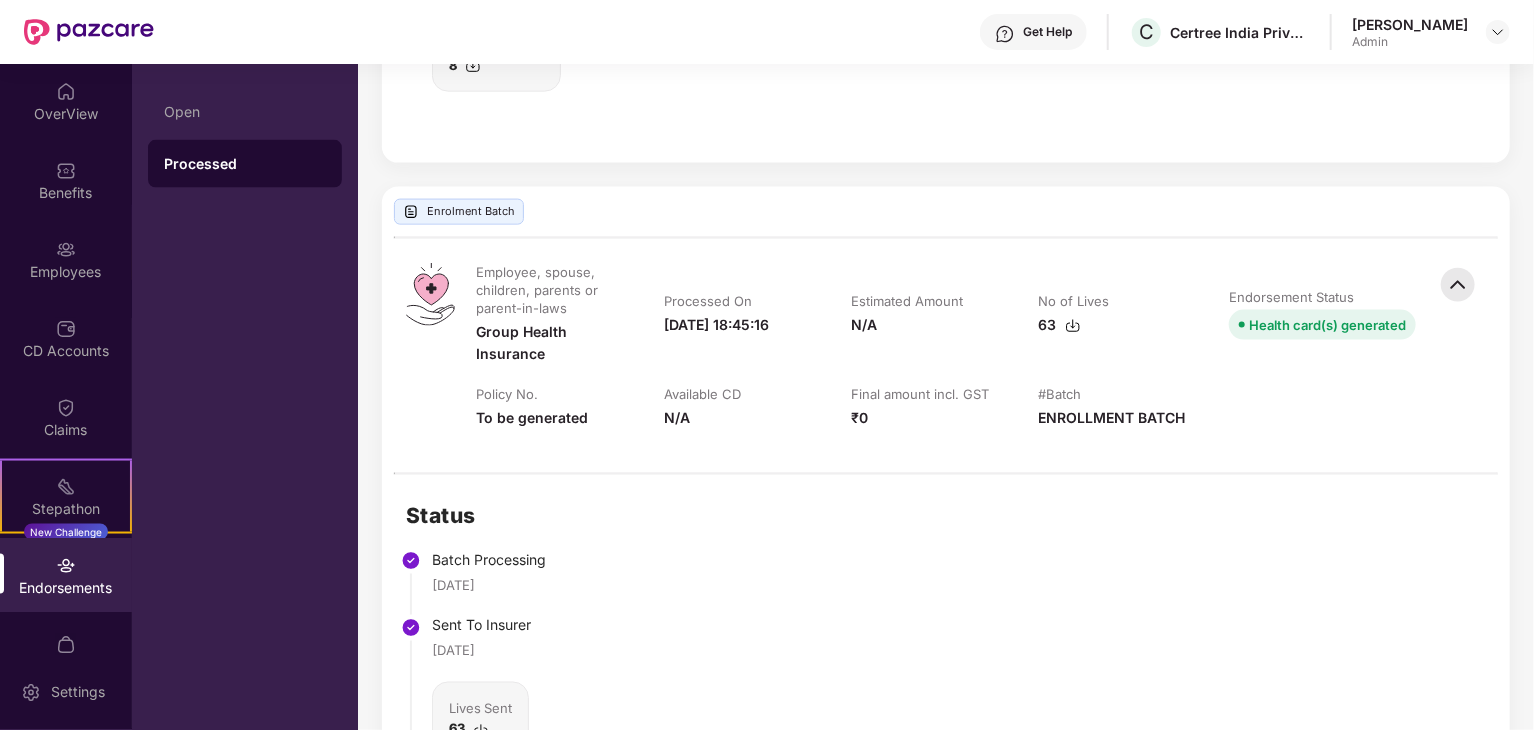 click at bounding box center (1458, 285) 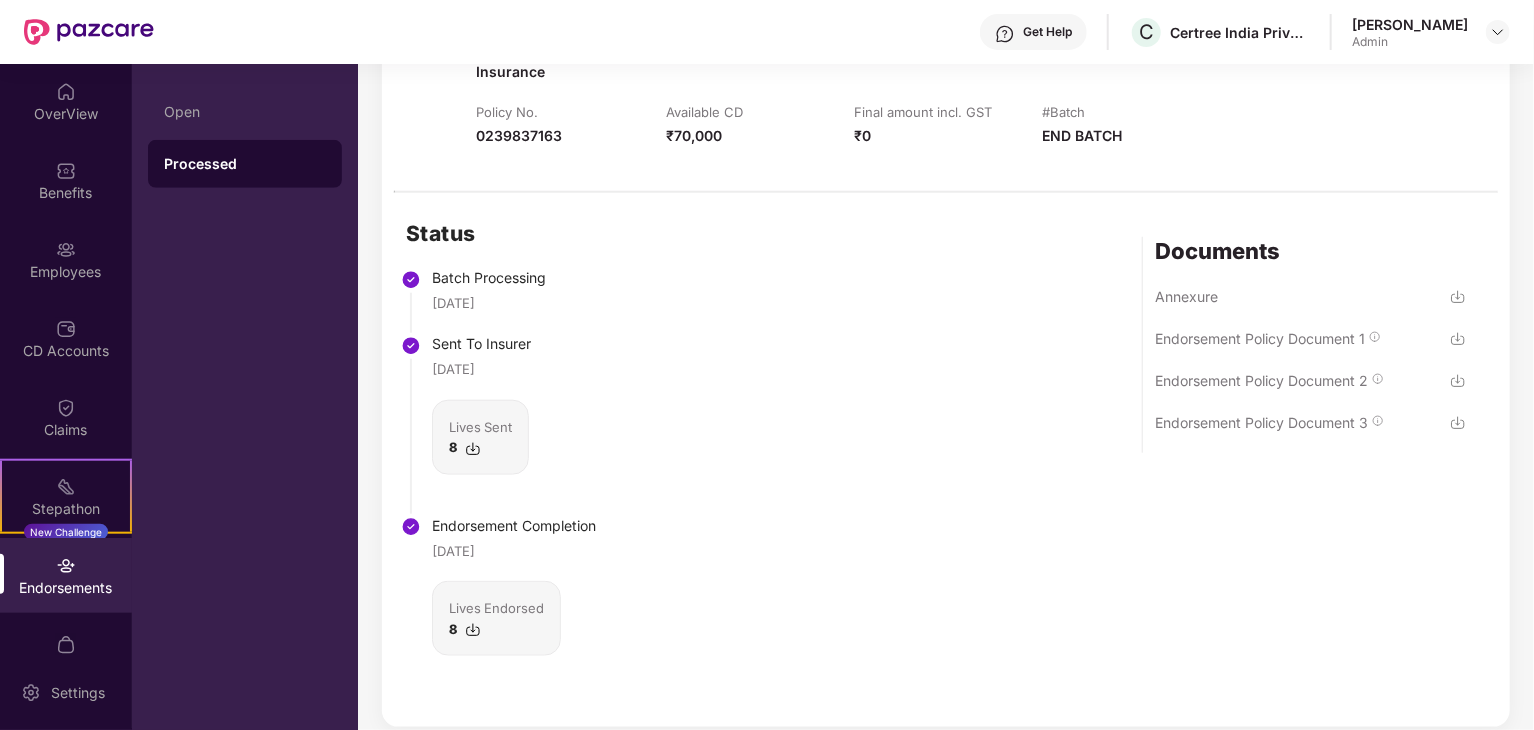 scroll, scrollTop: 776, scrollLeft: 0, axis: vertical 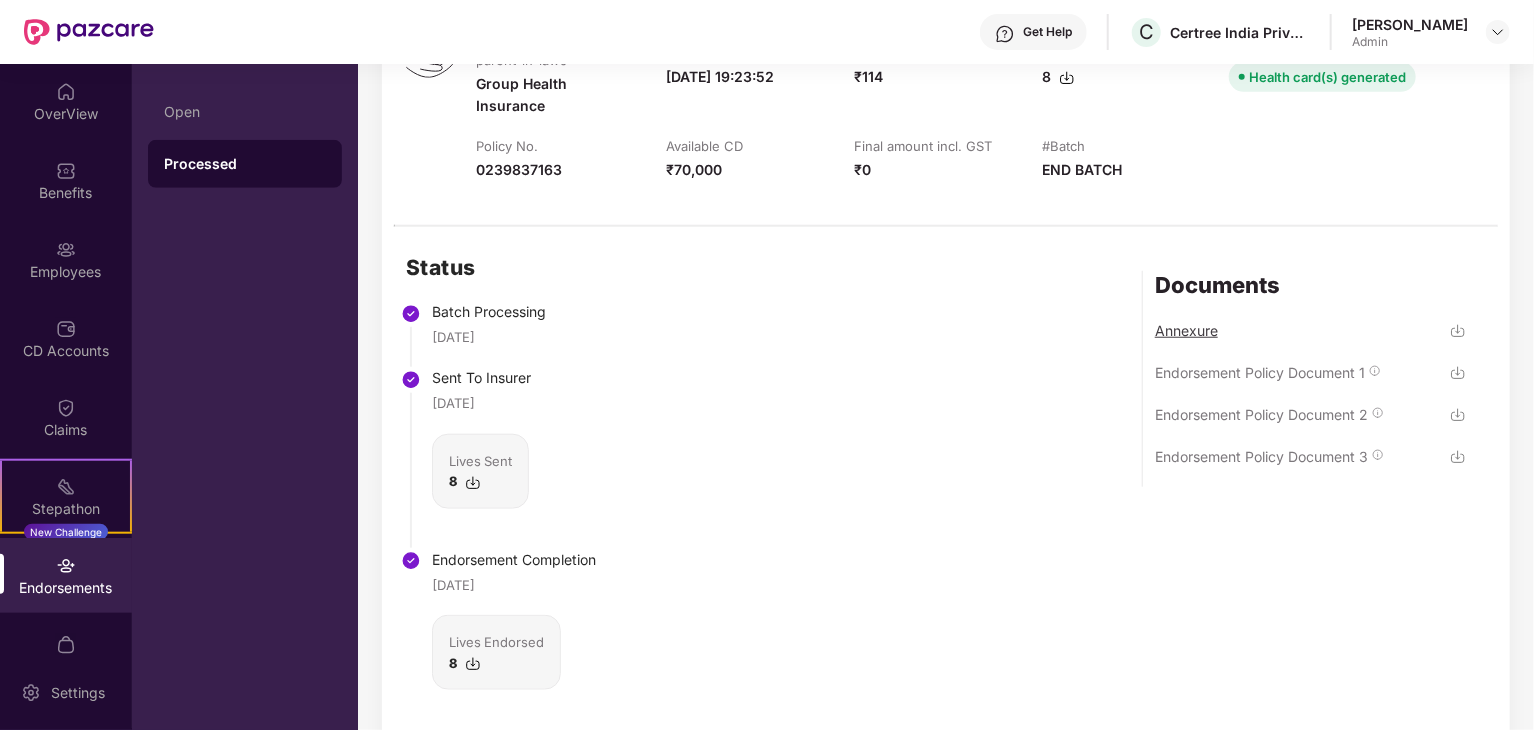 click on "Annexure" at bounding box center (1186, 330) 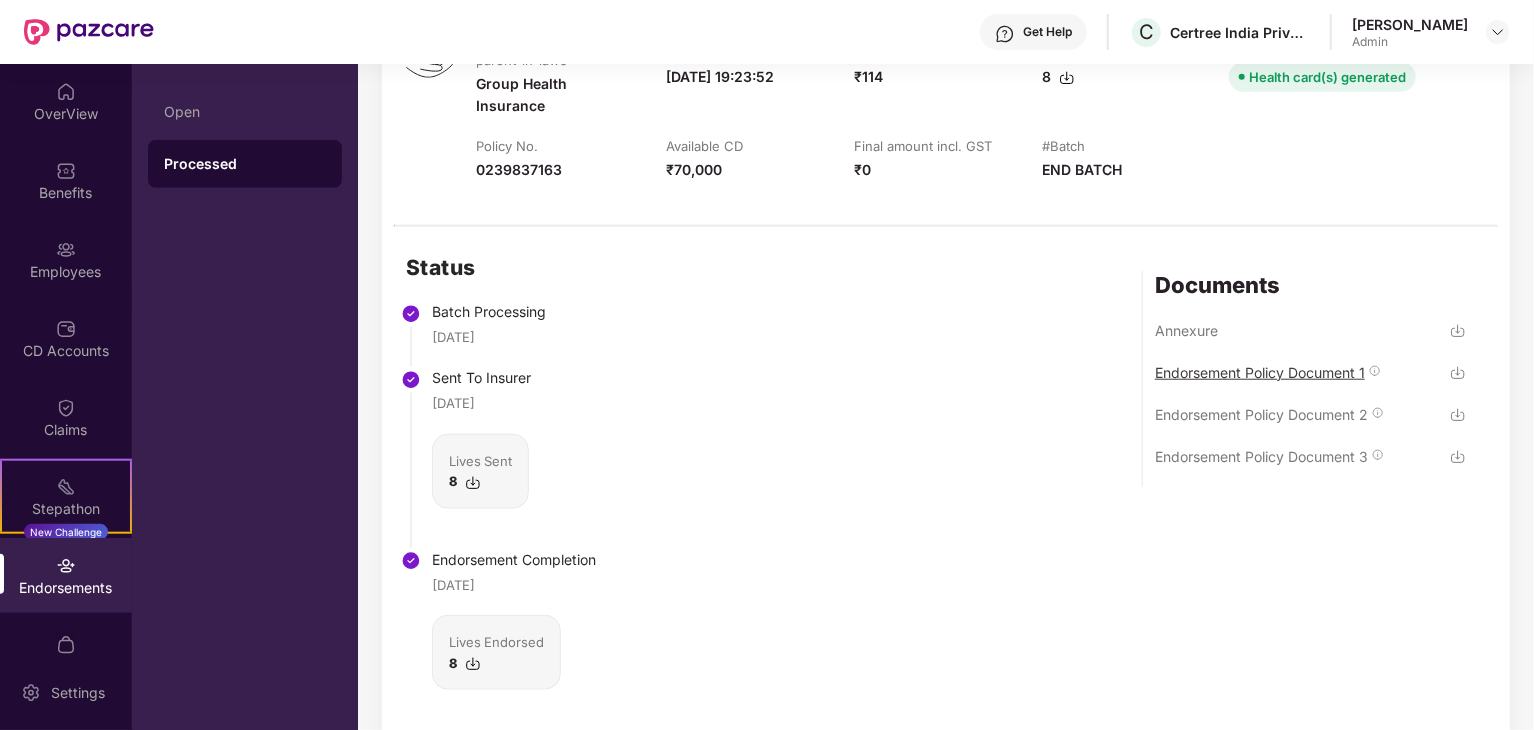 click on "Endorsement Policy Document 1" at bounding box center (1260, 372) 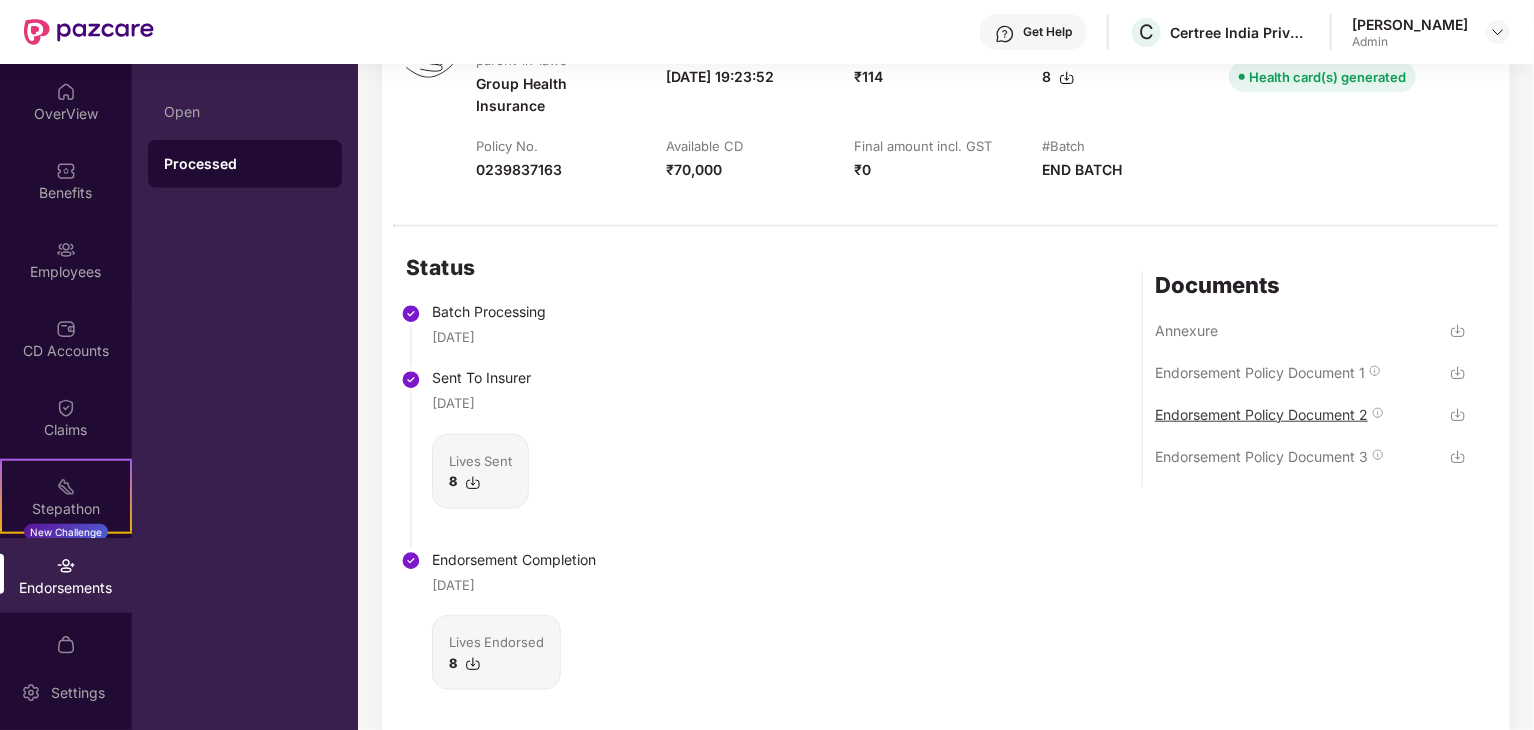 click on "Endorsement Policy Document 2" at bounding box center [1261, 414] 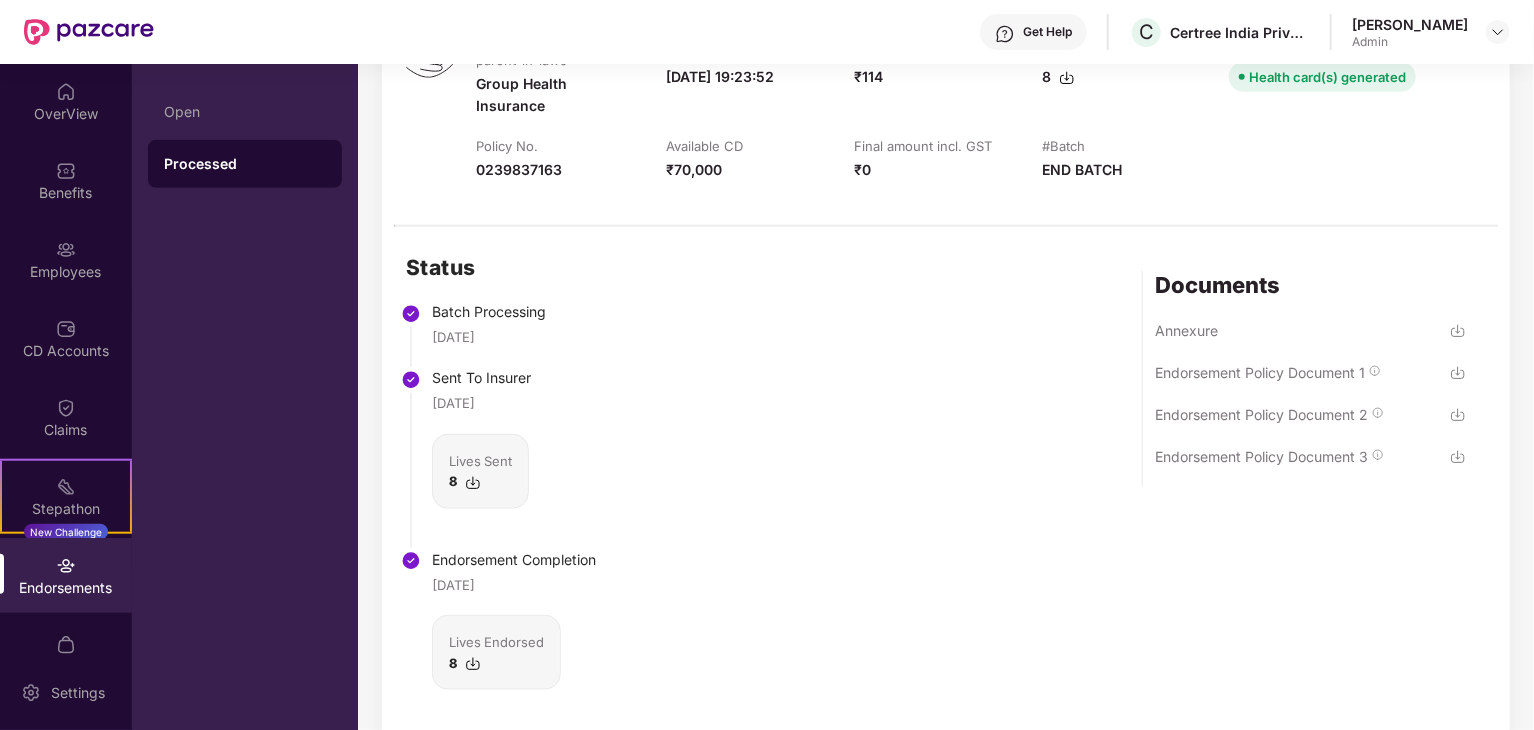 click on "Status Batch Processing   22 Jan 2025 Sent To Insurer   22 Jan 2025 Lives Sent 8 Endorsement Completion   01 Apr 2025 Lives Endorsed 8 Documents Annexure Endorsement Policy Document 1 Endorsement Policy Document 2 Endorsement Policy Document 3" at bounding box center [946, 494] 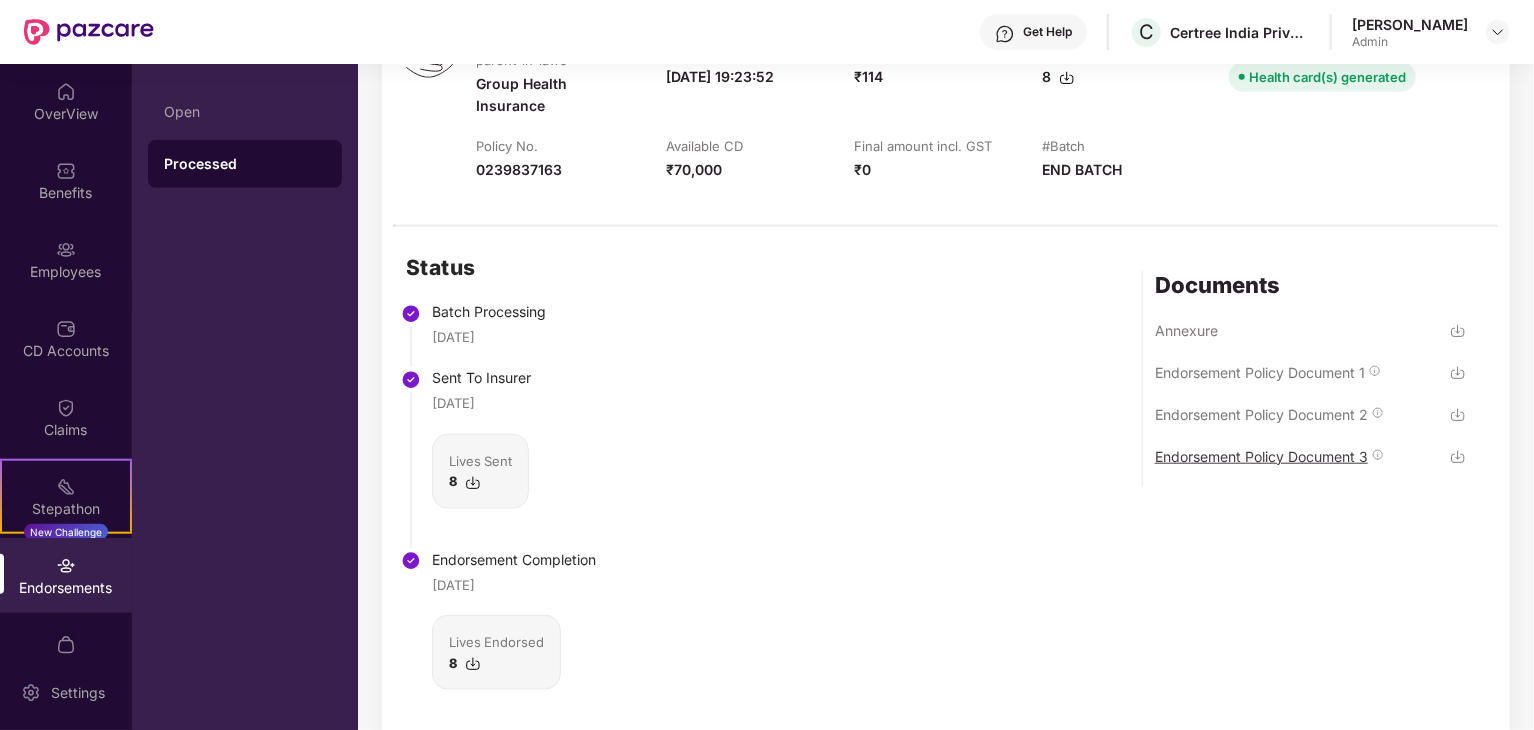 click on "Endorsement Policy Document 3" at bounding box center (1261, 456) 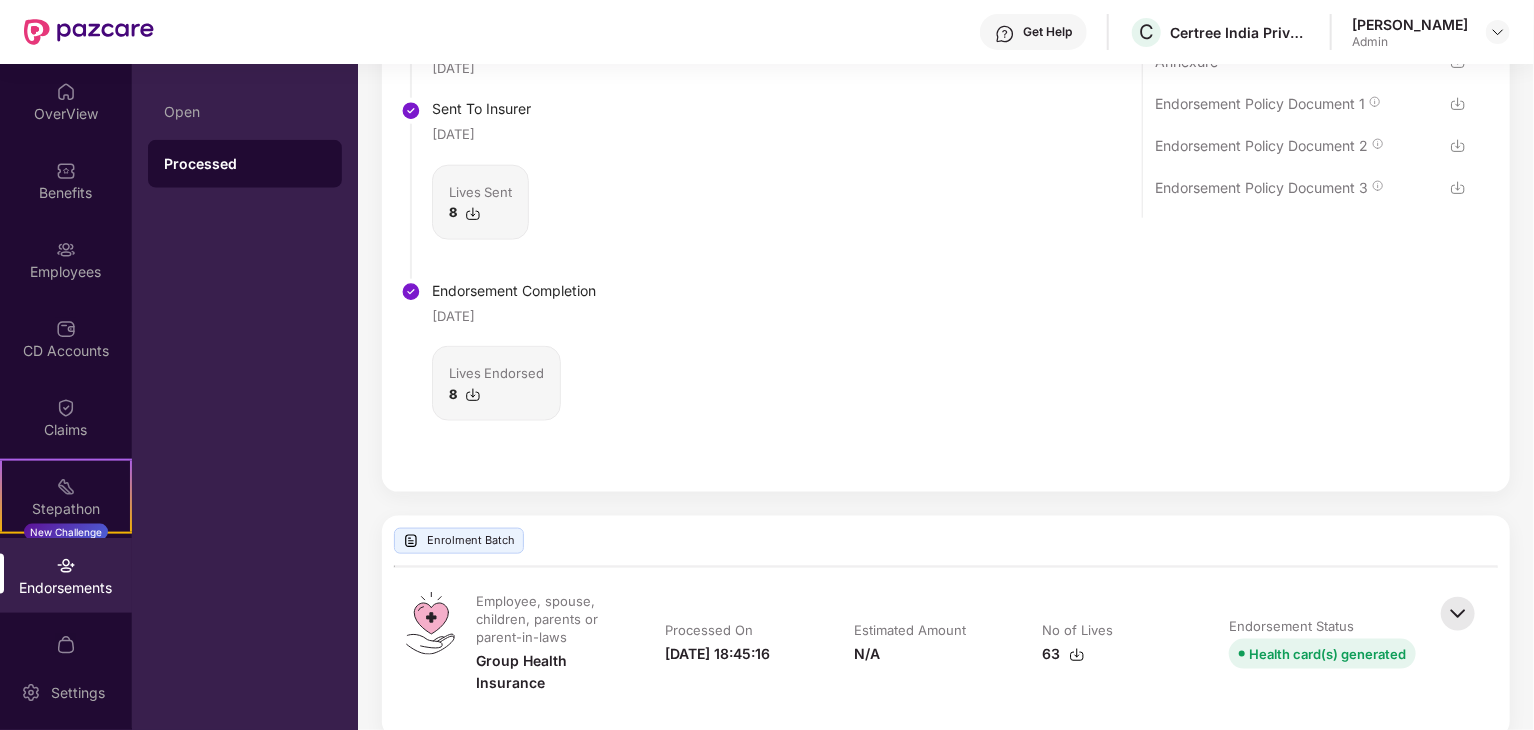 scroll, scrollTop: 1076, scrollLeft: 0, axis: vertical 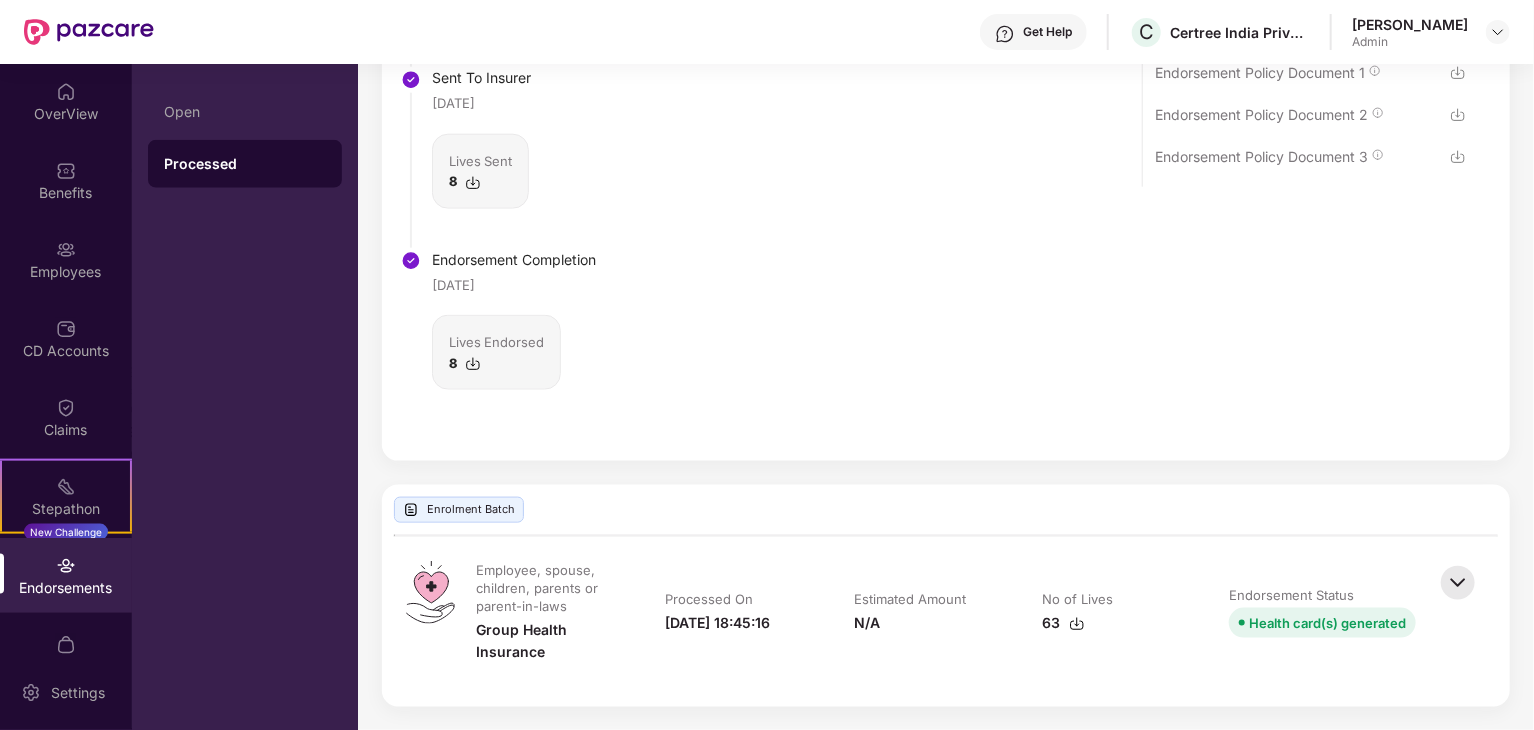 click at bounding box center [1458, 583] 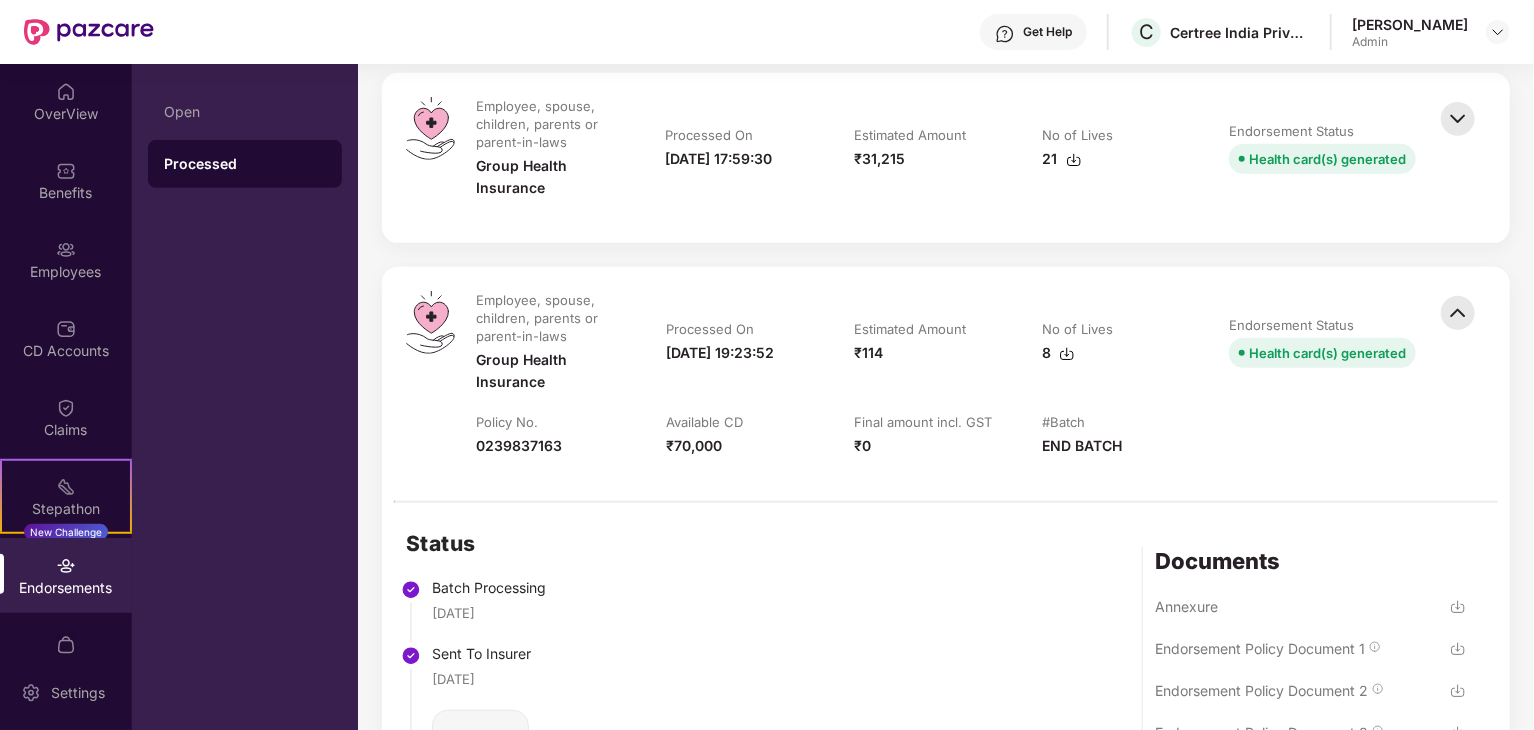 scroll, scrollTop: 300, scrollLeft: 0, axis: vertical 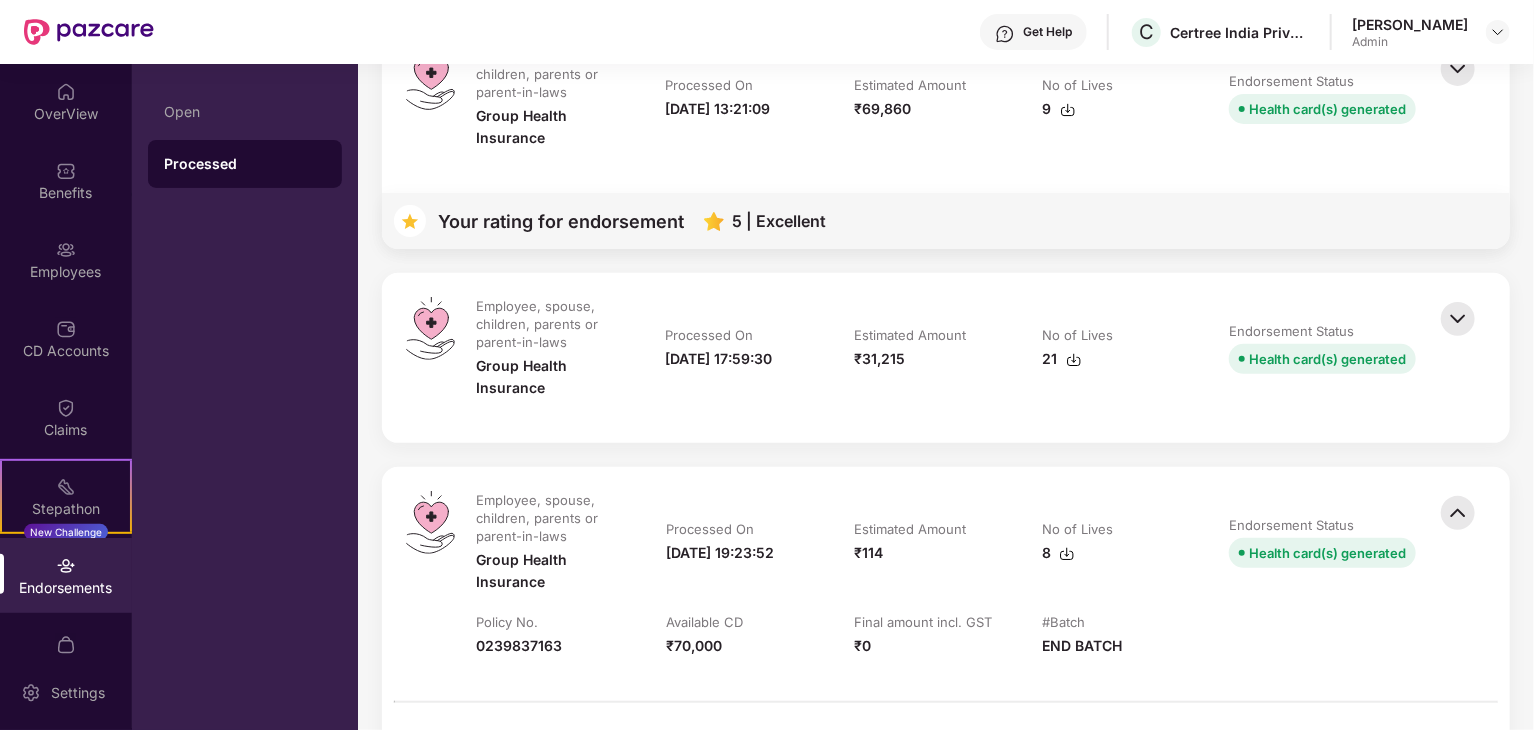 click on "Processed On 07-Feb-2025 17:59:30" at bounding box center (739, 358) 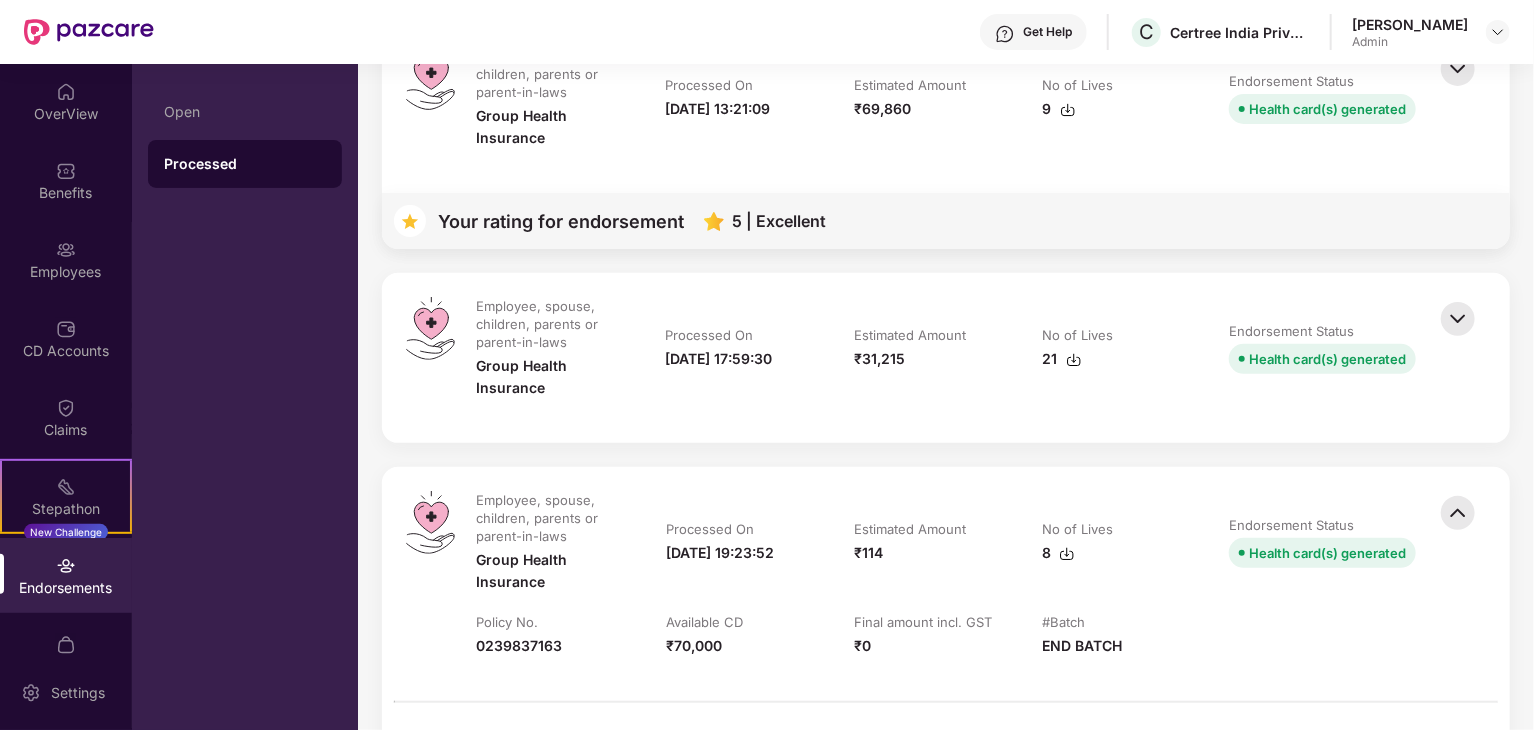 click at bounding box center [1458, 319] 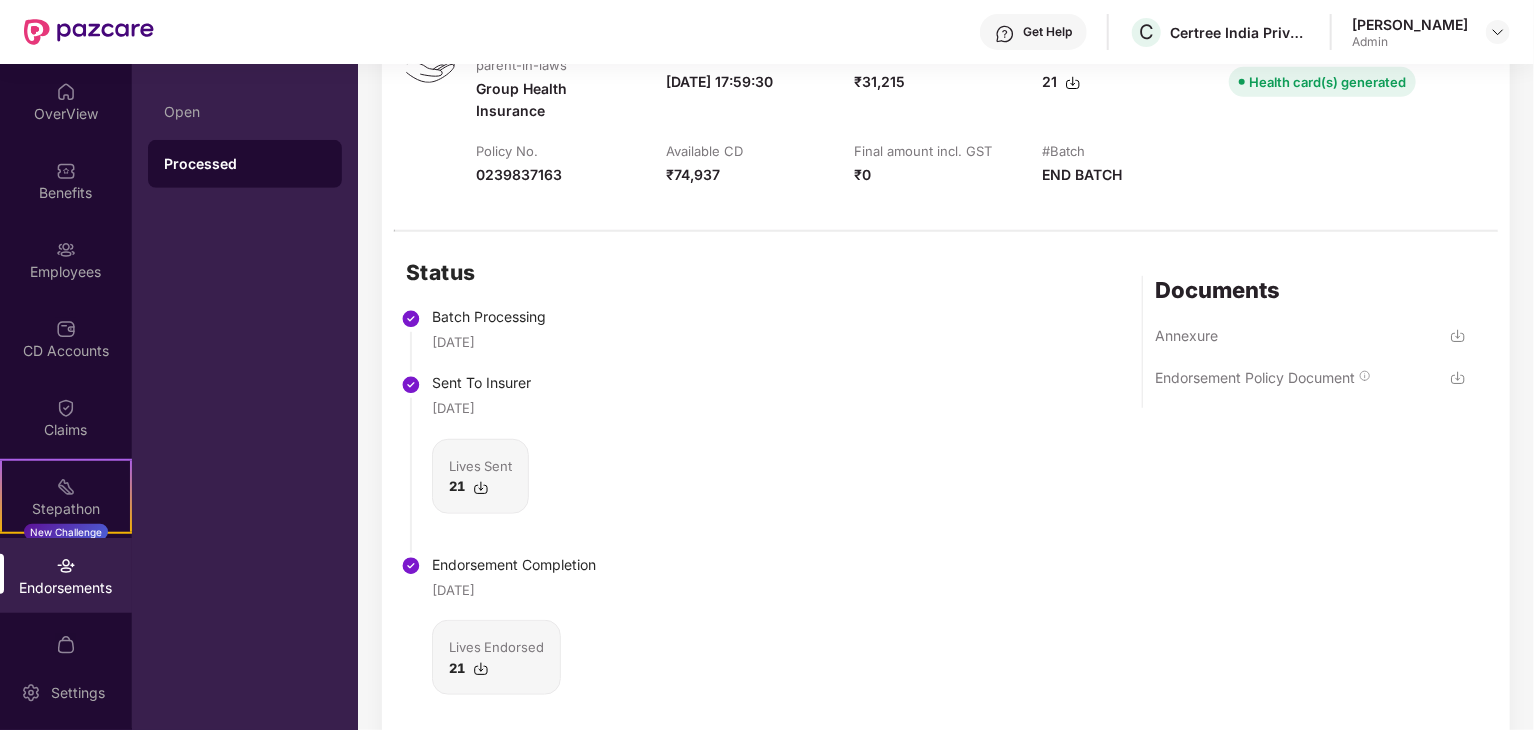 scroll, scrollTop: 600, scrollLeft: 0, axis: vertical 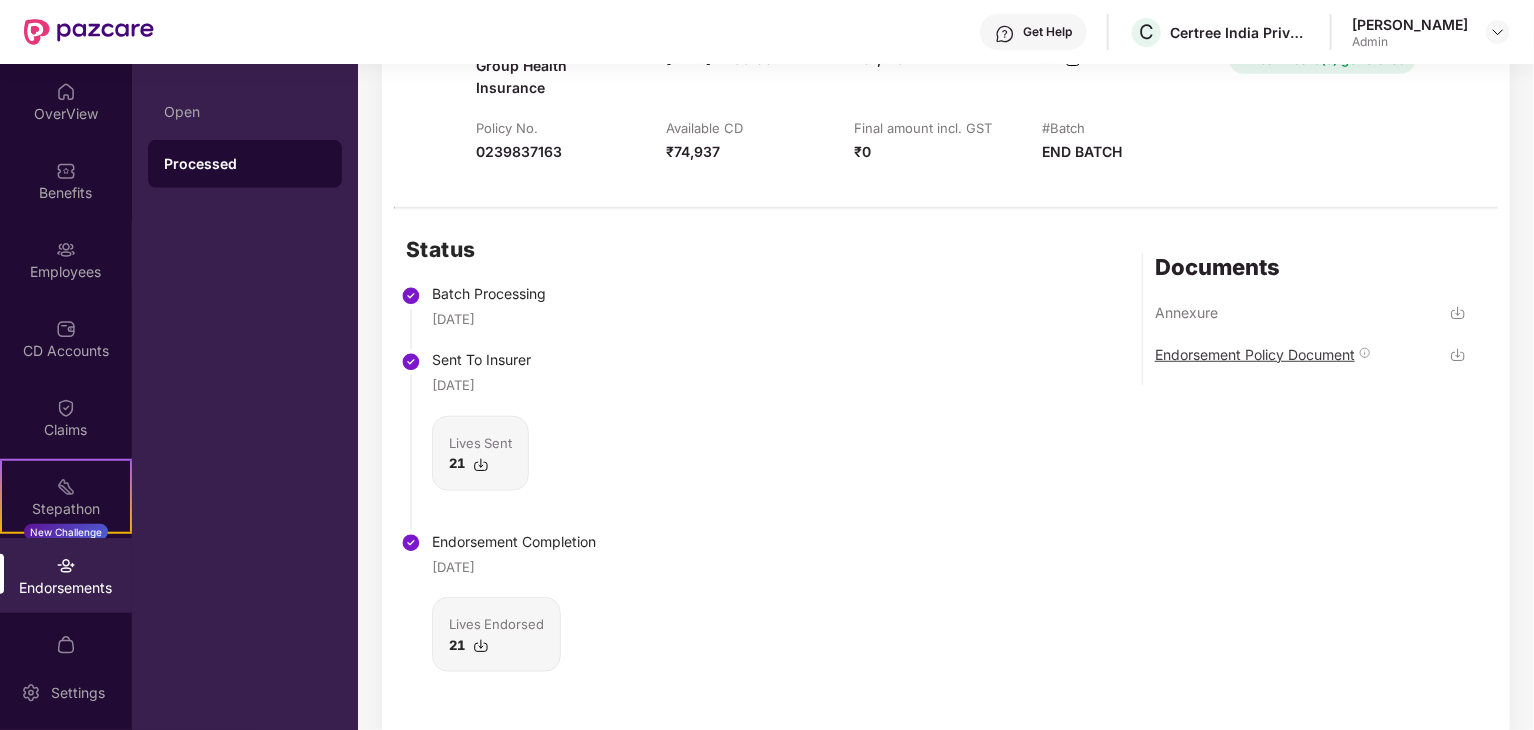 click on "Endorsement Policy Document" at bounding box center [1255, 354] 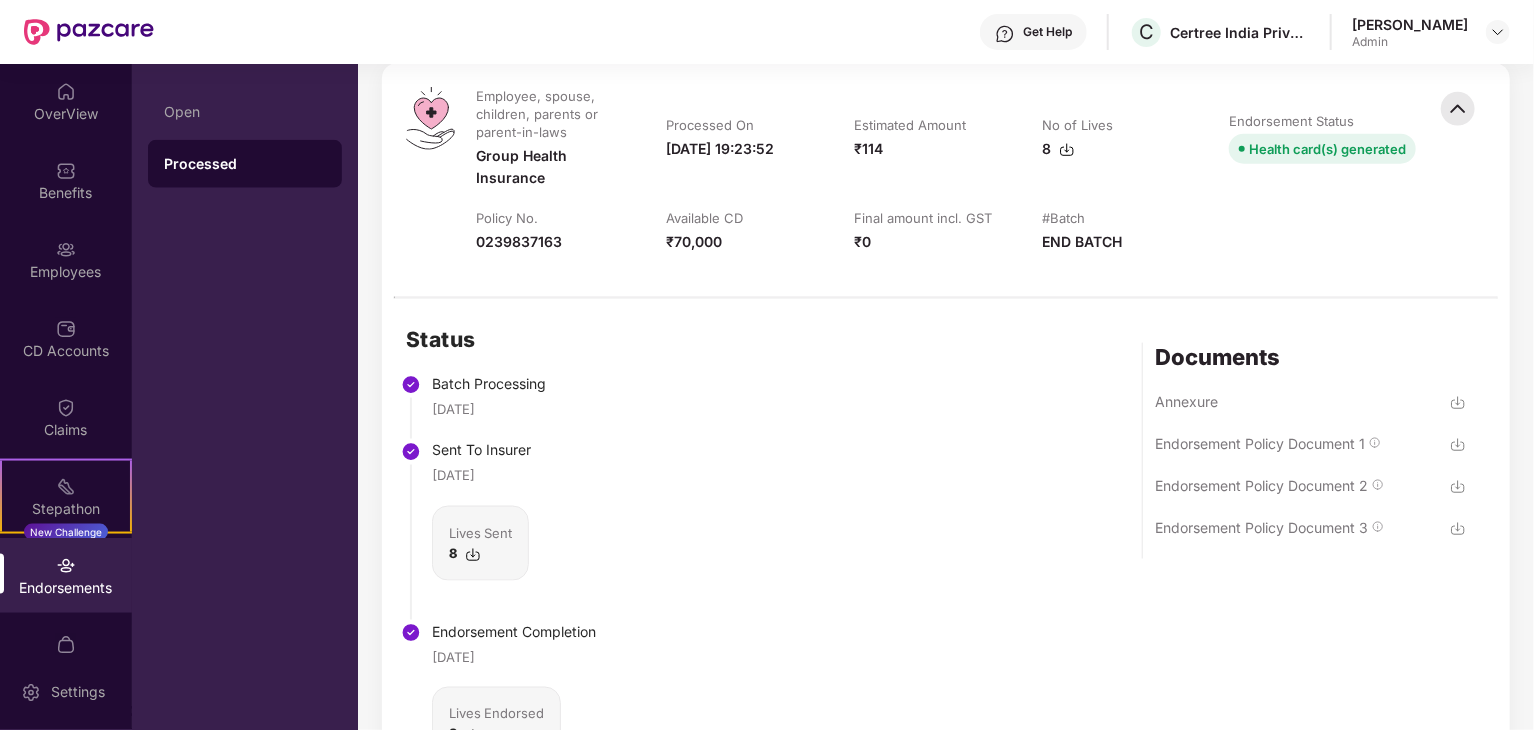 scroll, scrollTop: 1400, scrollLeft: 0, axis: vertical 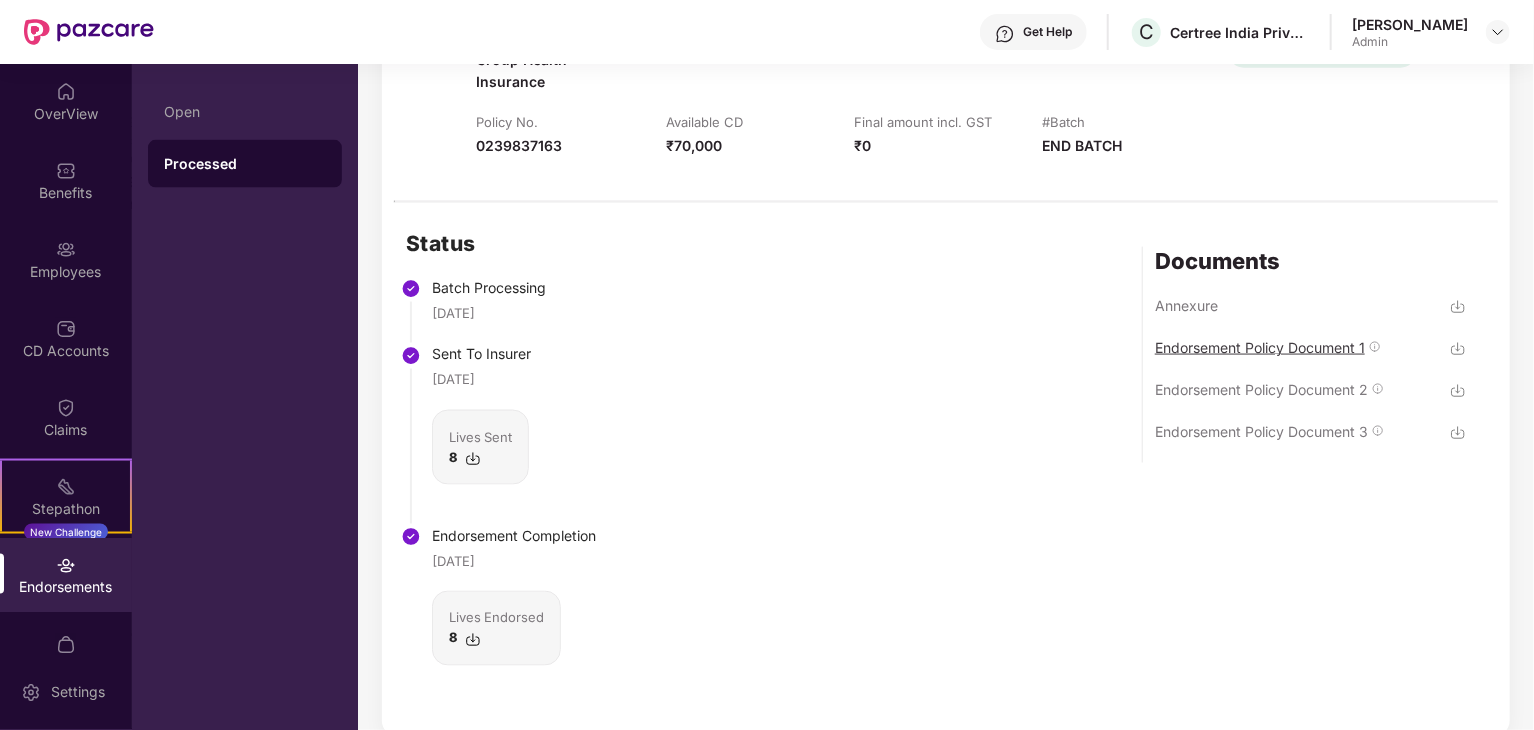 click on "Endorsement Policy Document 1" at bounding box center (1260, 347) 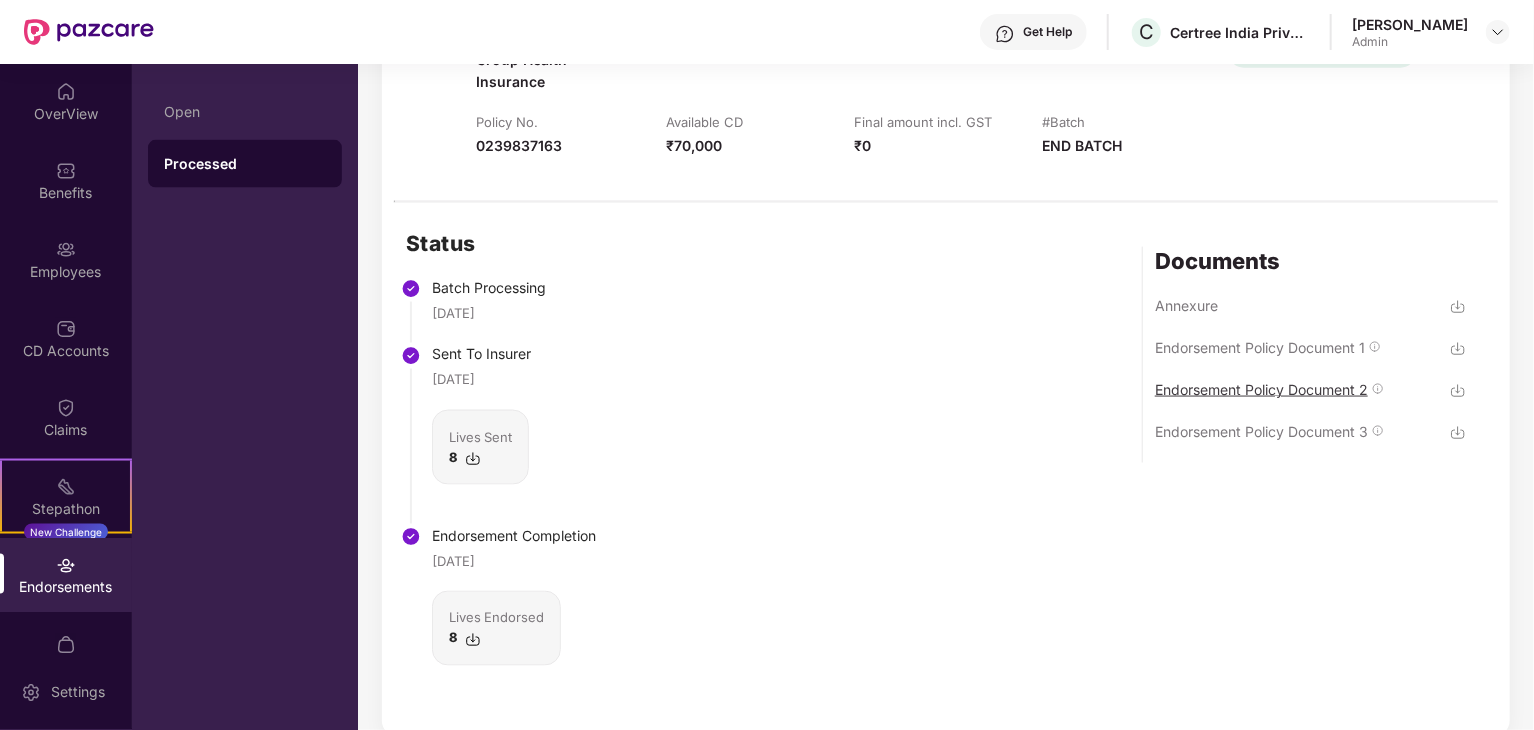 click on "Endorsement Policy Document 2" at bounding box center [1261, 389] 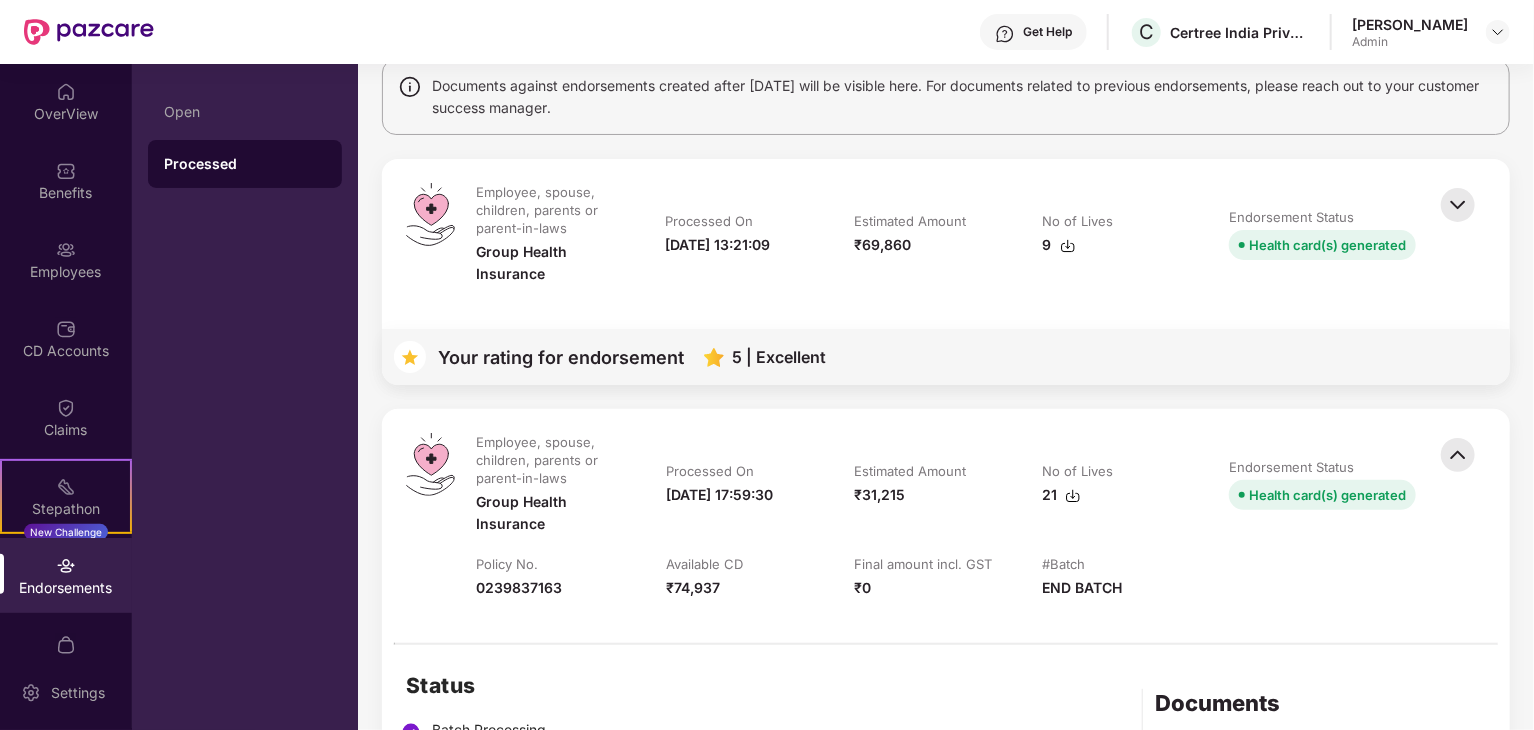 scroll, scrollTop: 0, scrollLeft: 0, axis: both 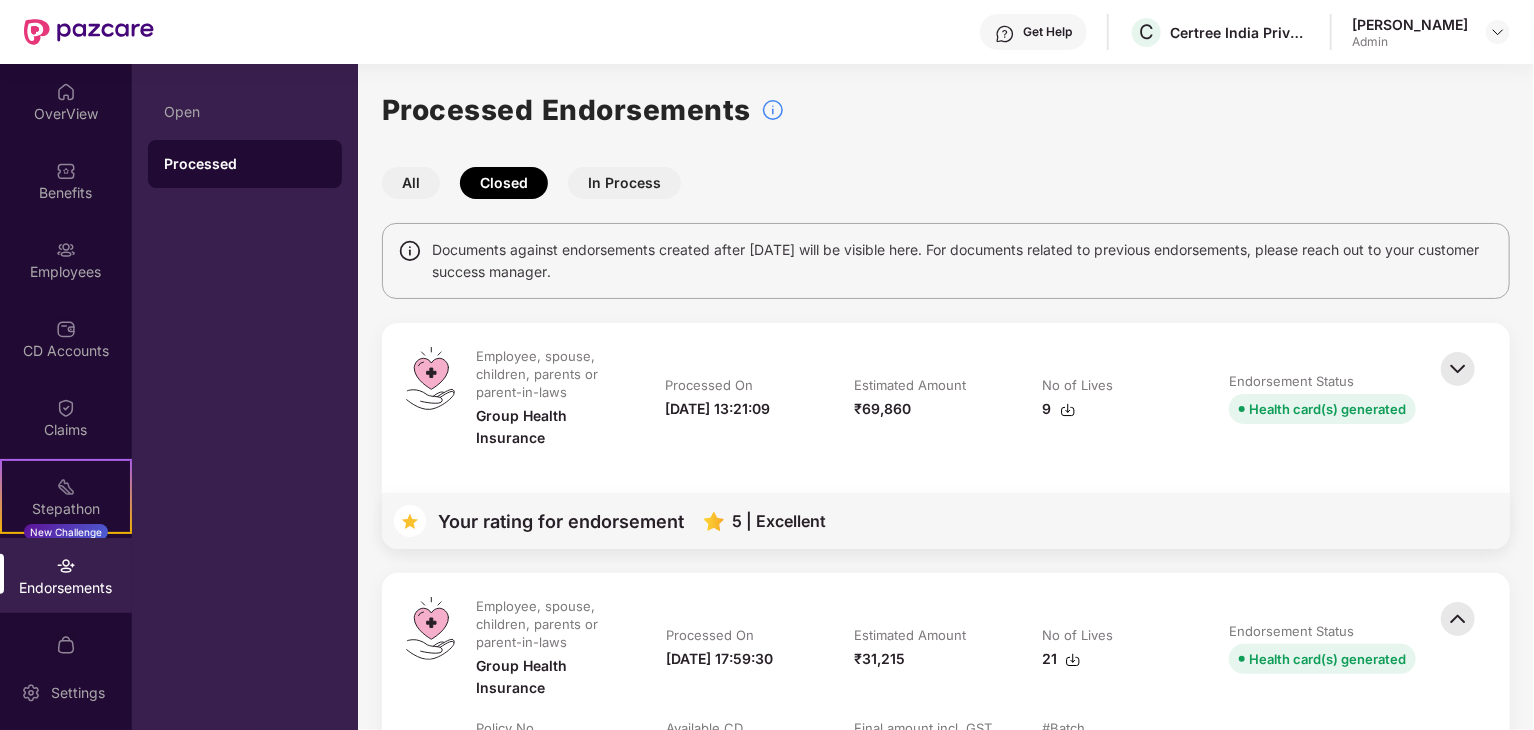 click on "Processed Endorsements All   Closed   In Process   Documents against endorsements created after 19th Jan'24 will be visible here. For documents related to previous endorsements, please reach out to your customer success manager. Employee, spouse, children, parents or parent-in-laws Group Health Insurance Processed On 09-Apr-2025 13:21:09 Estimated Amount ₹69,860 No of Lives 9   Endorsement Status Health card(s) generated Your rating for endorsement 5 | Excellent Employee, spouse, children, parents or parent-in-laws Group Health Insurance Processed On 07-Feb-2025 17:59:30 Estimated Amount ₹31,215 No of Lives 21   Endorsement Status Health card(s) generated Policy No. 0239837163 Available CD ₹74,937 Final amount incl. GST ₹0 #Batch END BATCH Status Batch Processing   07 Feb 2025 Sent To Insurer   07 Feb 2025 Lives Sent 21 Endorsement Completion   28 Feb 2025 Lives Endorsed 21 Documents Annexure Endorsement Policy Document Employee, spouse, children, parents or parent-in-laws Group Health Insurance 8" at bounding box center (946, 1535) 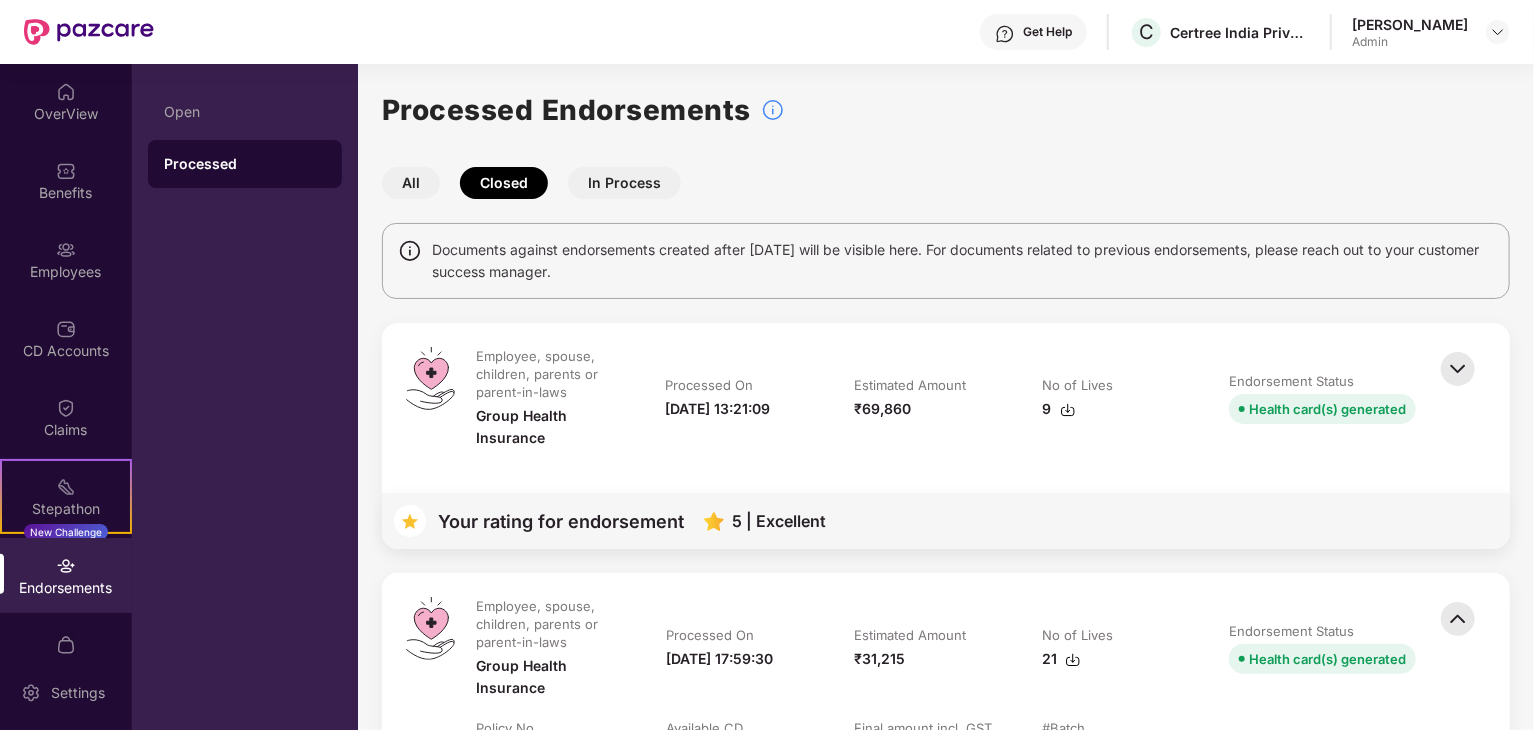 click at bounding box center [1461, 408] 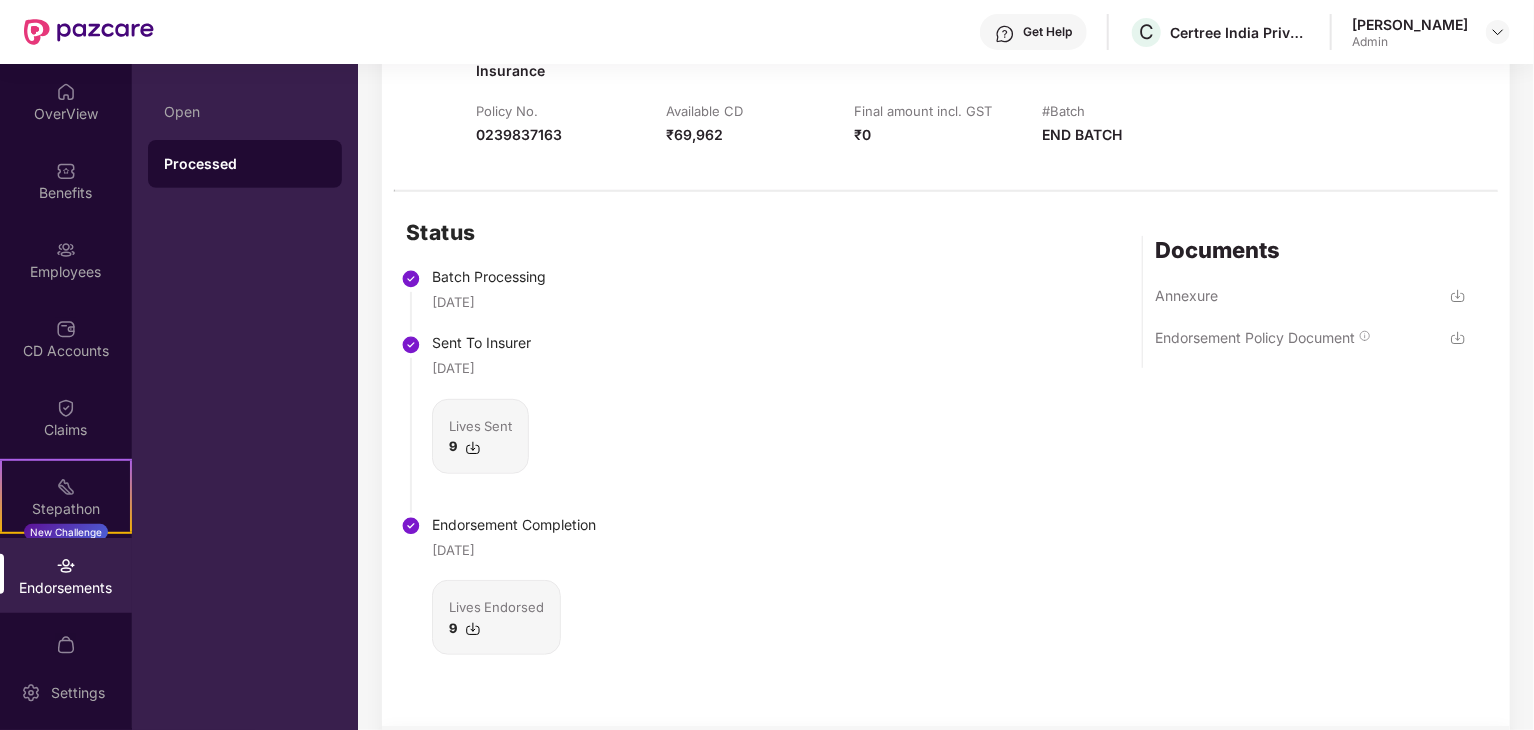 scroll, scrollTop: 400, scrollLeft: 0, axis: vertical 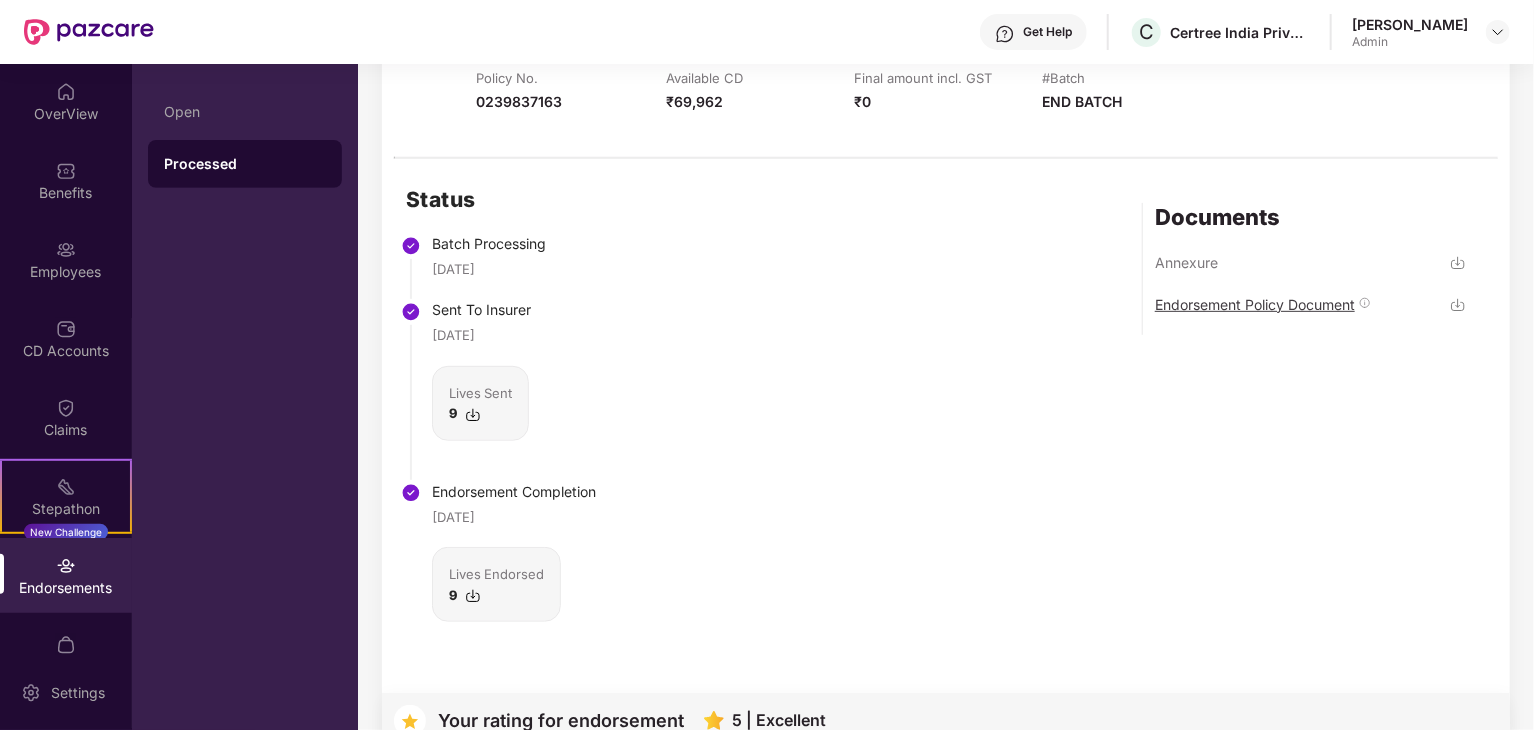 click on "Endorsement Policy Document" at bounding box center [1255, 304] 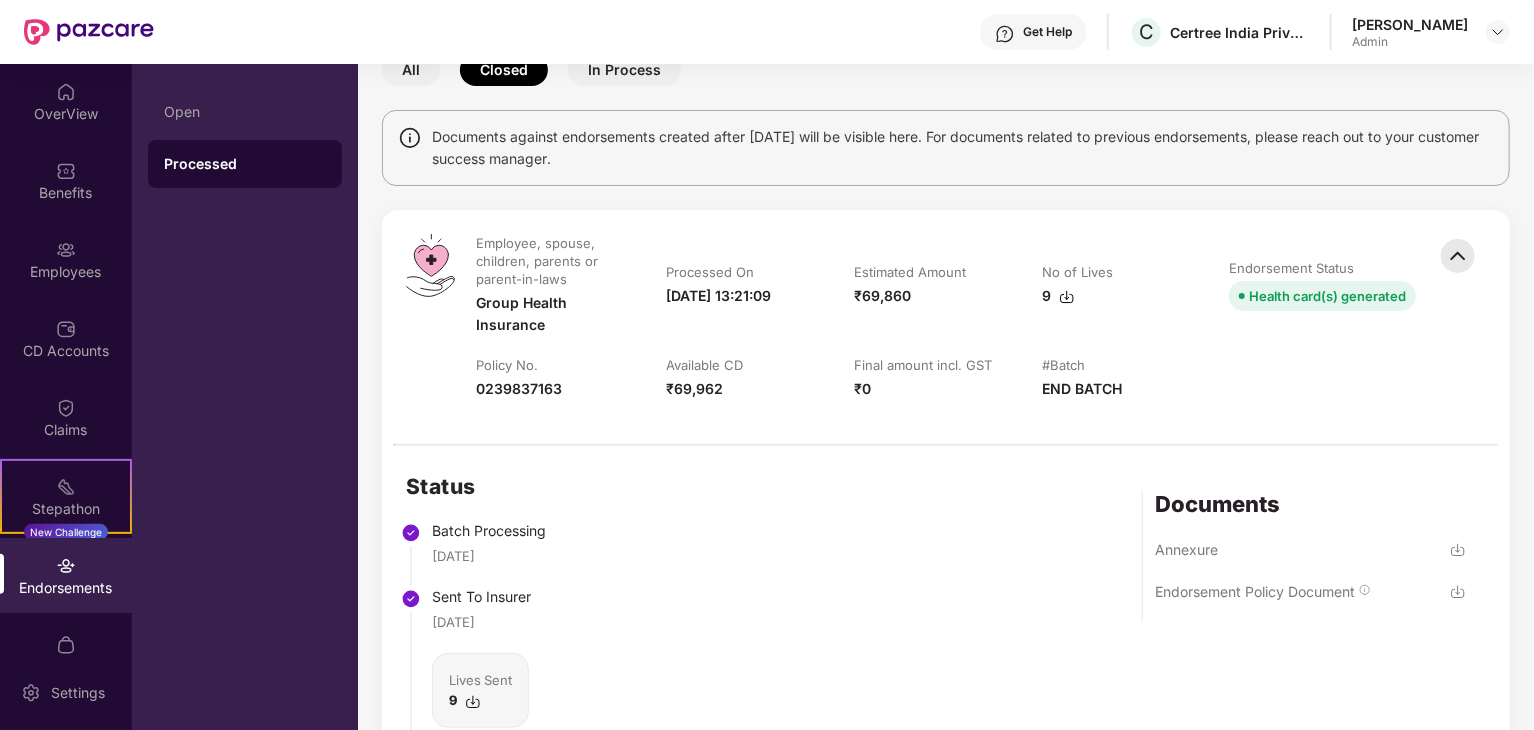scroll, scrollTop: 0, scrollLeft: 0, axis: both 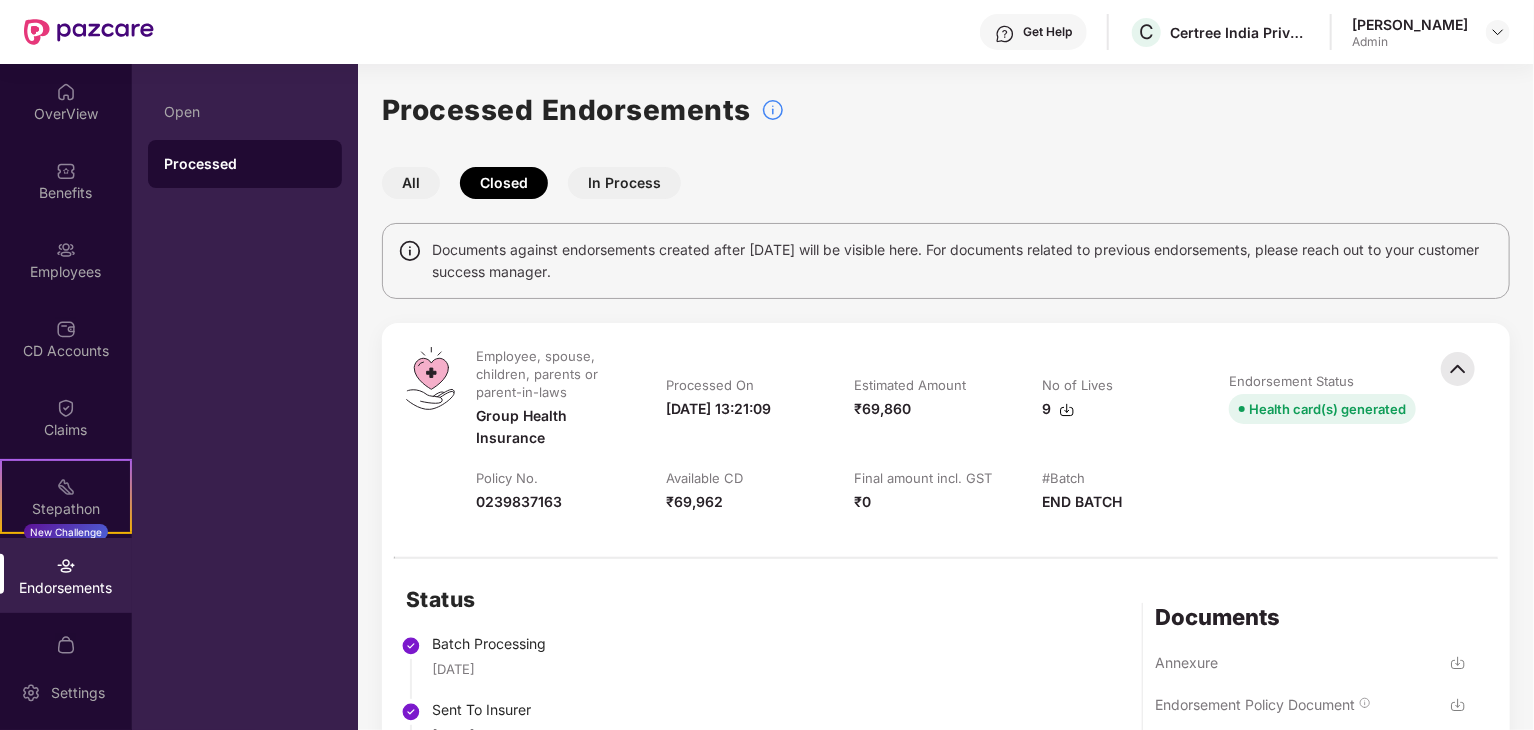 click on "All   Closed   In Process" at bounding box center [946, 183] 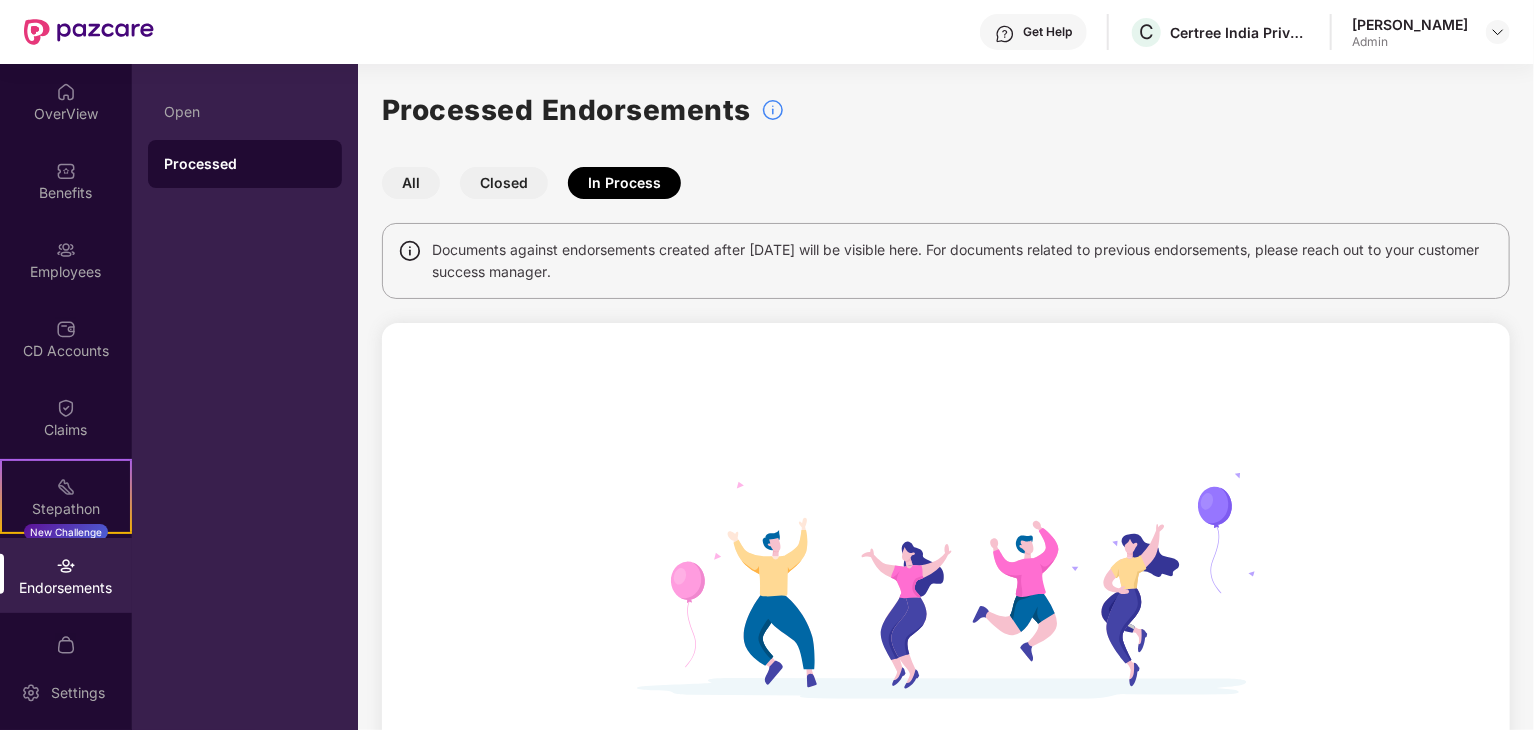 click on "In Process" at bounding box center (624, 183) 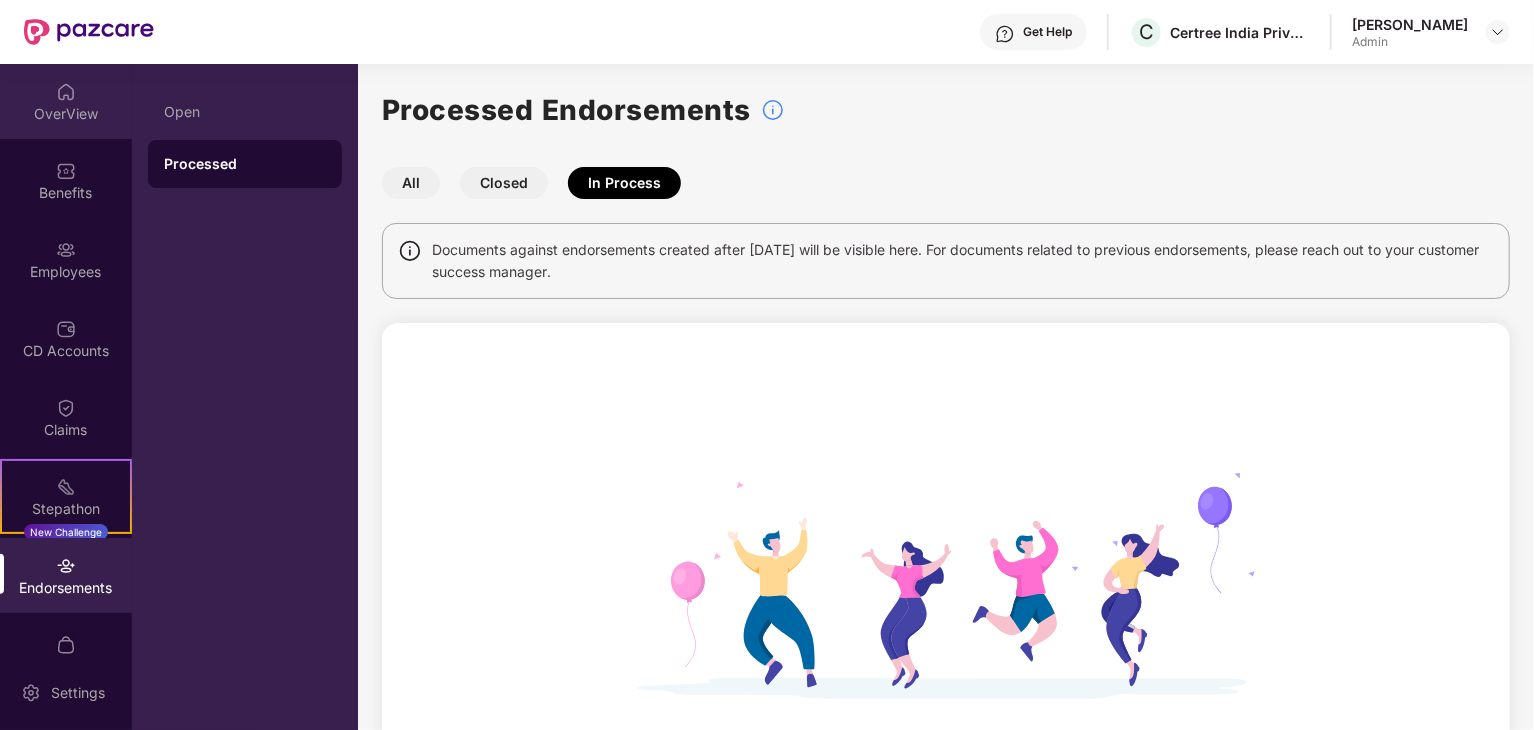 click on "OverView" at bounding box center [66, 101] 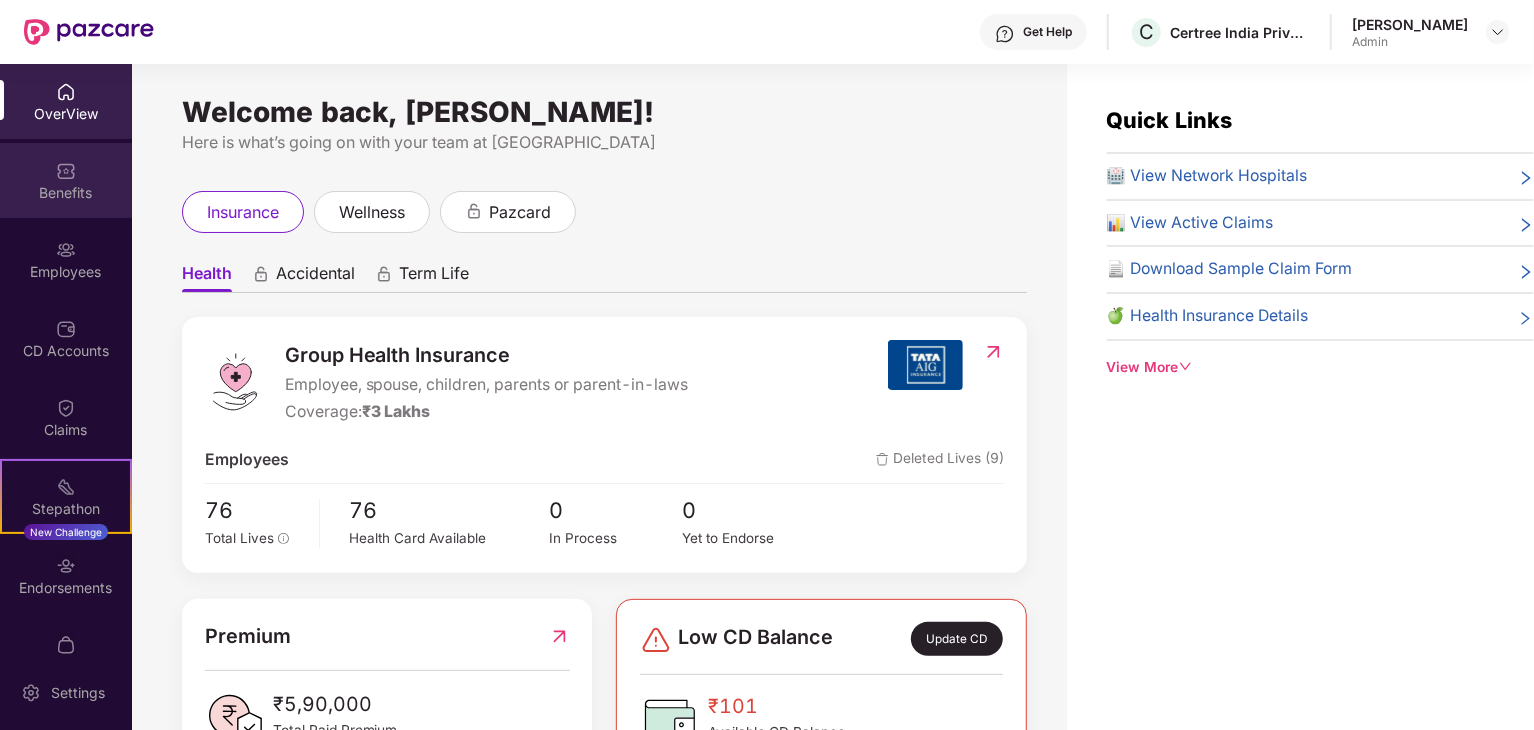 click on "Benefits" at bounding box center [66, 193] 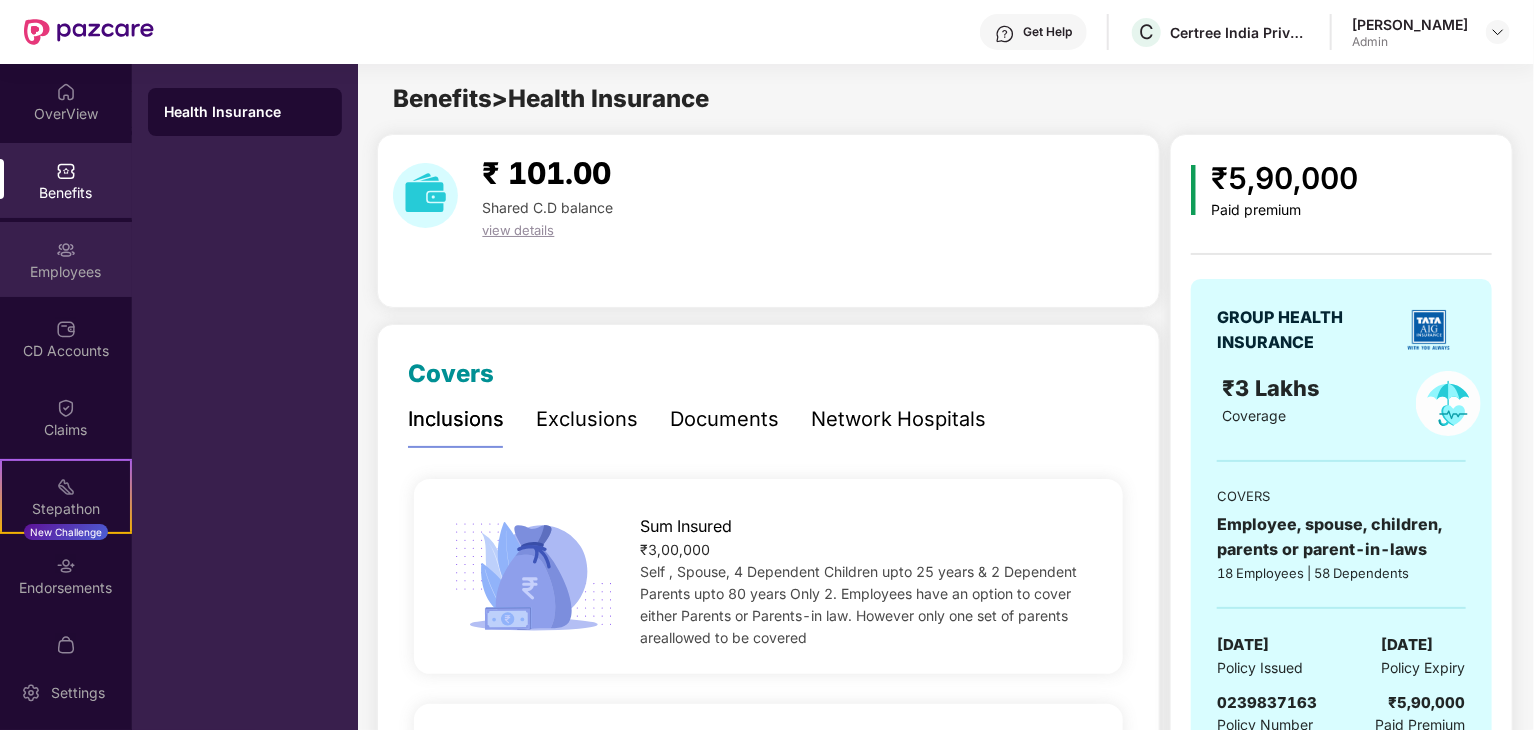 click at bounding box center (66, 250) 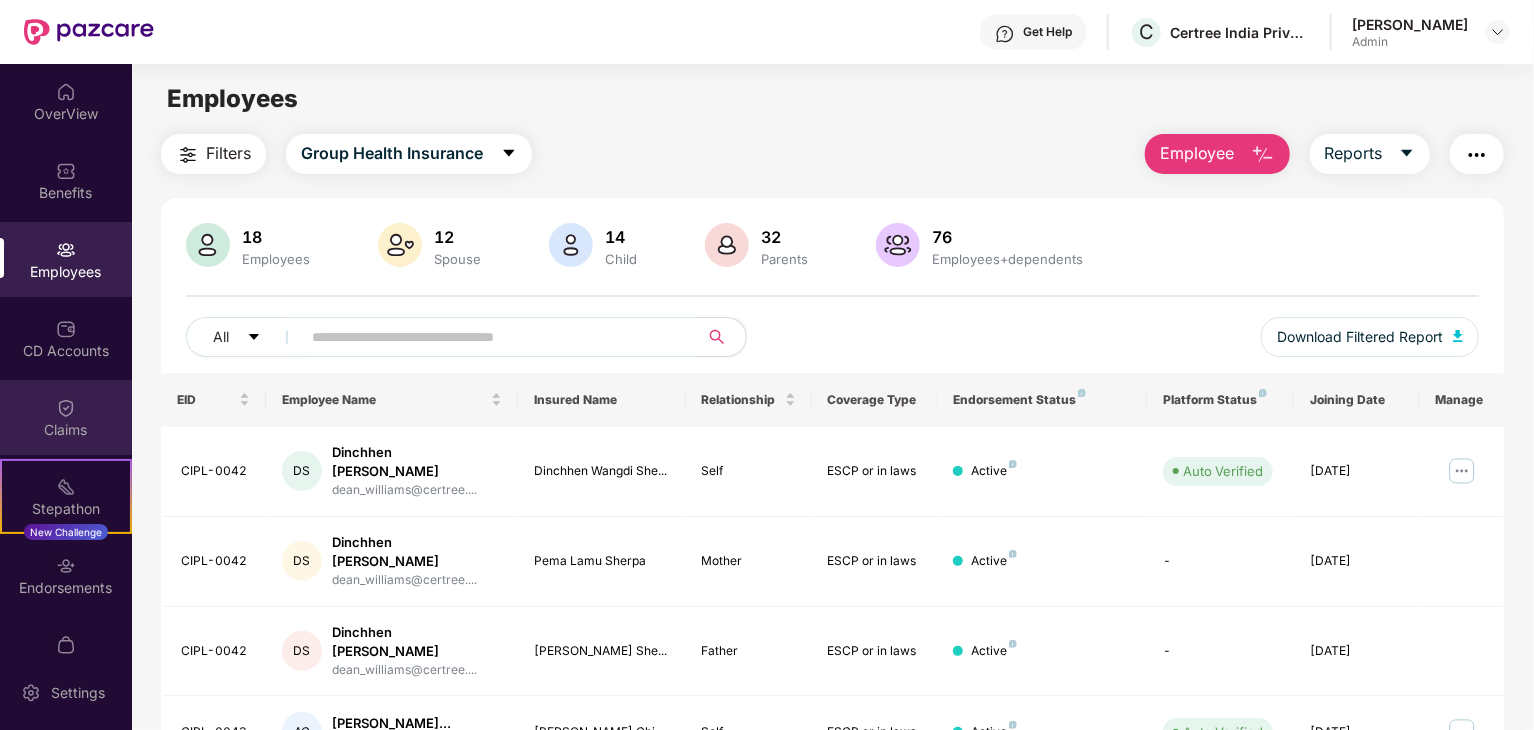 click on "Claims" at bounding box center (66, 417) 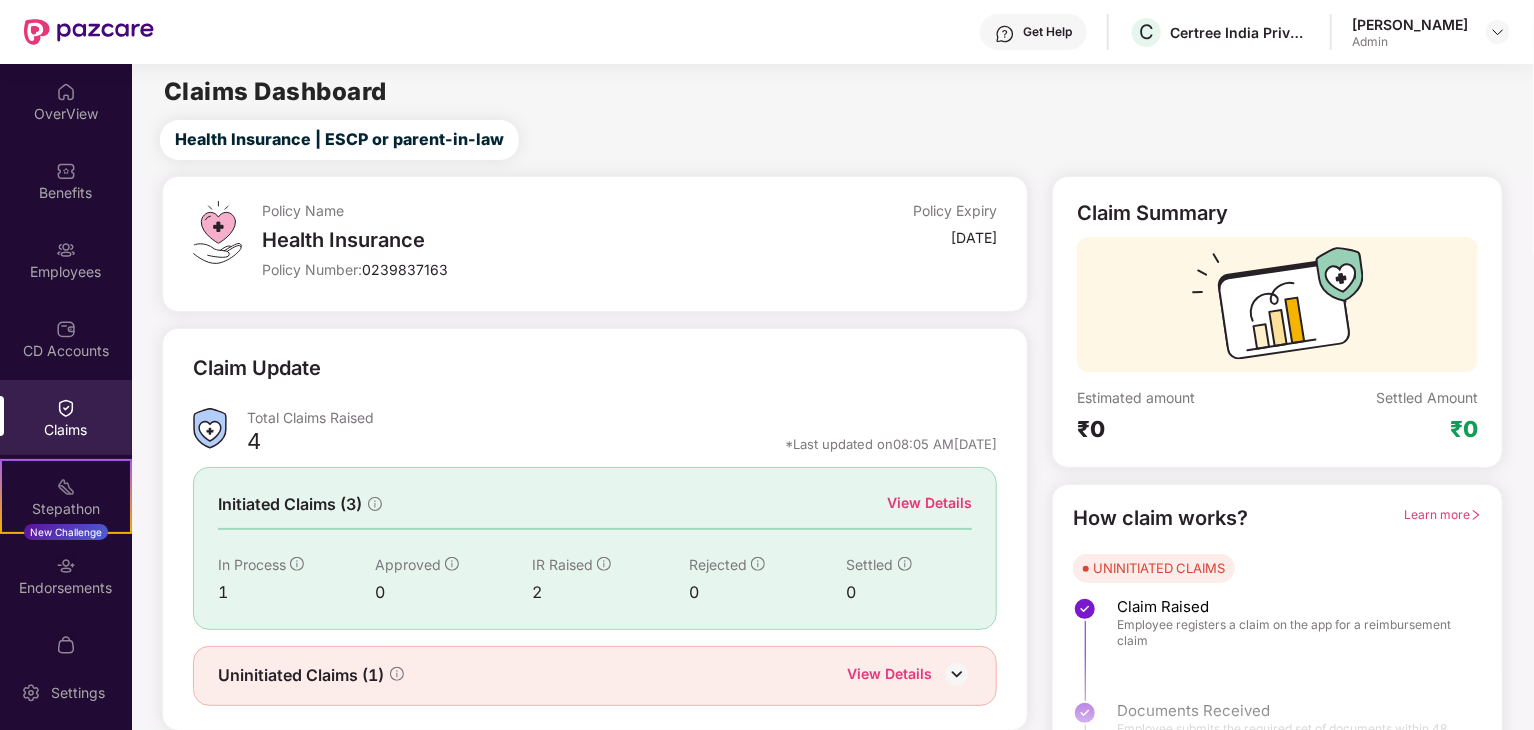 scroll, scrollTop: 41, scrollLeft: 0, axis: vertical 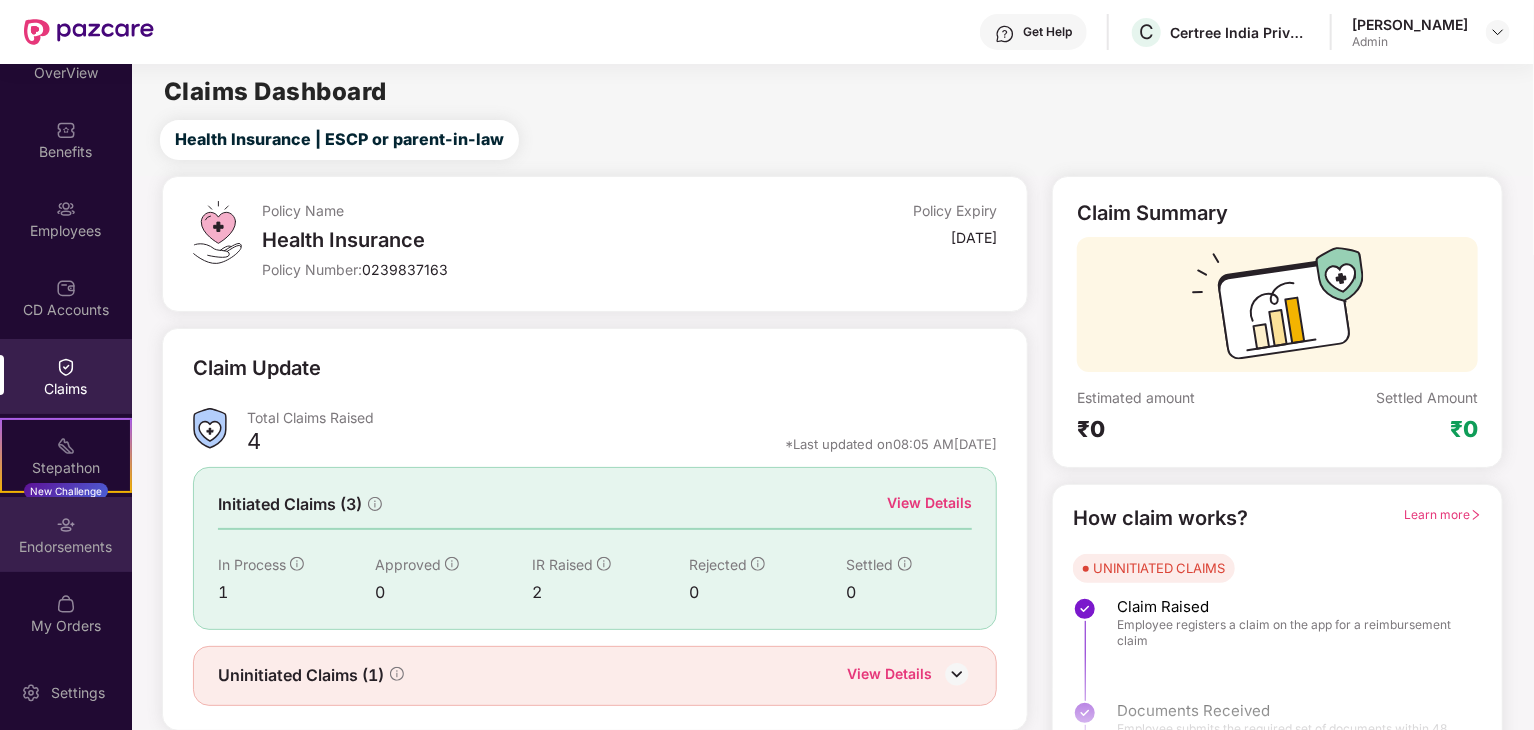 click on "Endorsements" at bounding box center (66, 547) 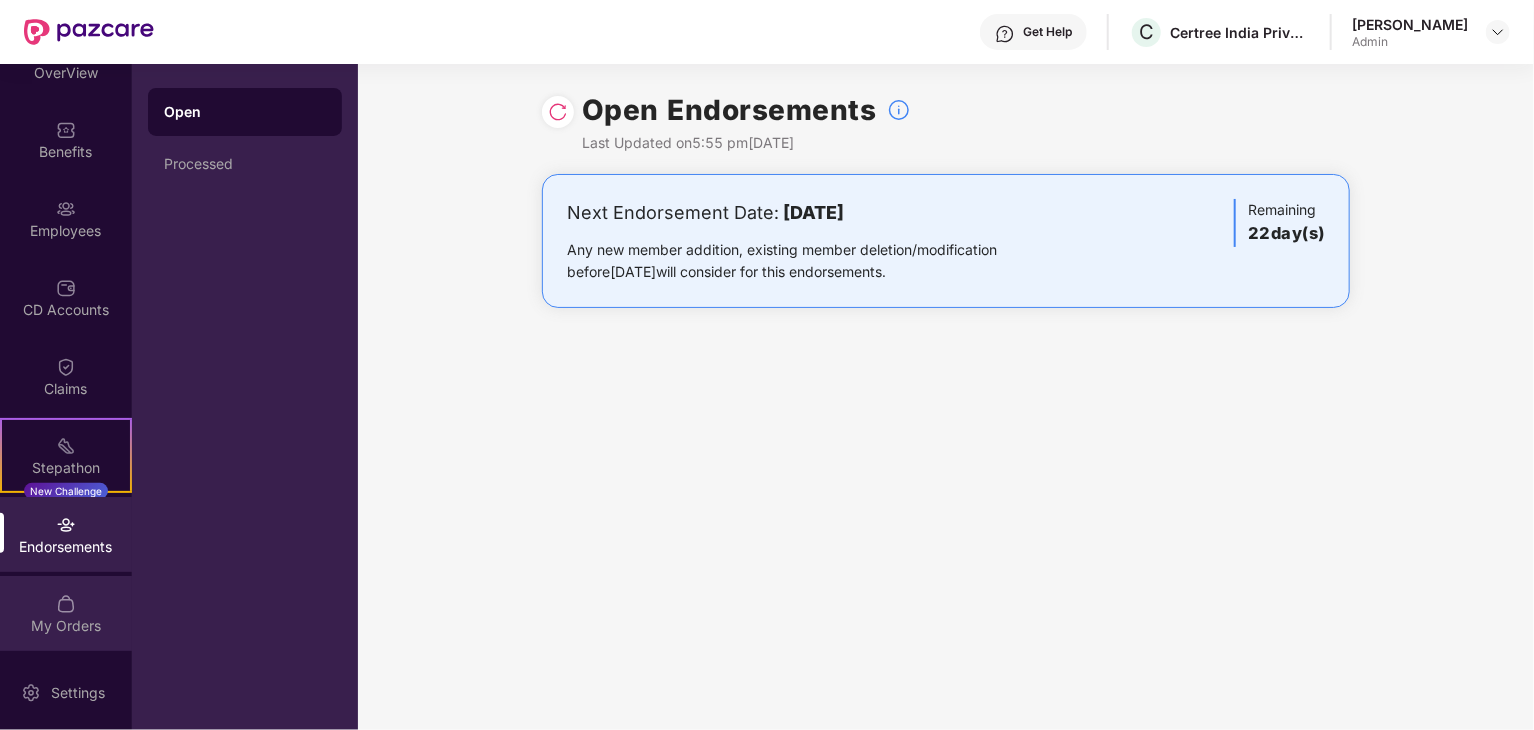 click on "My Orders" at bounding box center [66, 626] 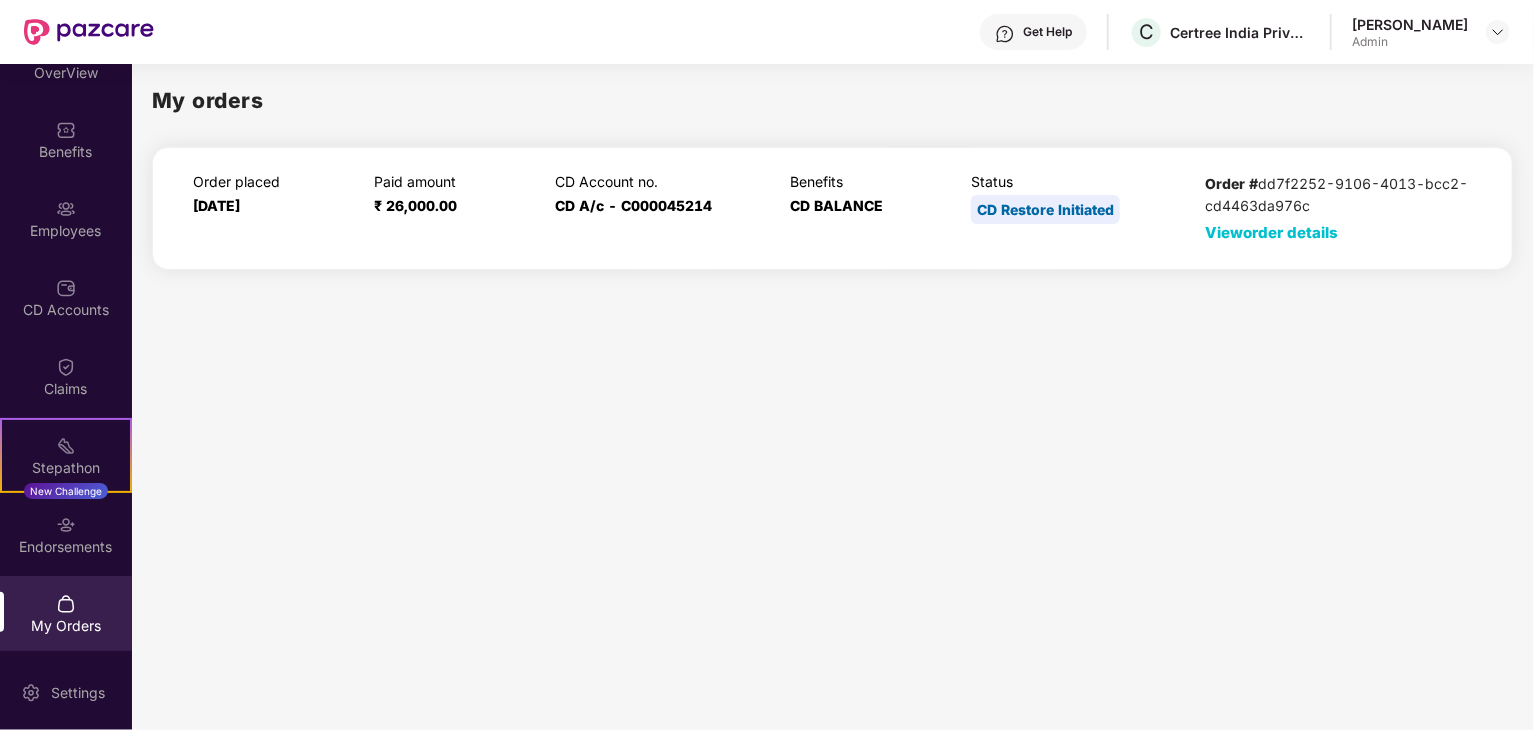 click on "View  order details" at bounding box center [1272, 232] 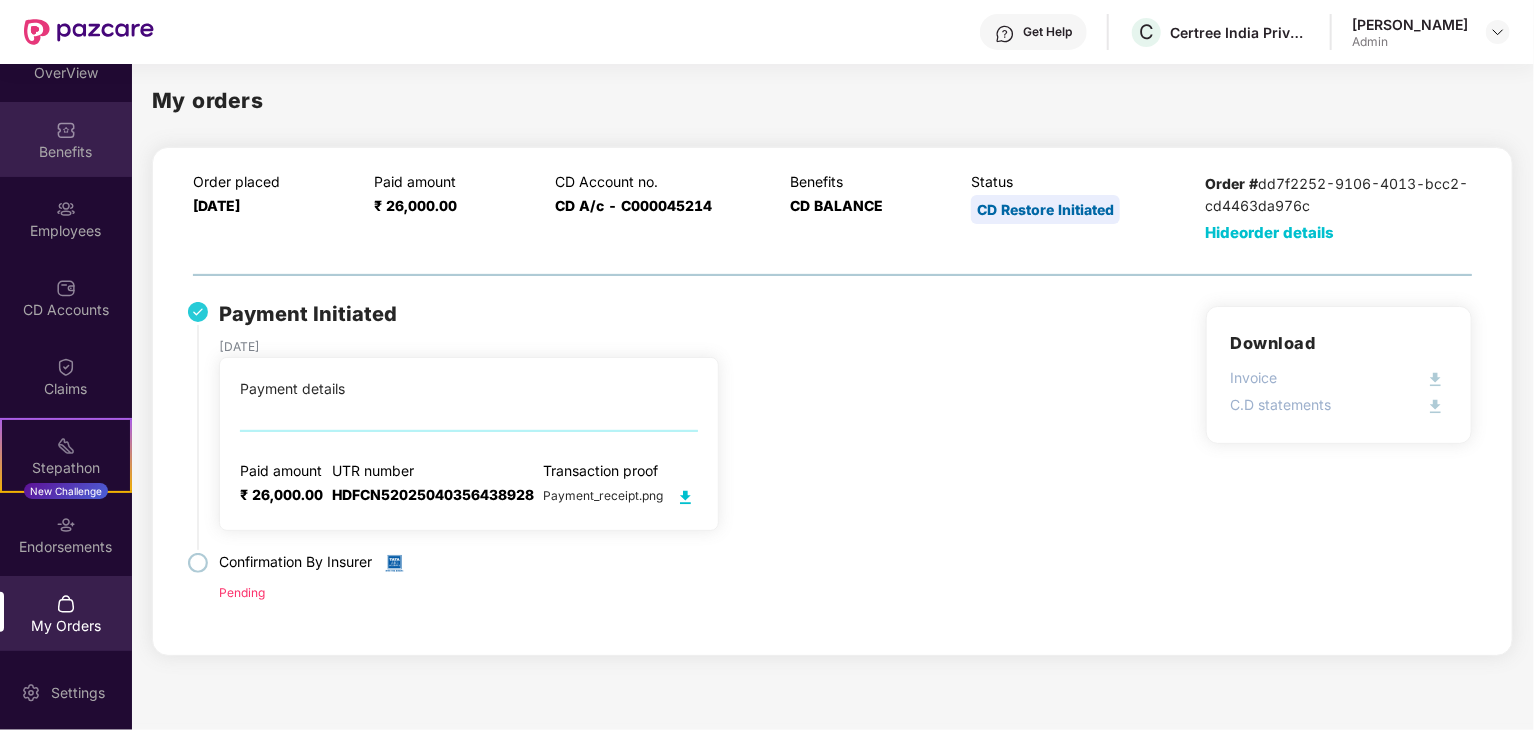 click on "Benefits" at bounding box center [66, 152] 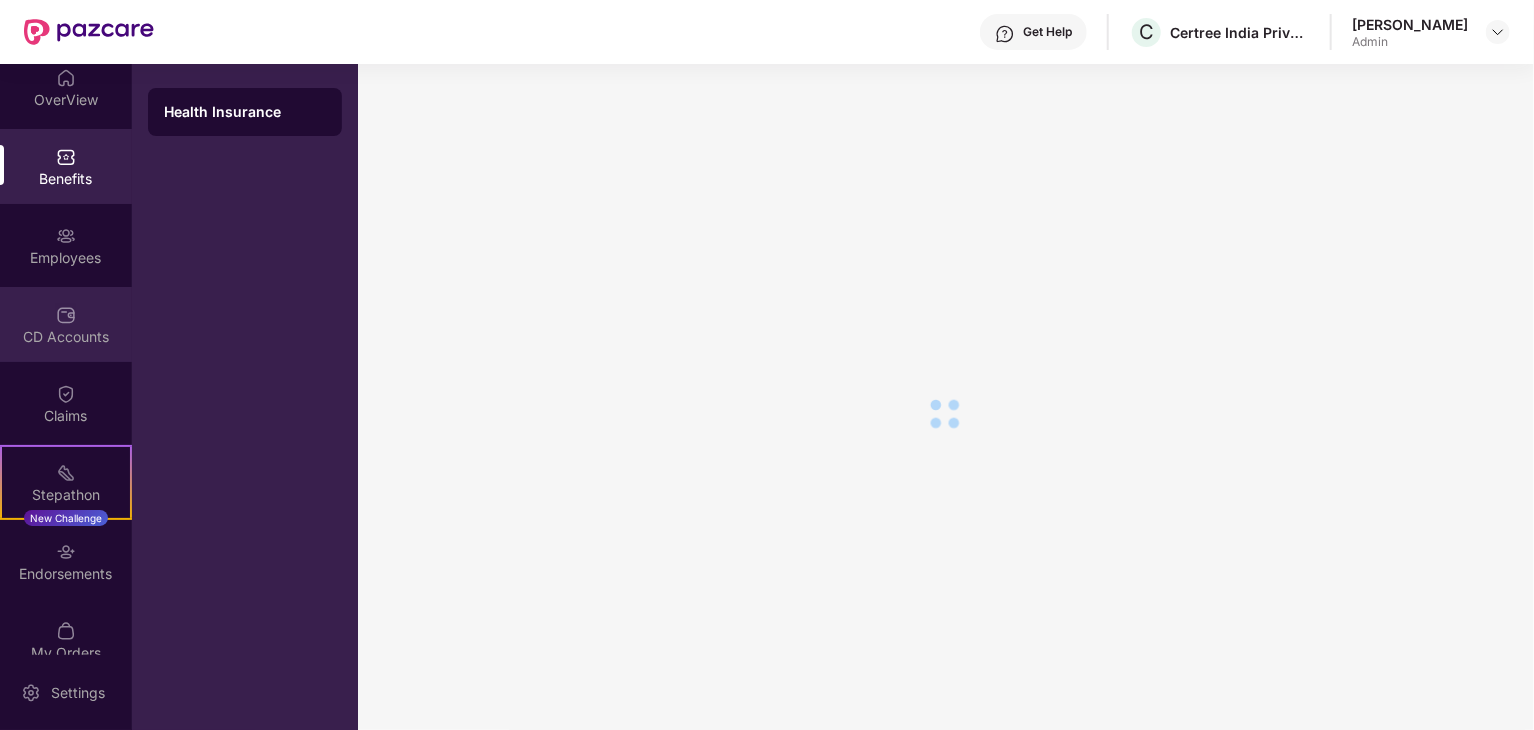 scroll, scrollTop: 0, scrollLeft: 0, axis: both 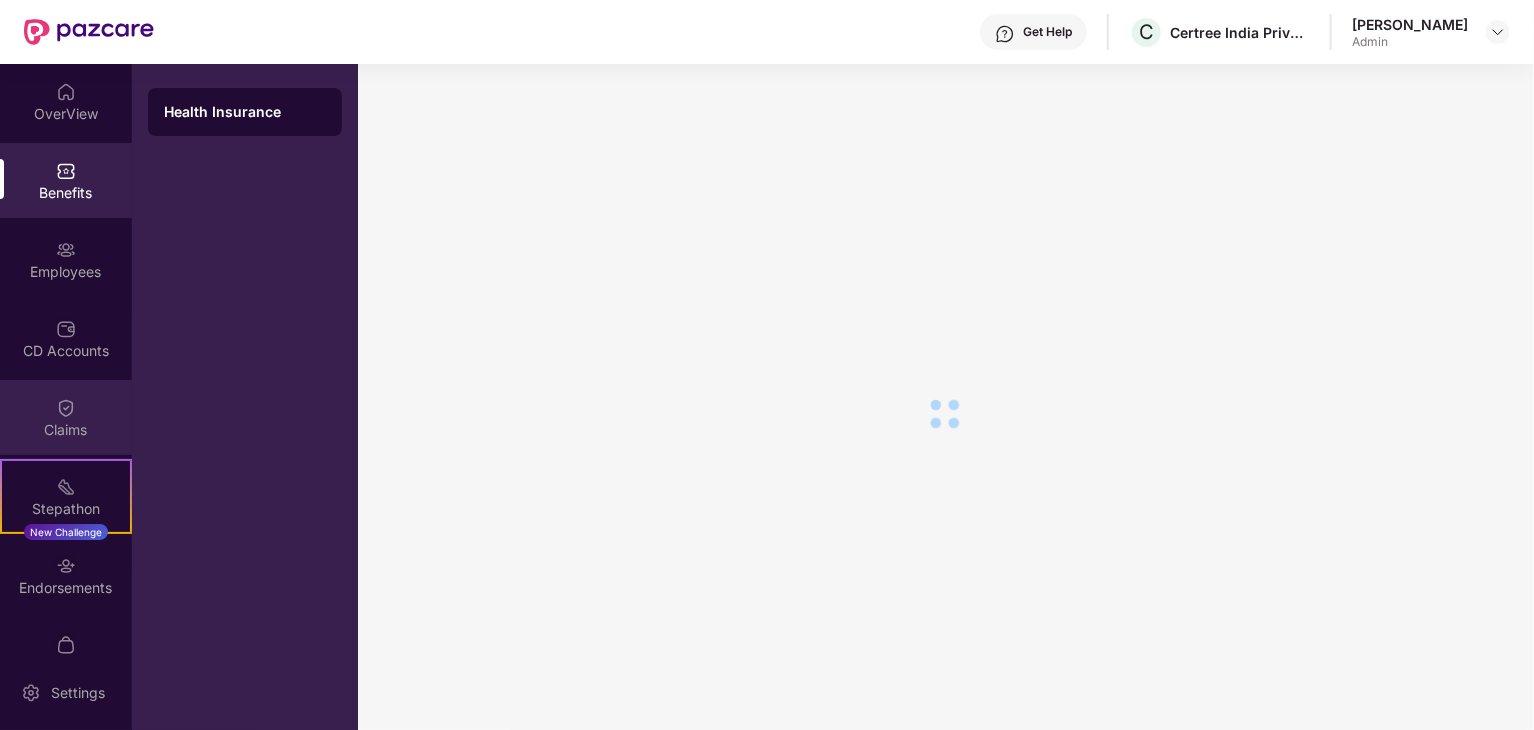 click on "Claims" at bounding box center (66, 417) 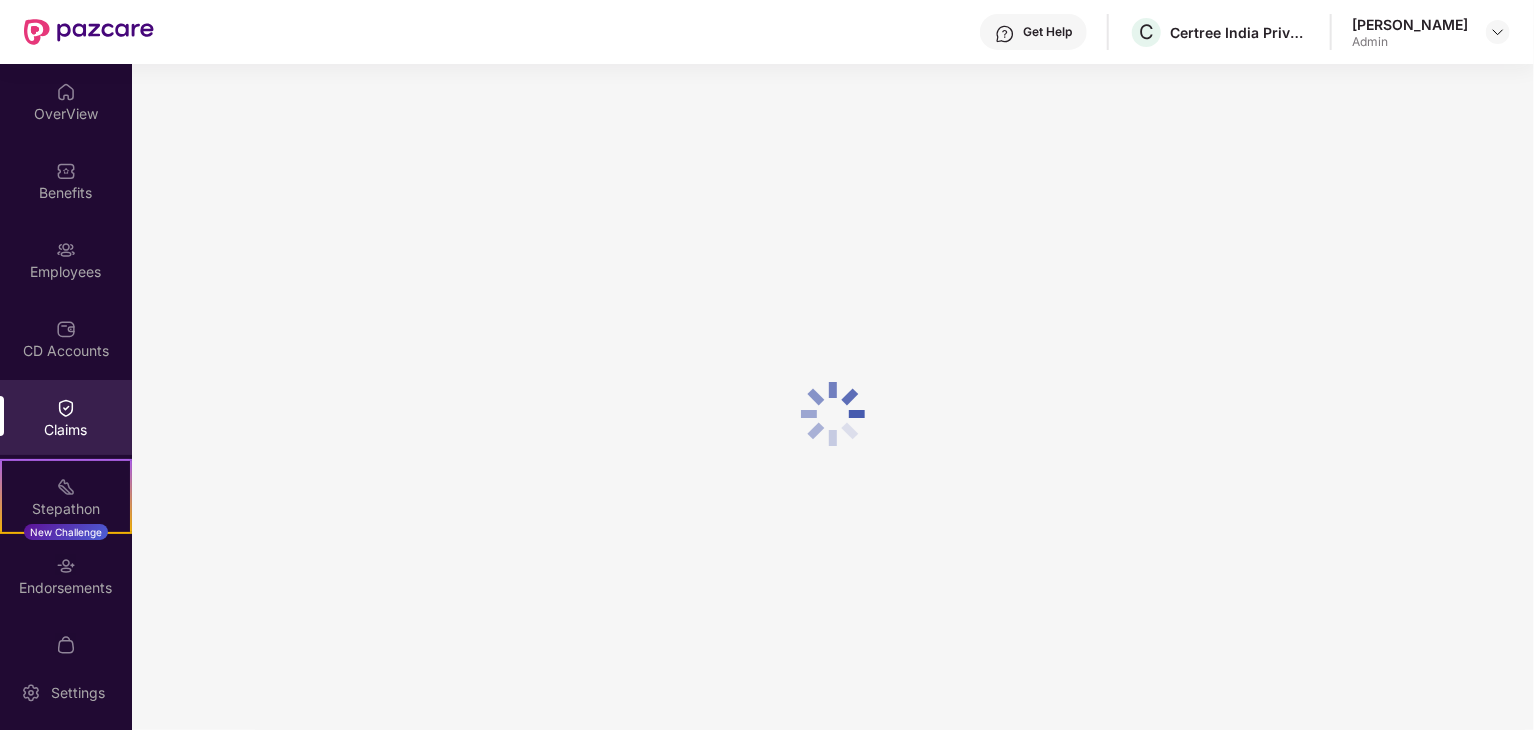 click on "Claims" at bounding box center (66, 430) 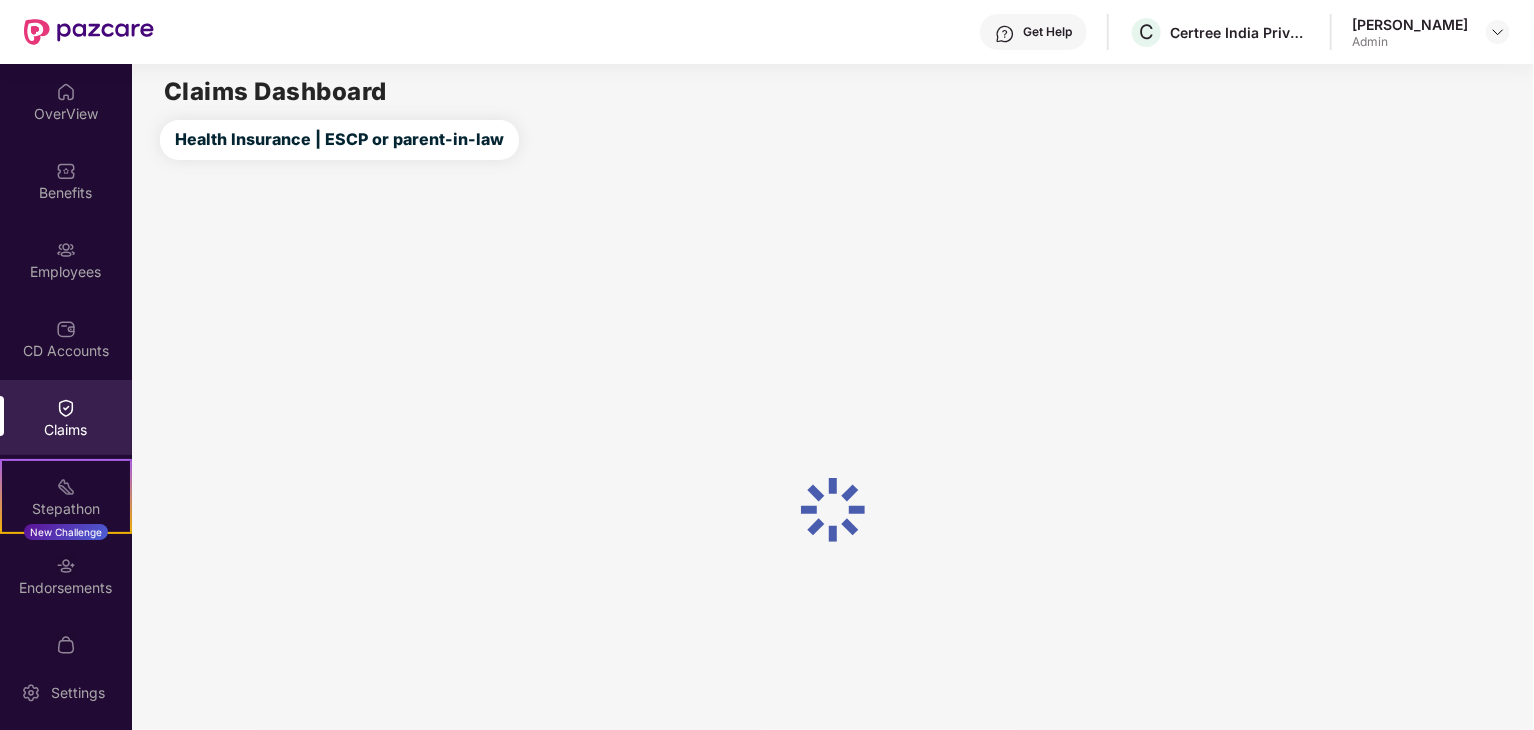 scroll, scrollTop: 41, scrollLeft: 0, axis: vertical 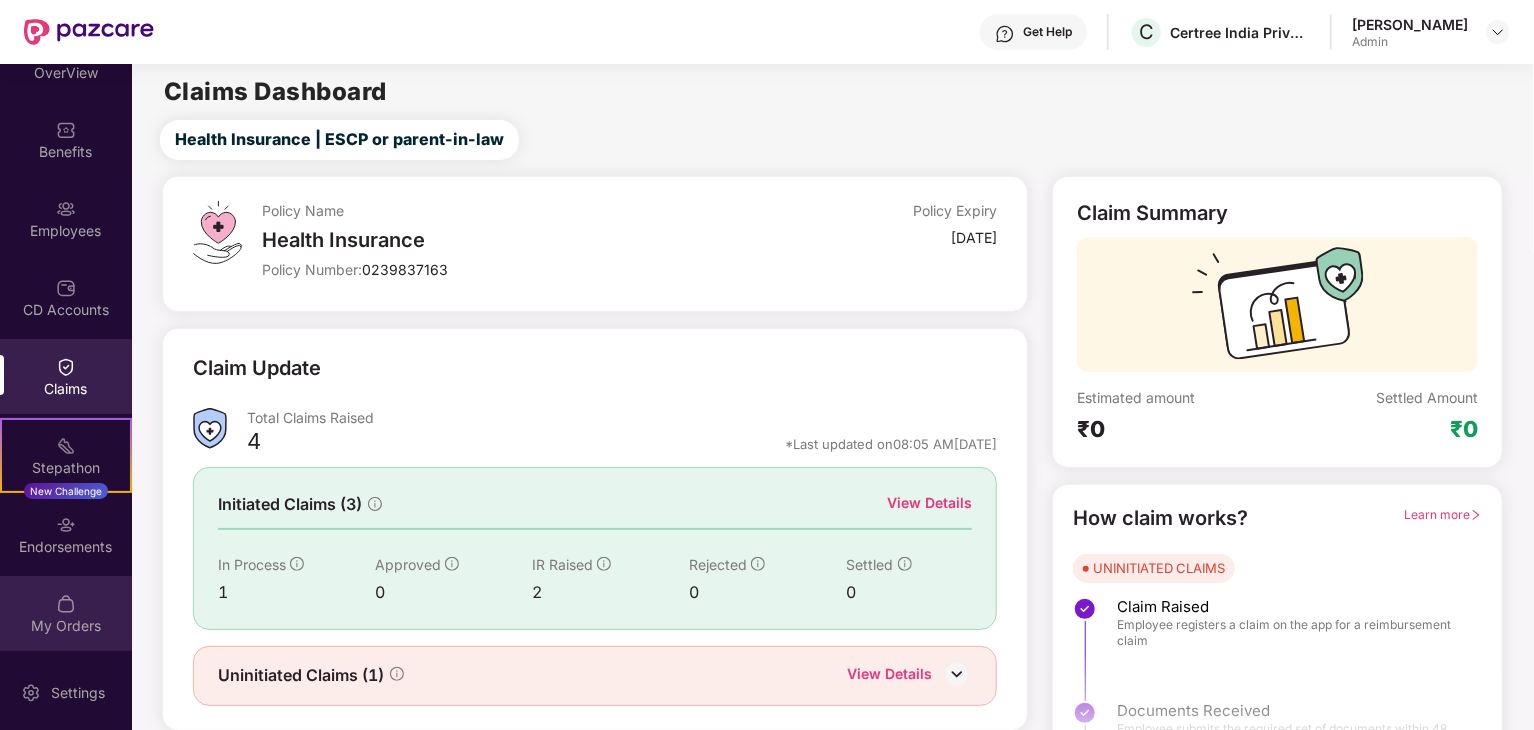 click on "My Orders" at bounding box center [66, 613] 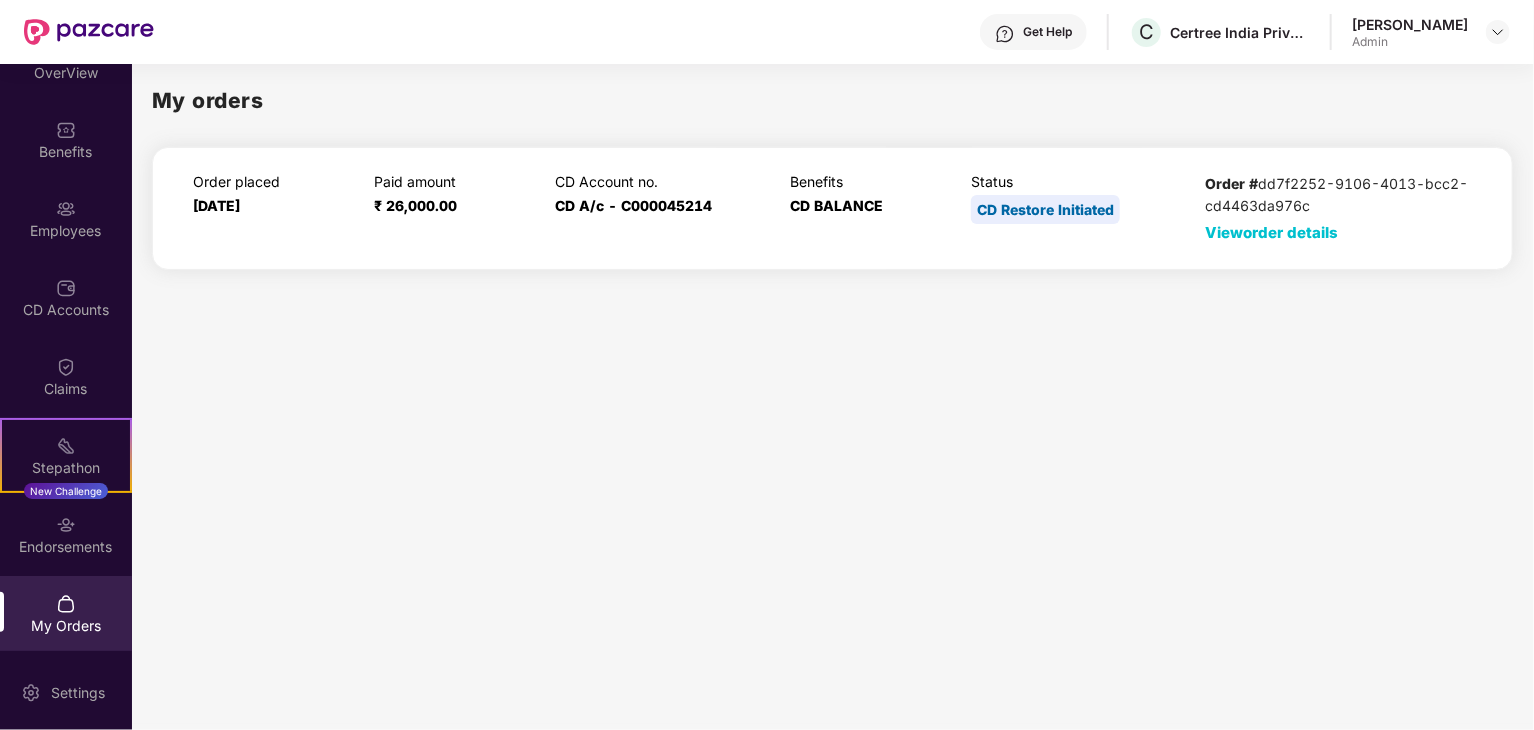 click on "View  order details" at bounding box center [1272, 232] 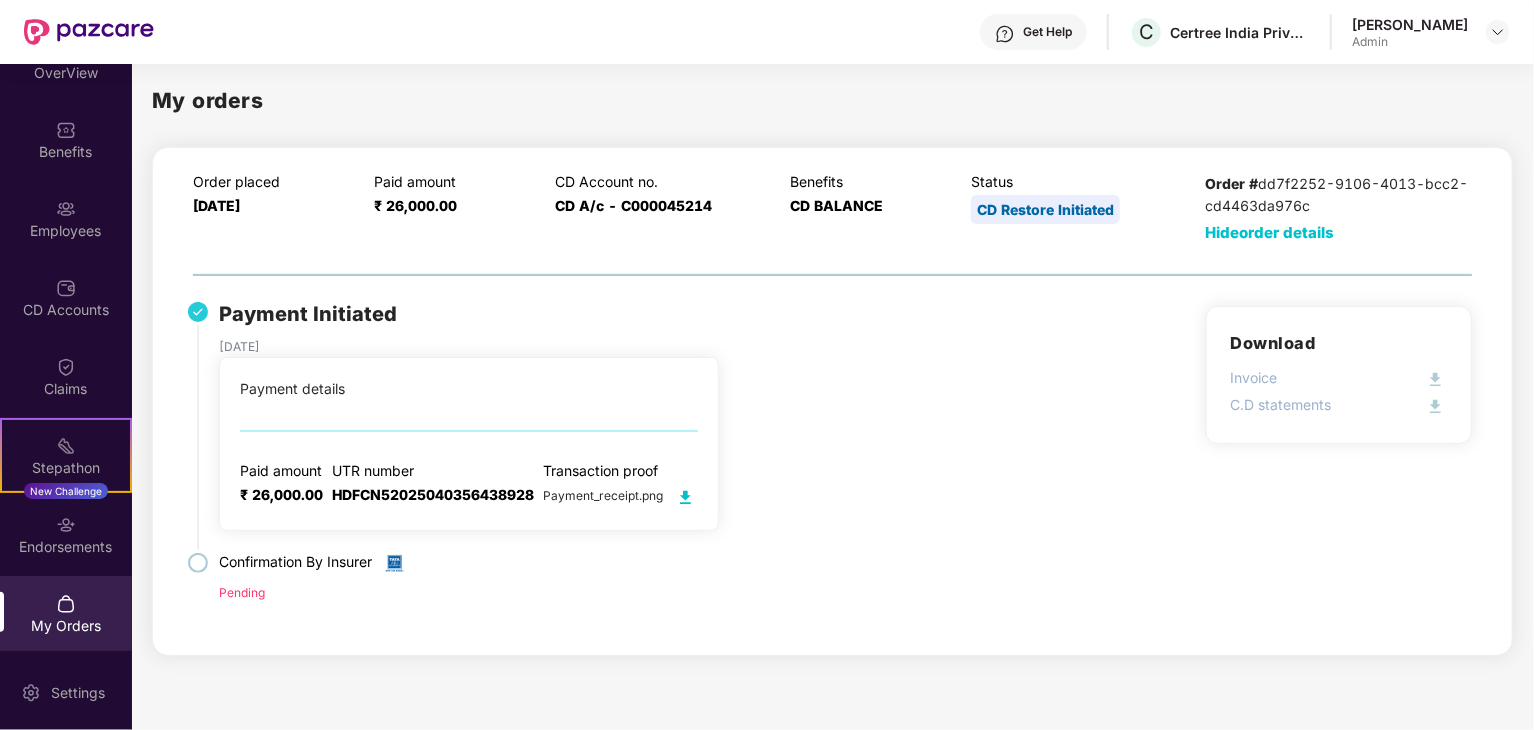 click at bounding box center [685, 497] 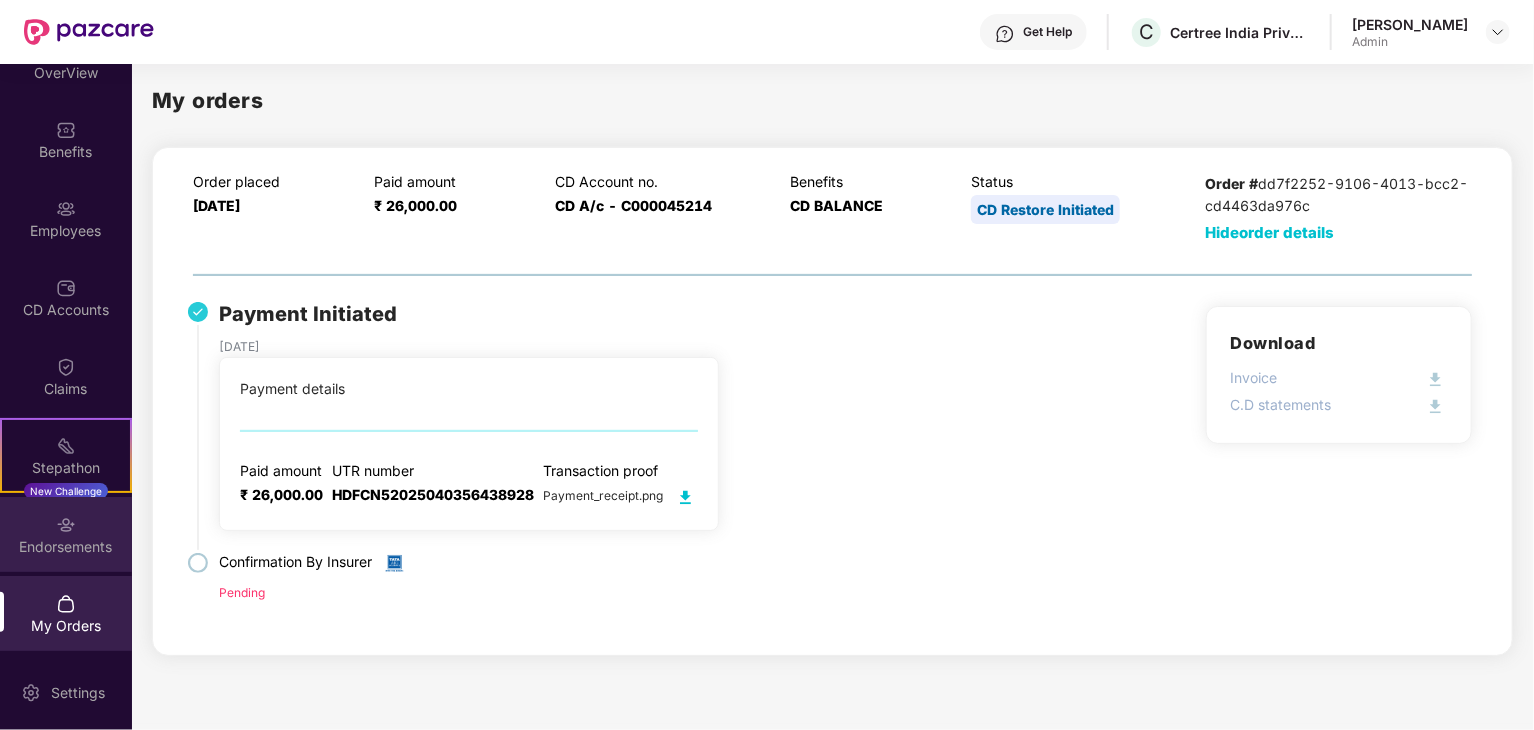 click on "Endorsements" at bounding box center [66, 547] 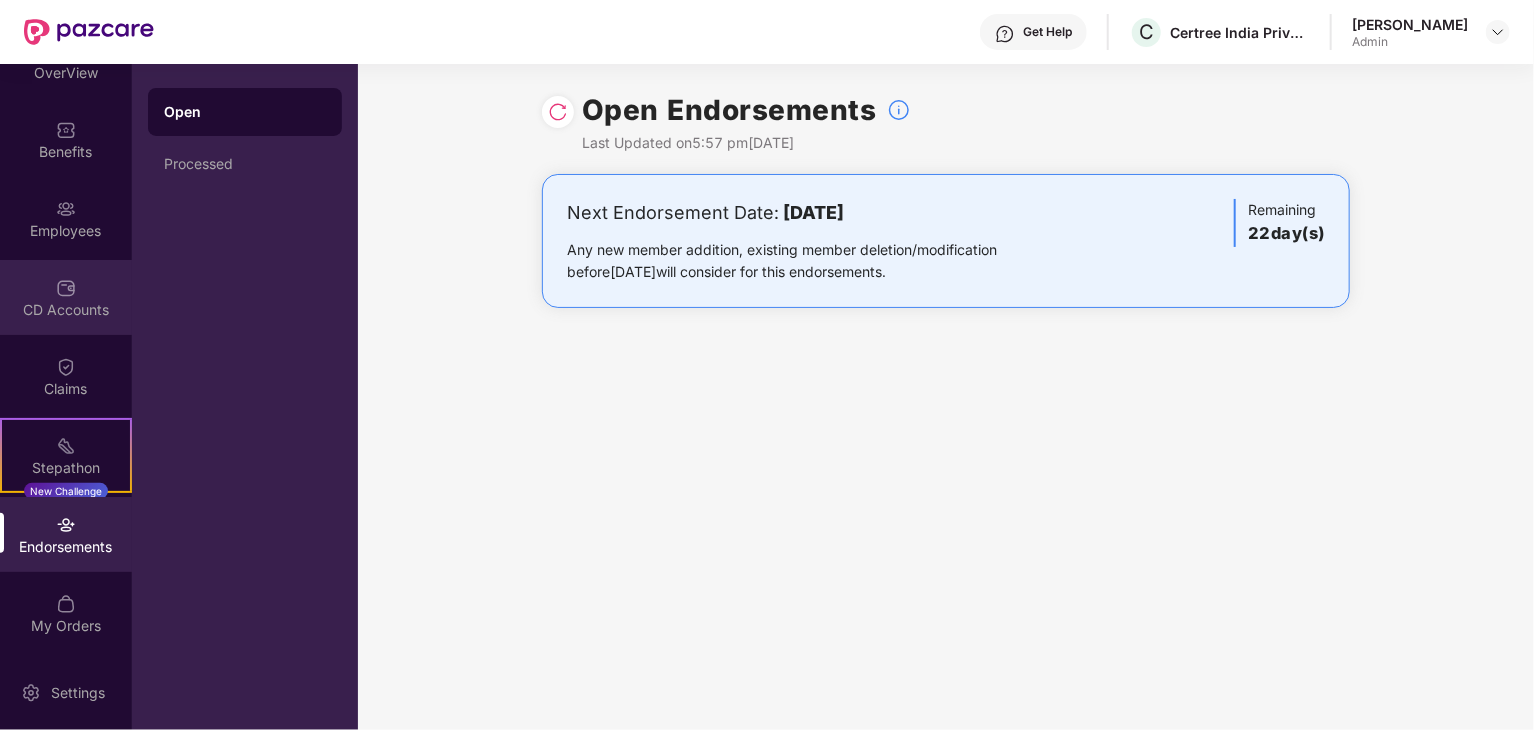 click at bounding box center (66, 288) 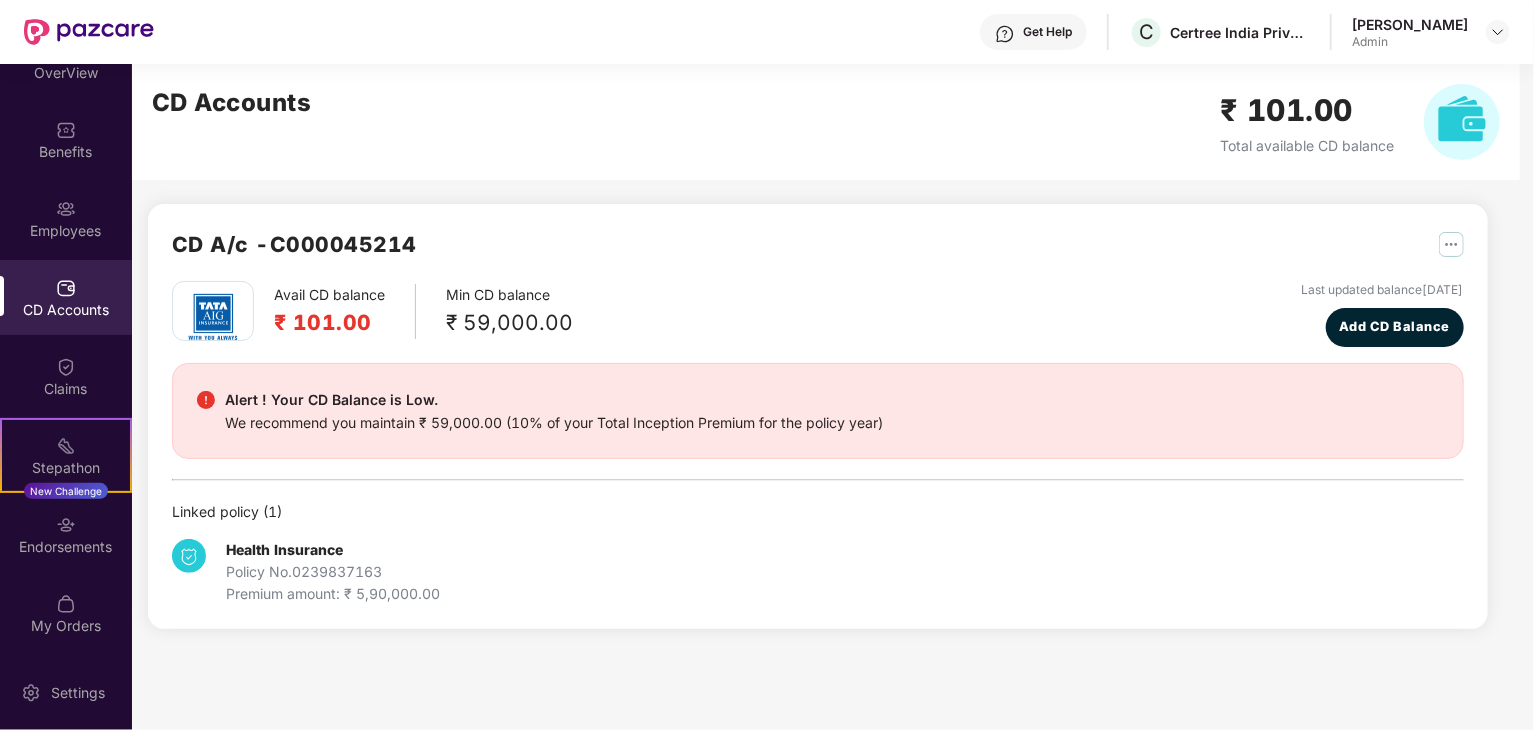 click at bounding box center [1451, 244] 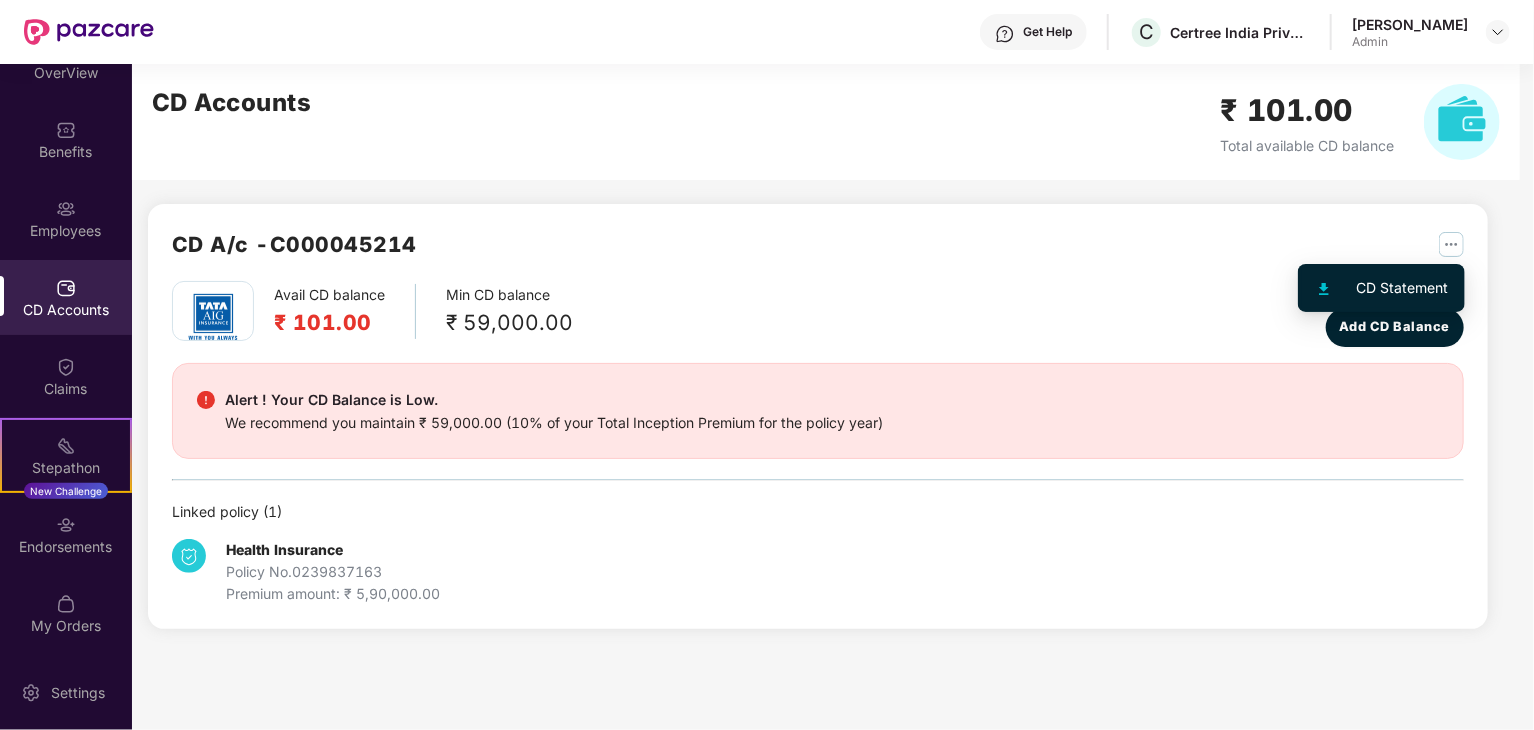 click at bounding box center (1324, 289) 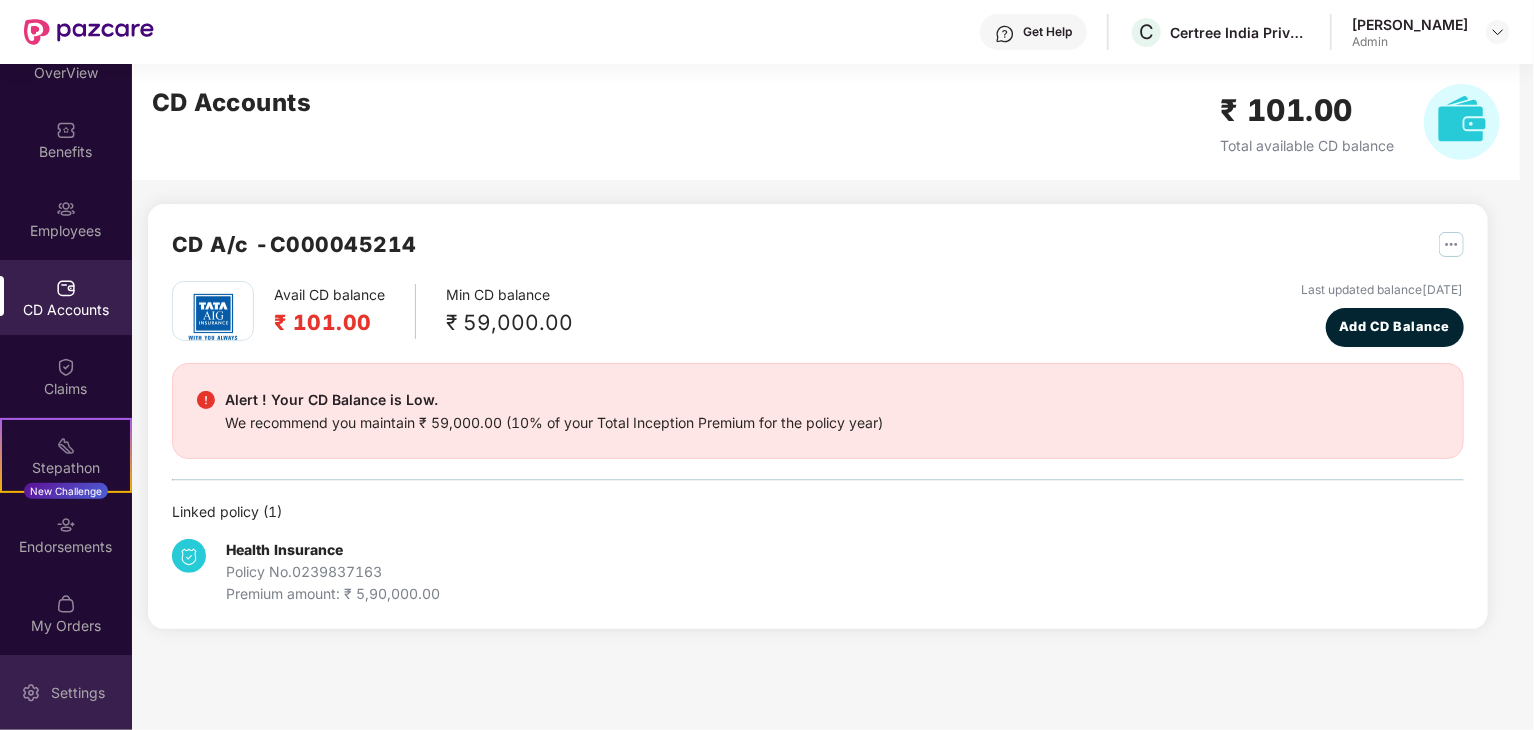 click on "Settings" at bounding box center [78, 693] 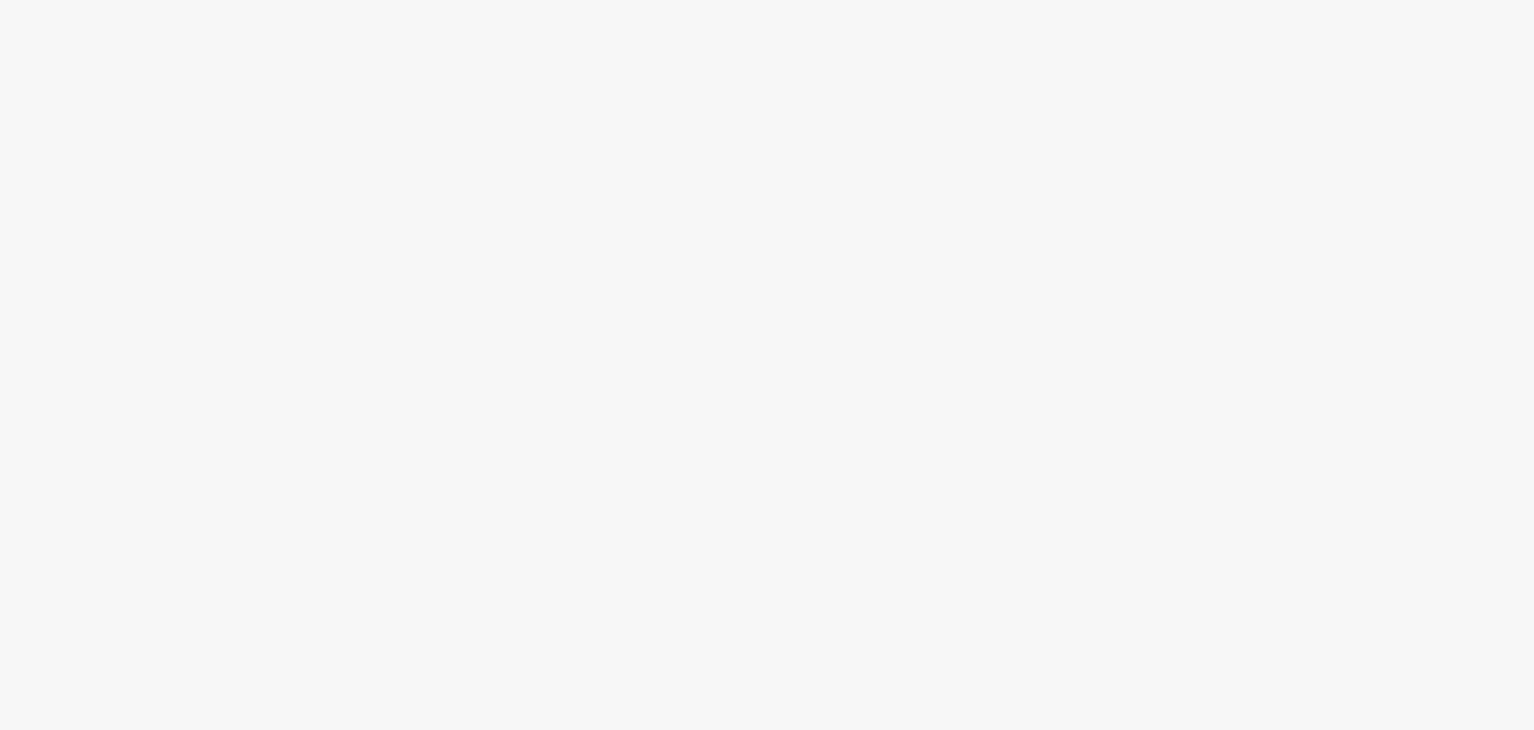 scroll, scrollTop: 0, scrollLeft: 0, axis: both 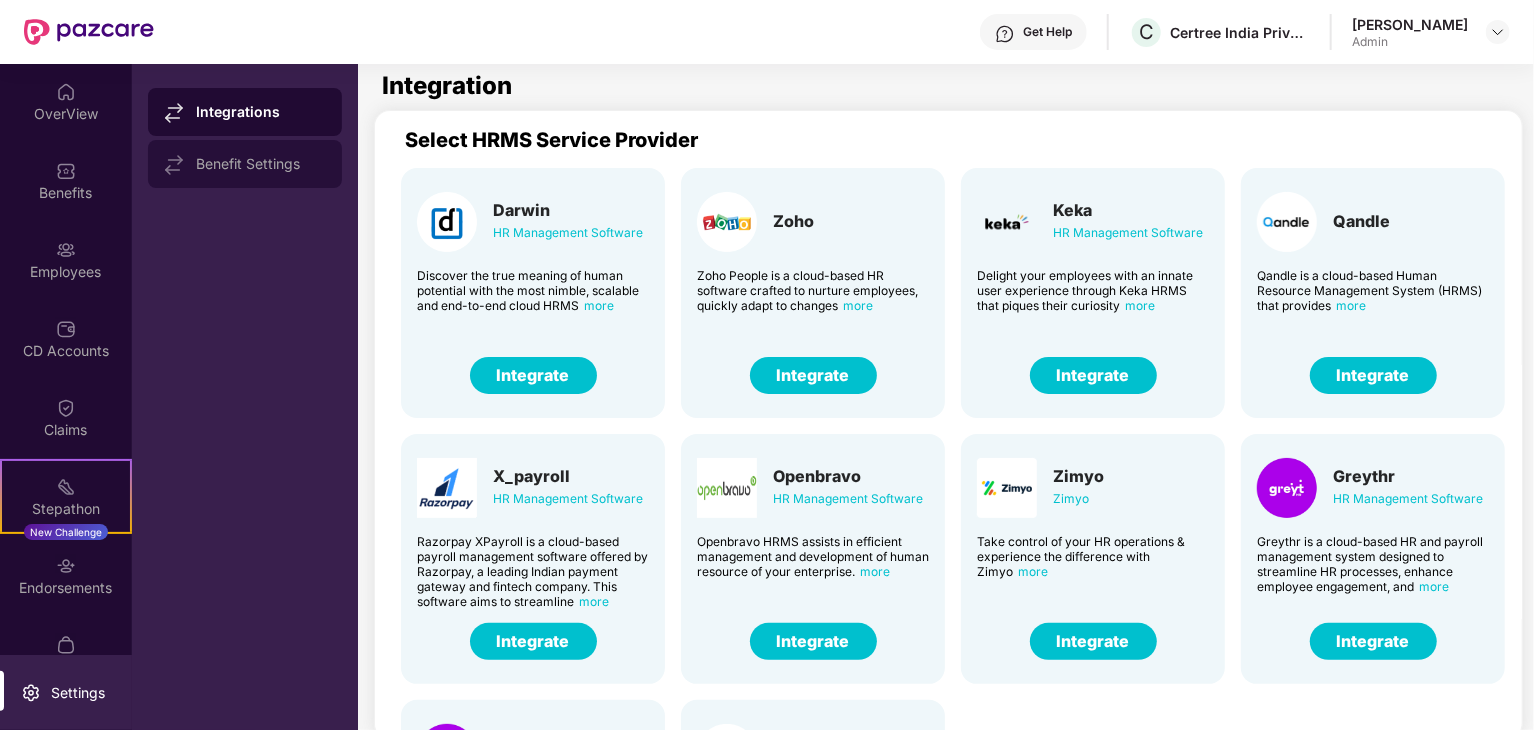 click on "Benefit Settings" at bounding box center [261, 164] 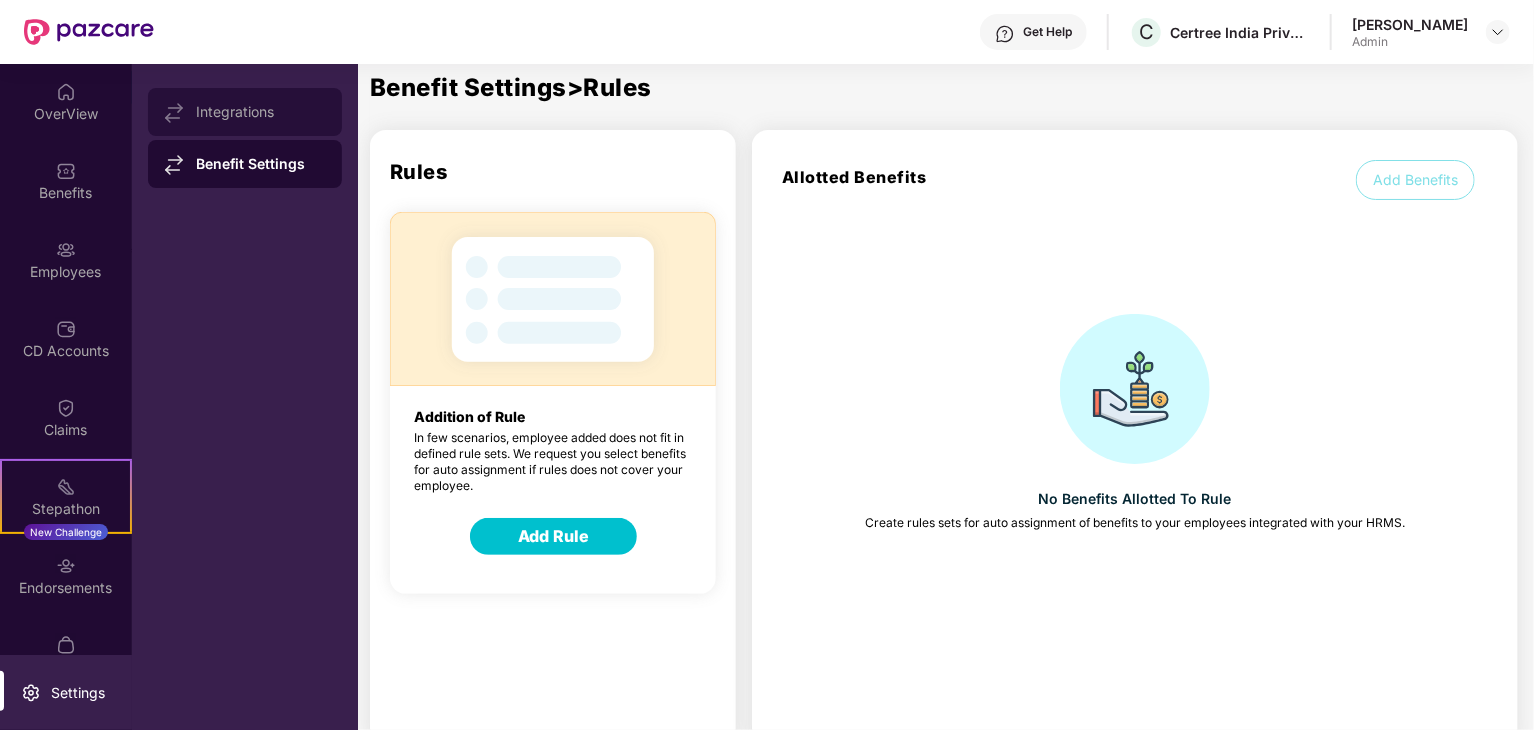 click on "Integrations" at bounding box center (245, 112) 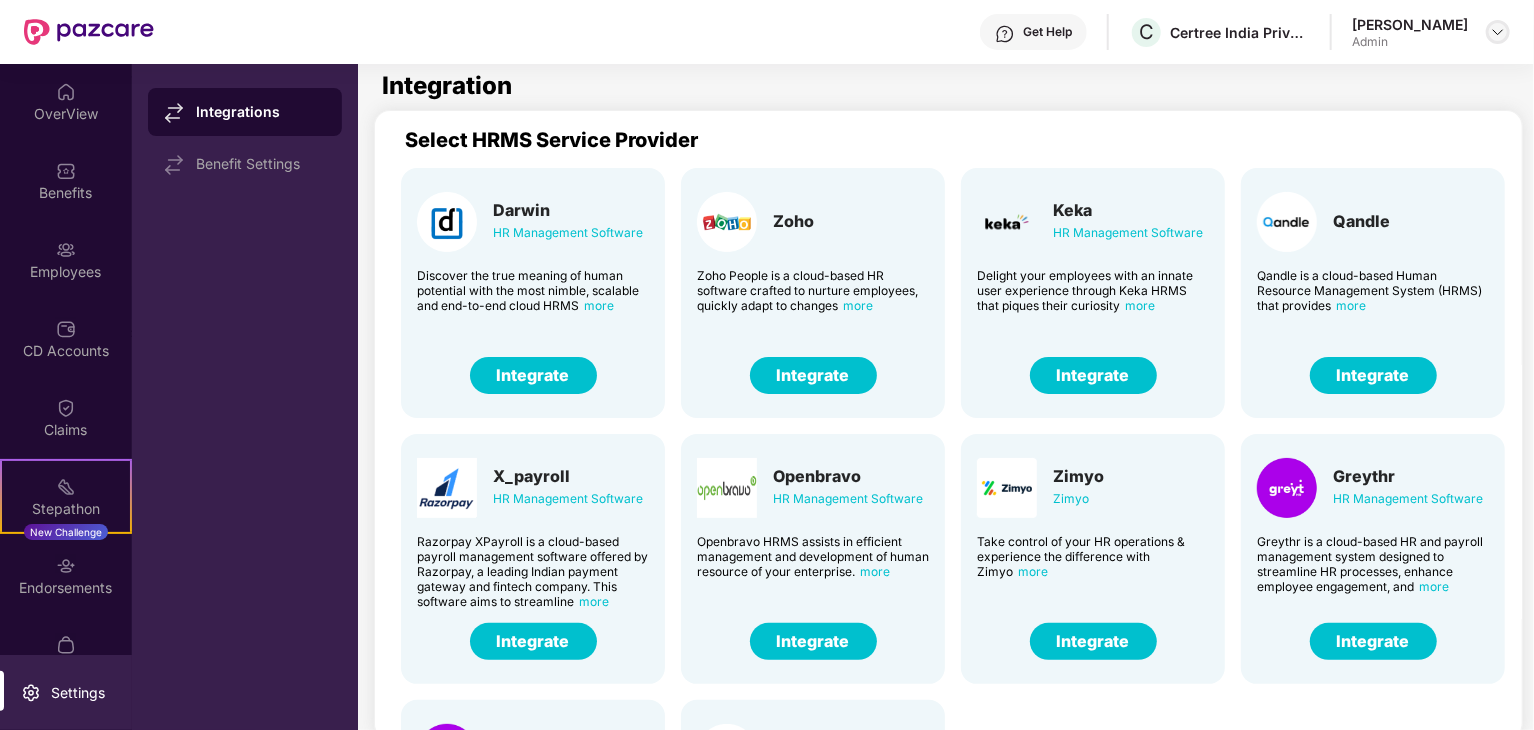 click at bounding box center [1498, 32] 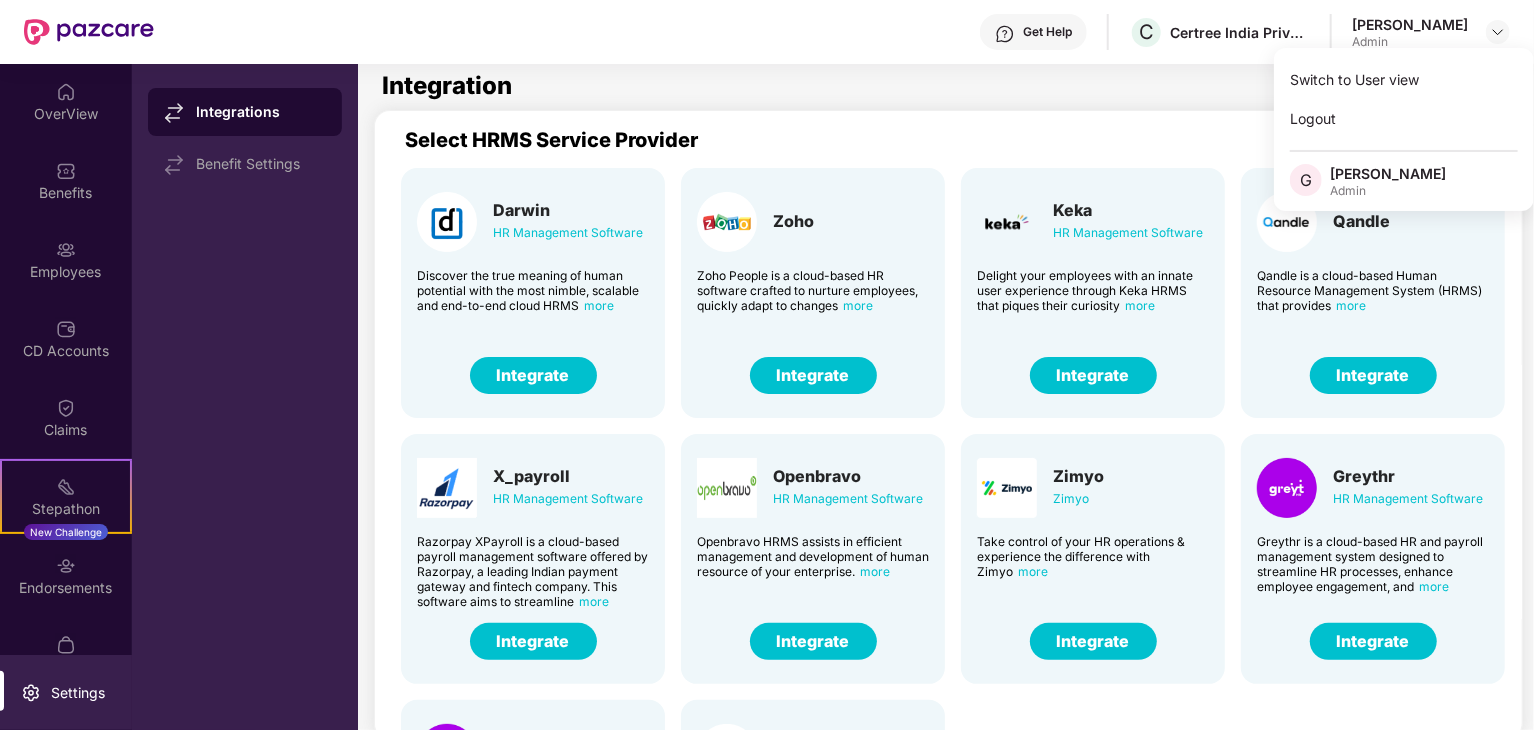 click on "G" at bounding box center [1306, 180] 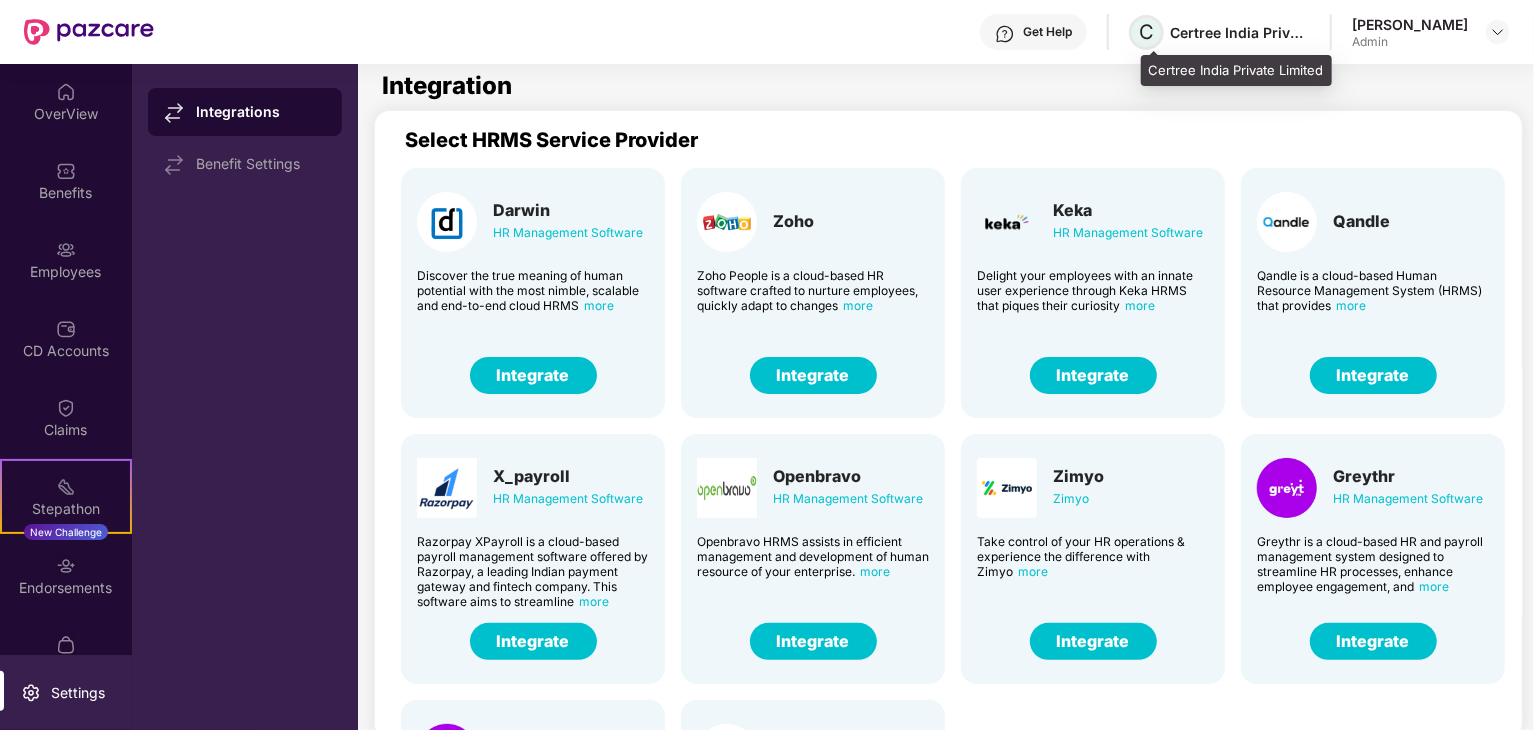 click on "C" at bounding box center (1146, 32) 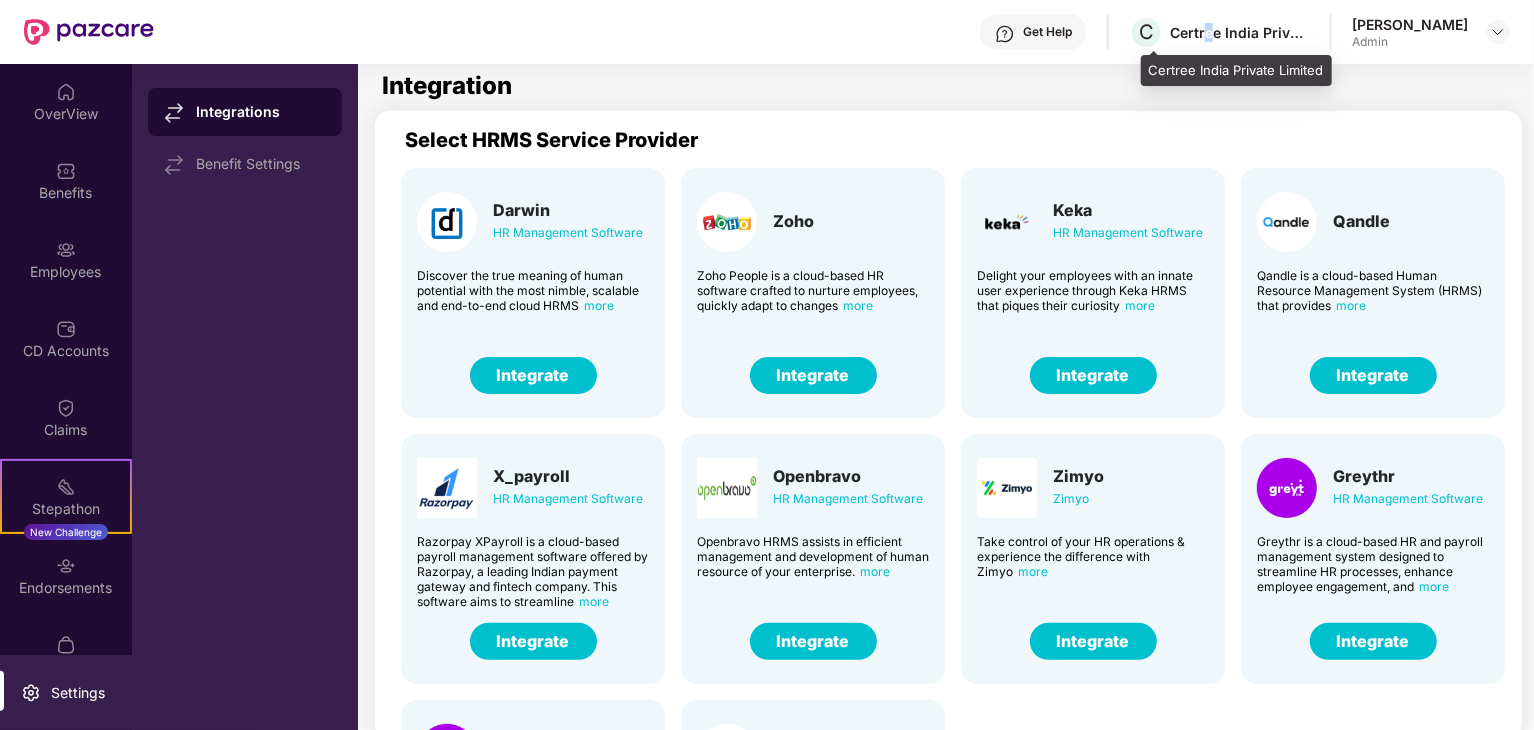 click on "Certree India Private Limited" at bounding box center [1240, 32] 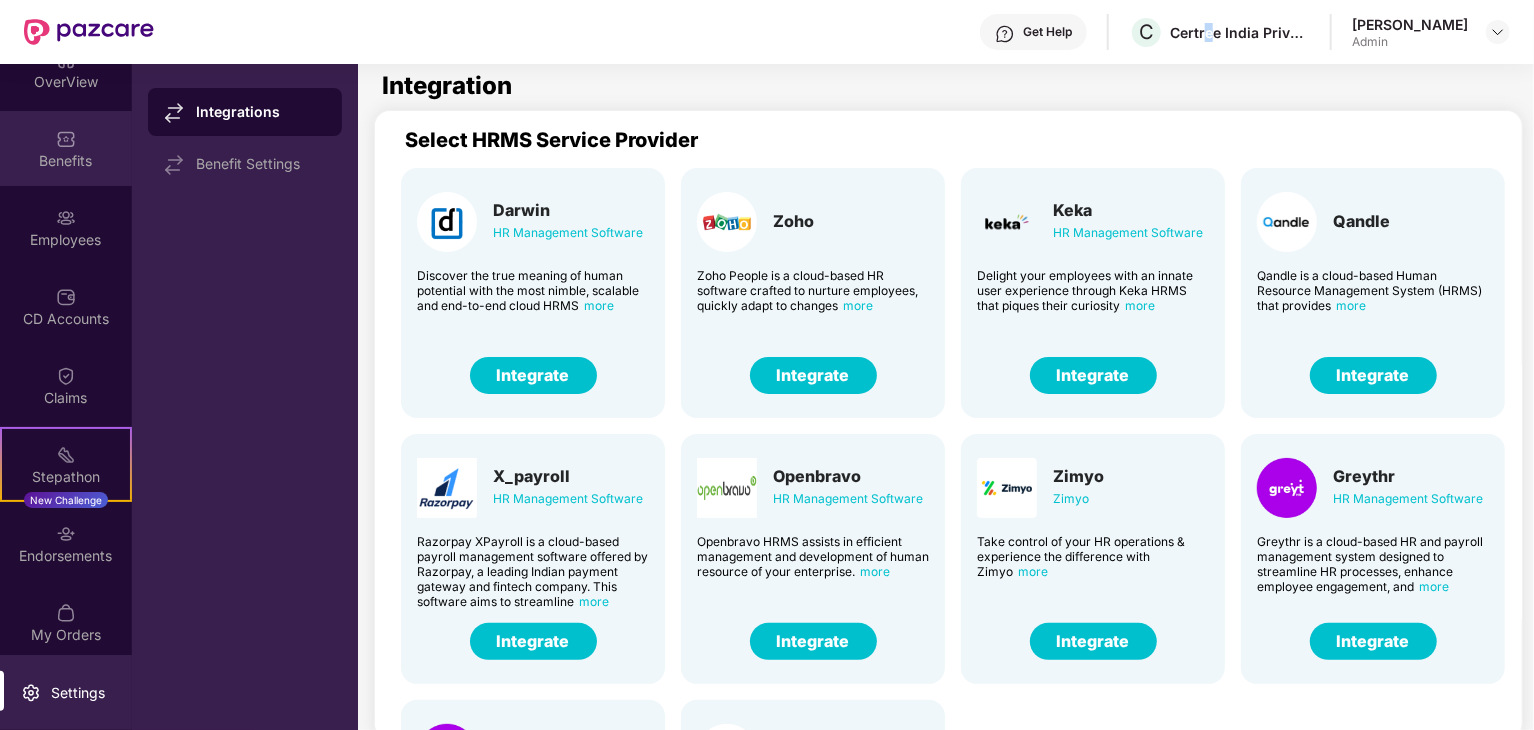scroll, scrollTop: 41, scrollLeft: 0, axis: vertical 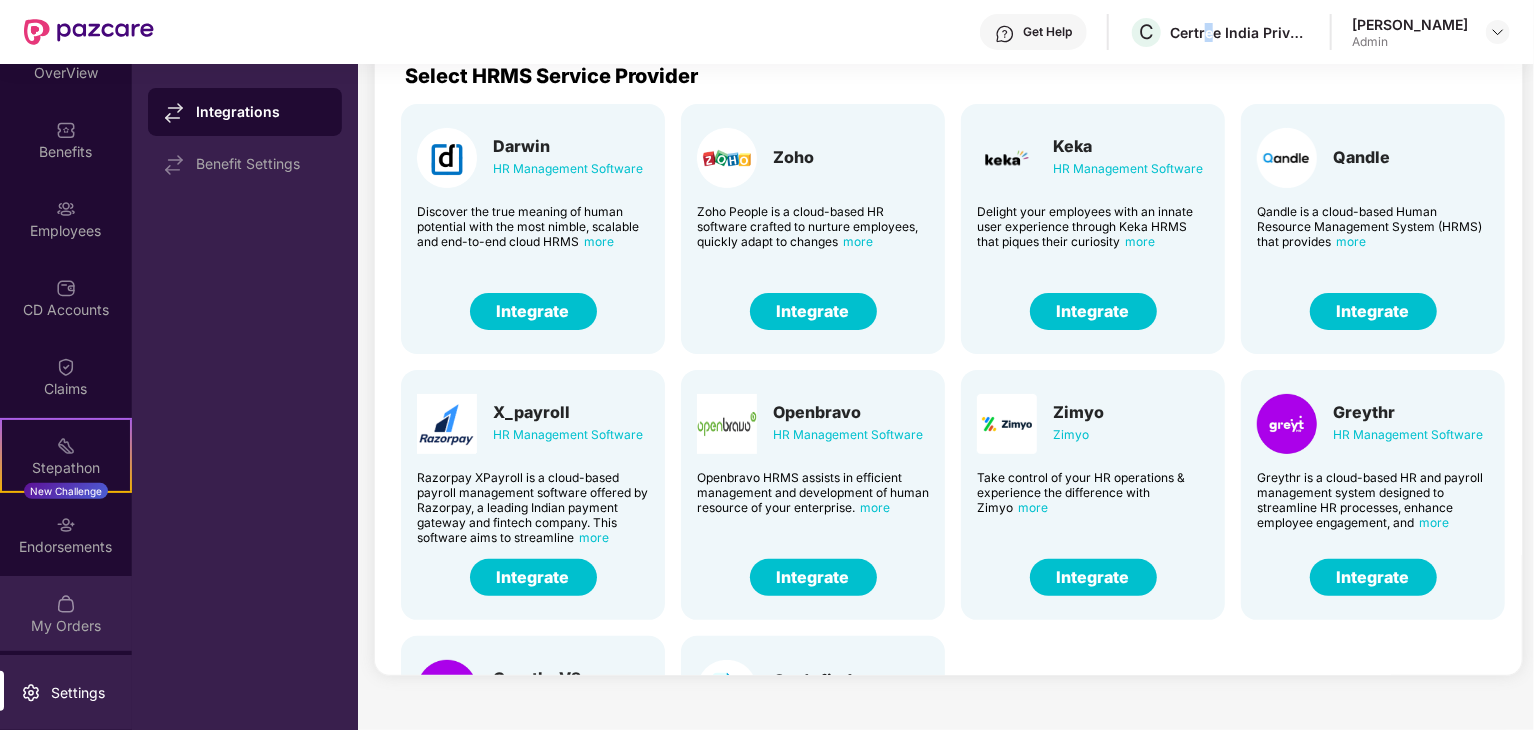 click on "My Orders" at bounding box center [66, 613] 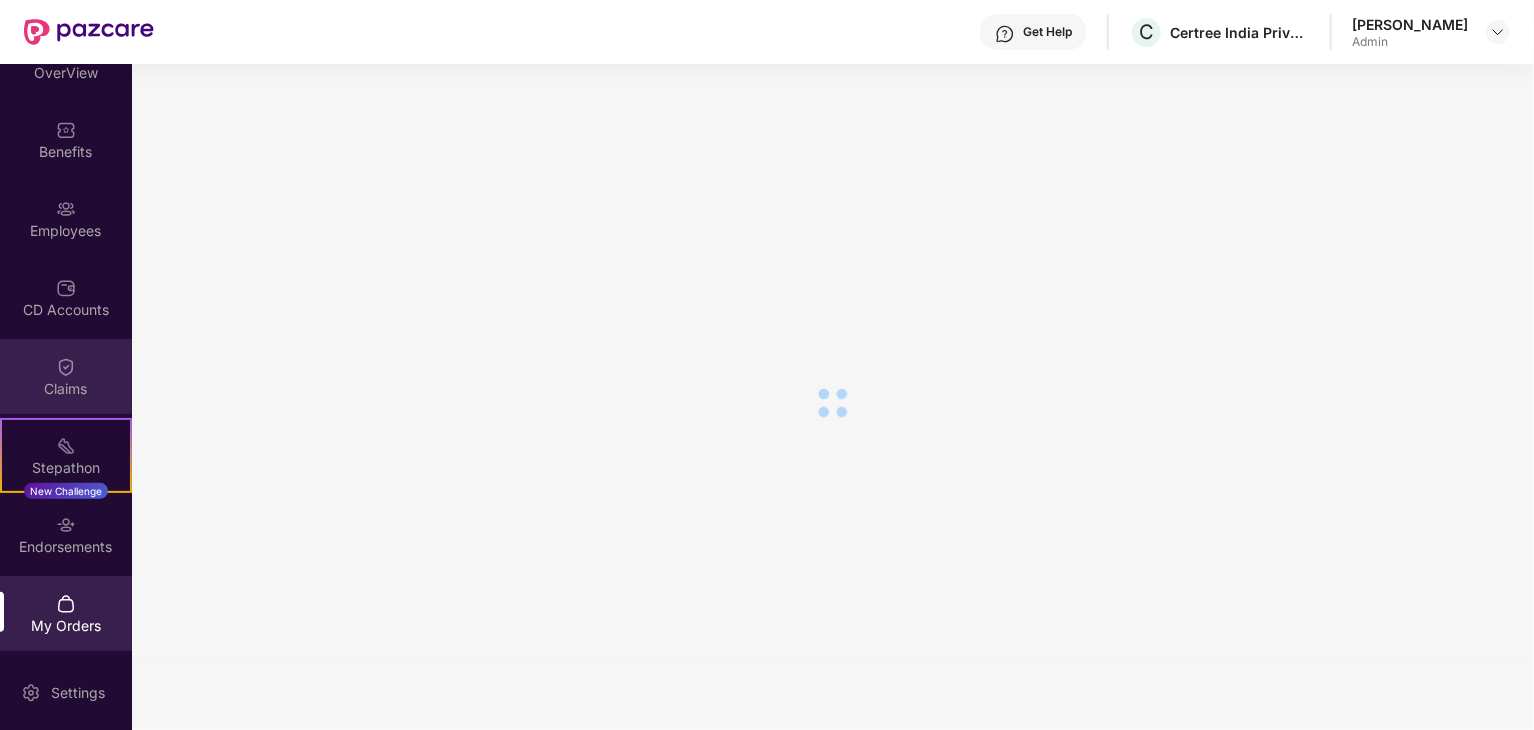click on "Claims" at bounding box center [66, 389] 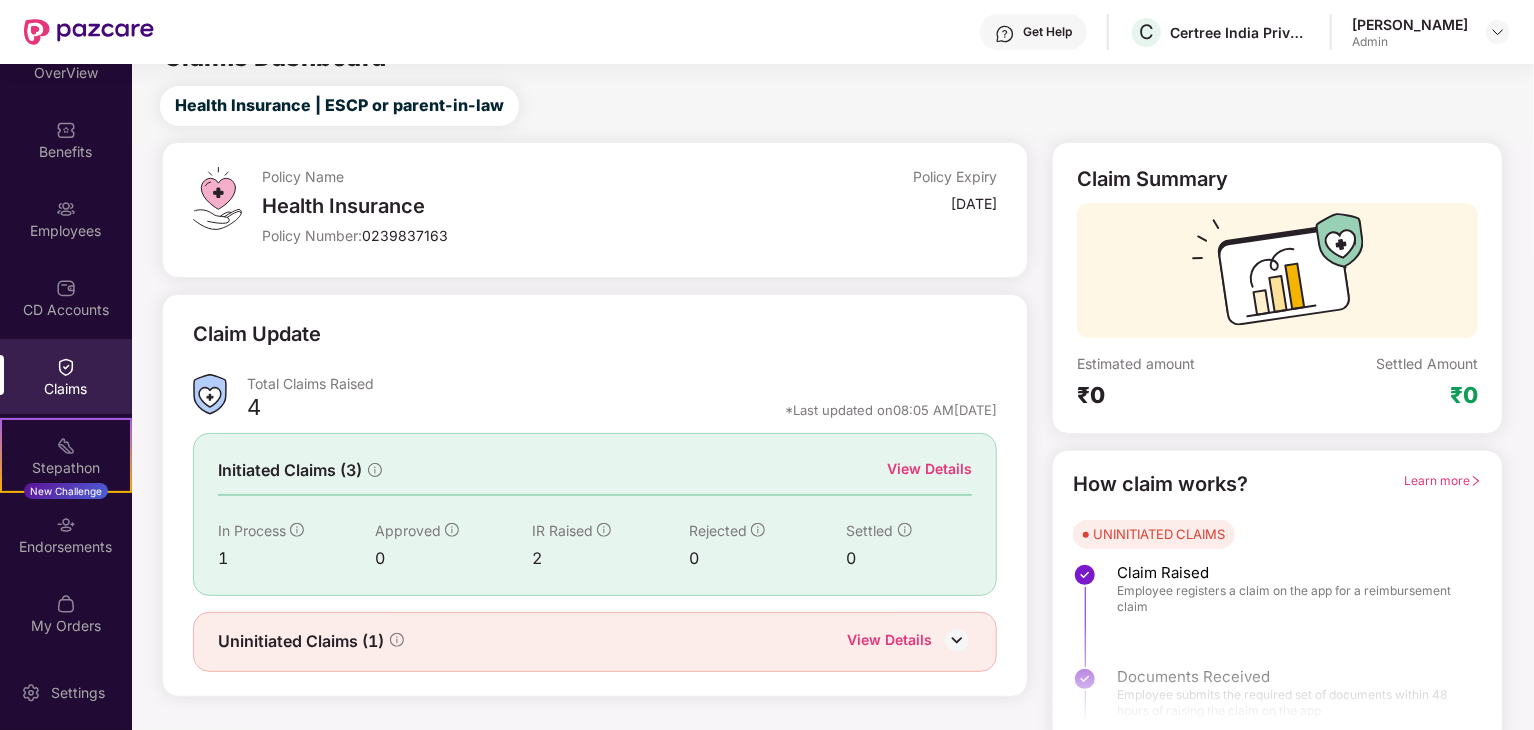 scroll, scrollTop: 52, scrollLeft: 0, axis: vertical 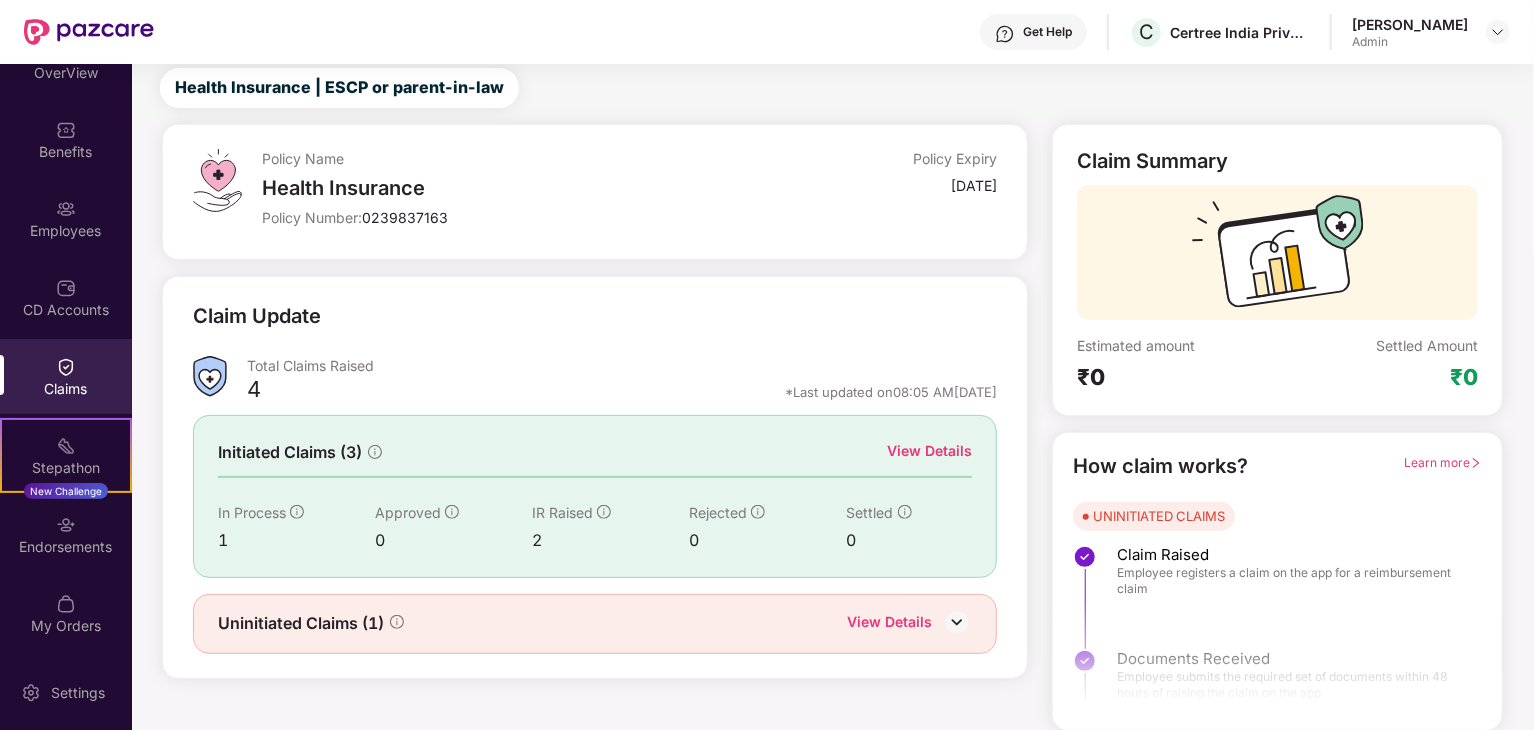 click on "Learn more" at bounding box center [1443, 462] 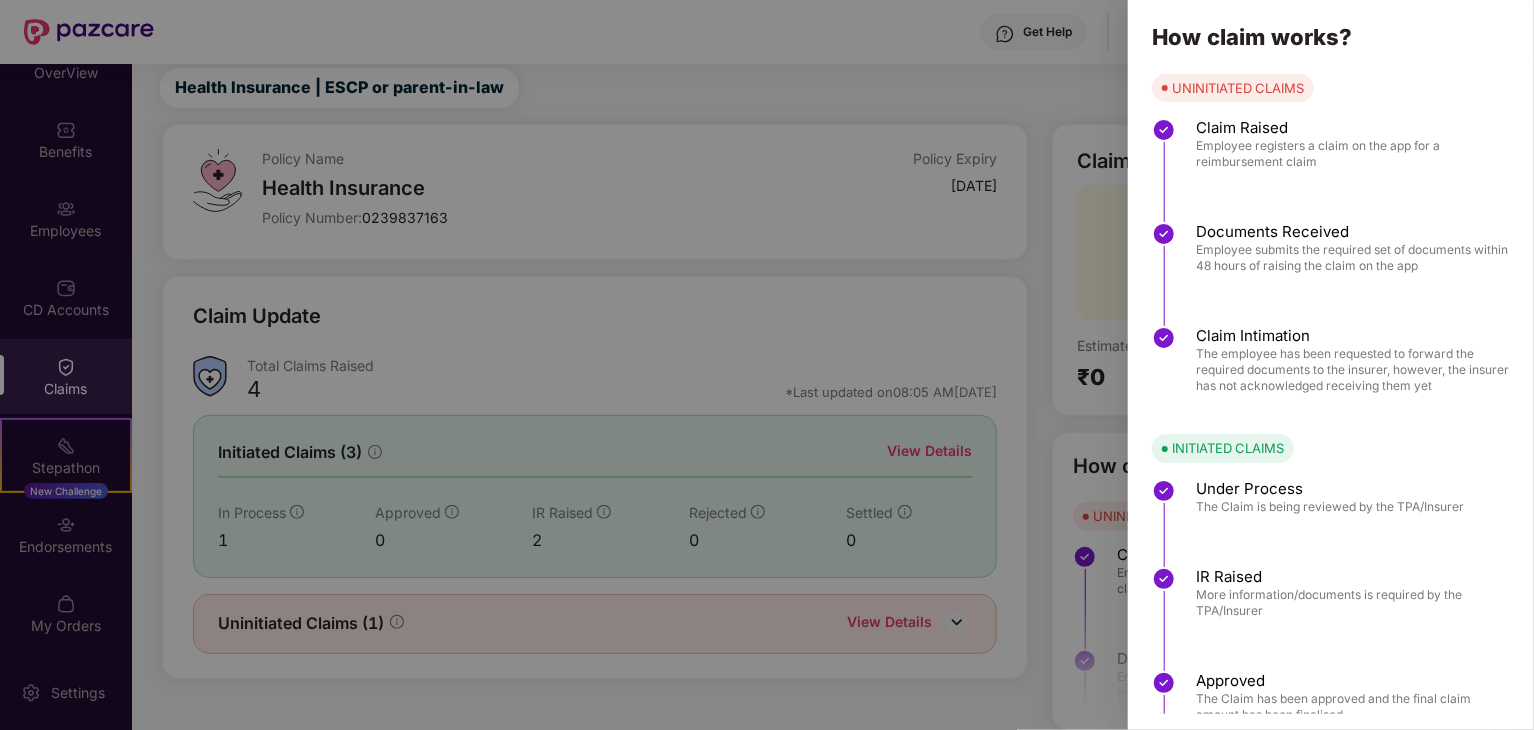 scroll, scrollTop: 0, scrollLeft: 0, axis: both 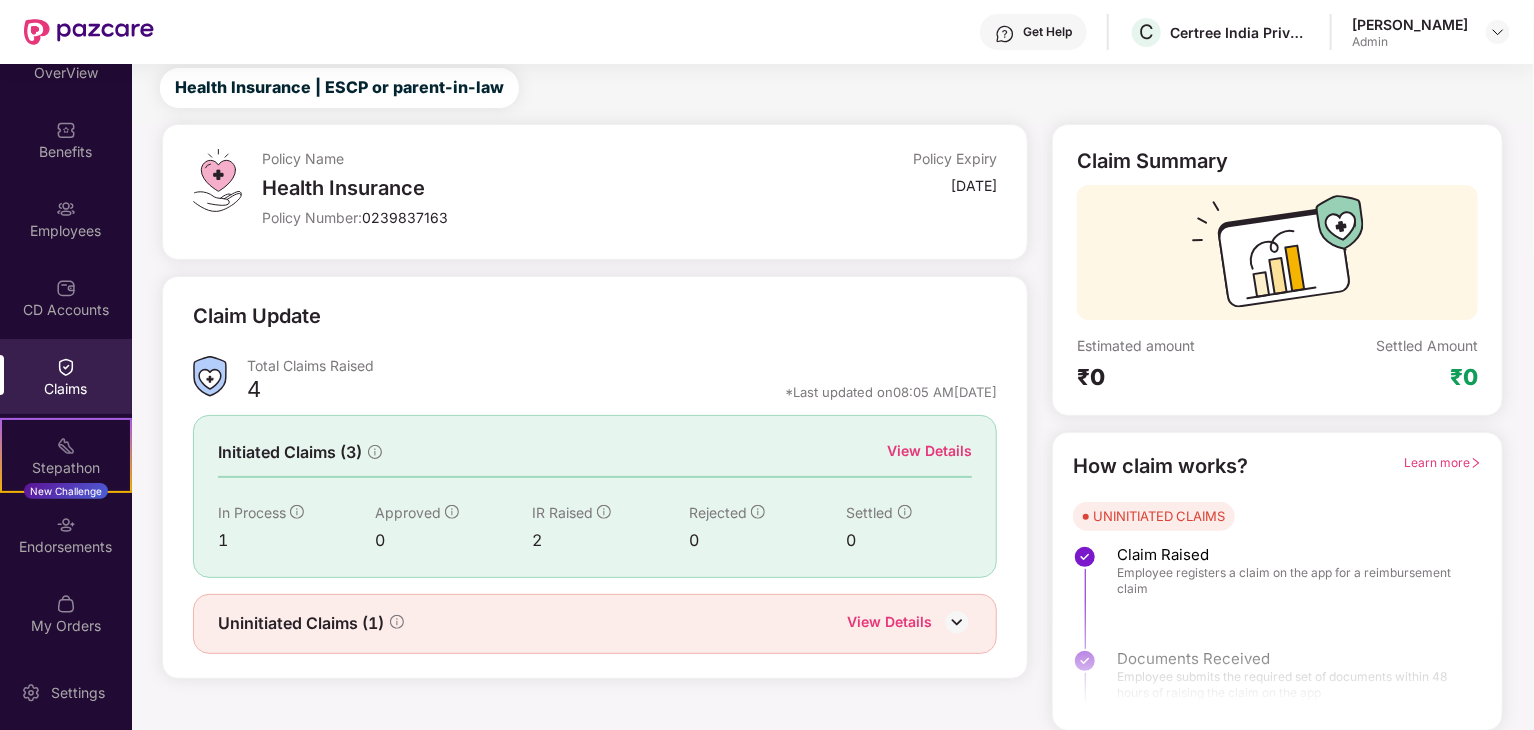 click on "View Details" at bounding box center (929, 451) 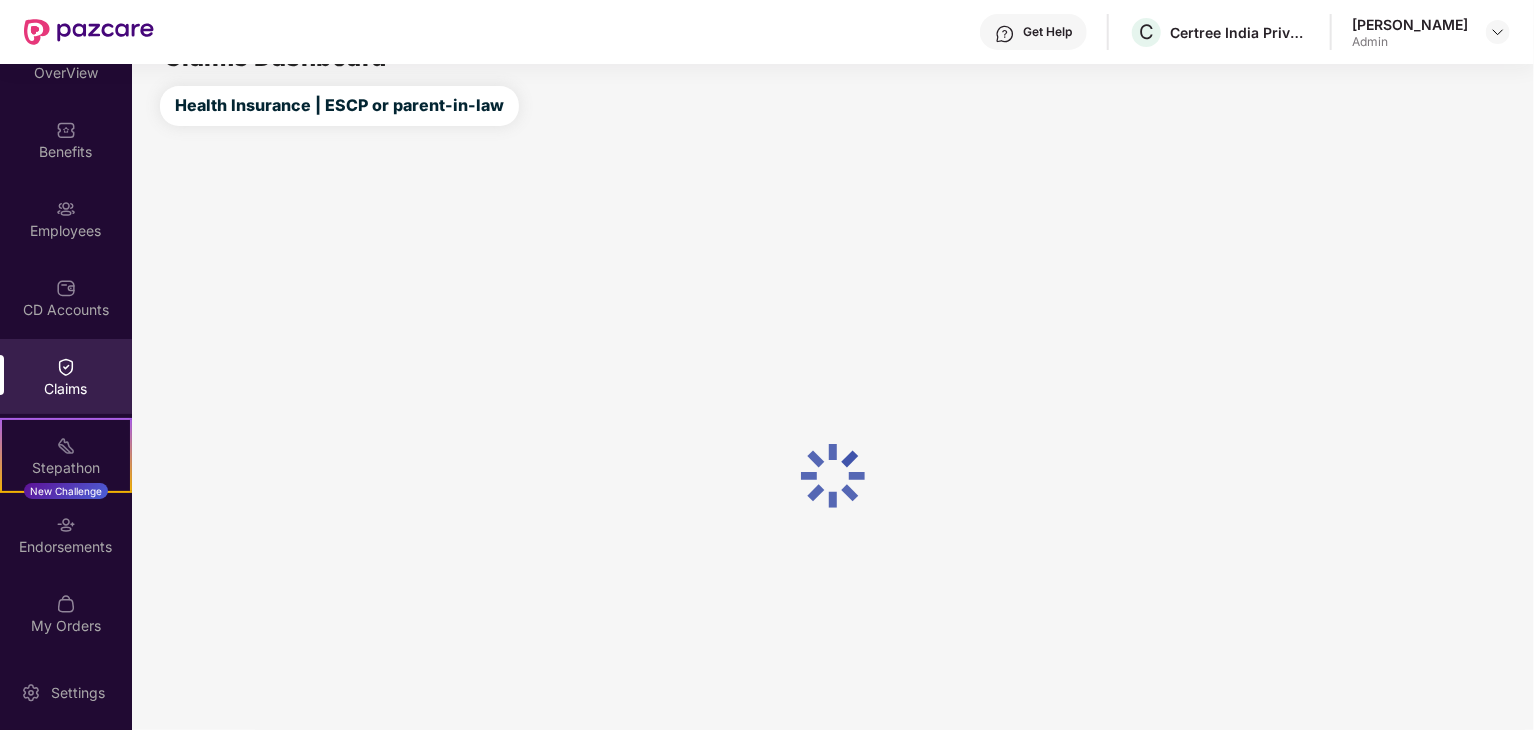 scroll, scrollTop: 52, scrollLeft: 0, axis: vertical 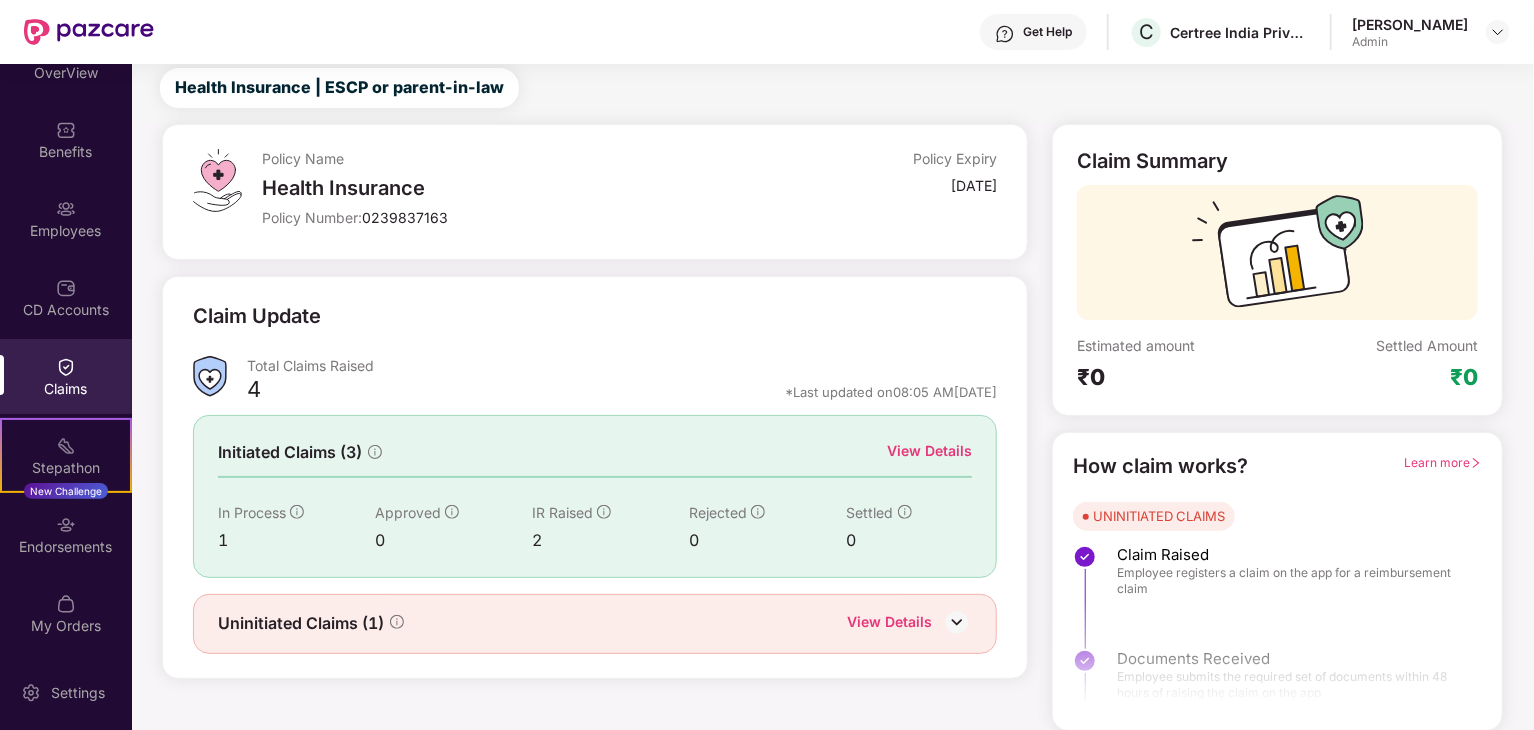 click on "View Details" at bounding box center [889, 624] 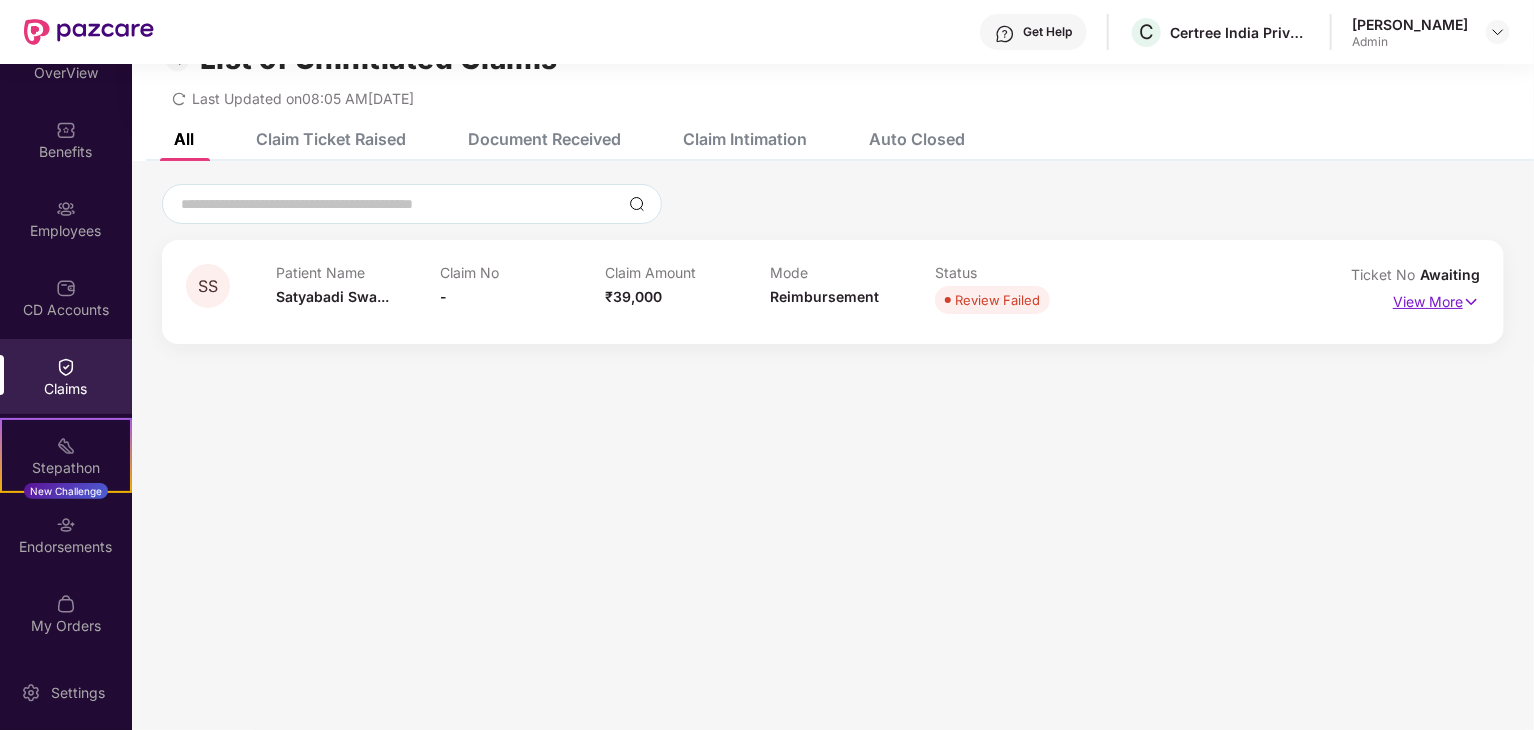 click on "View More" at bounding box center (1436, 299) 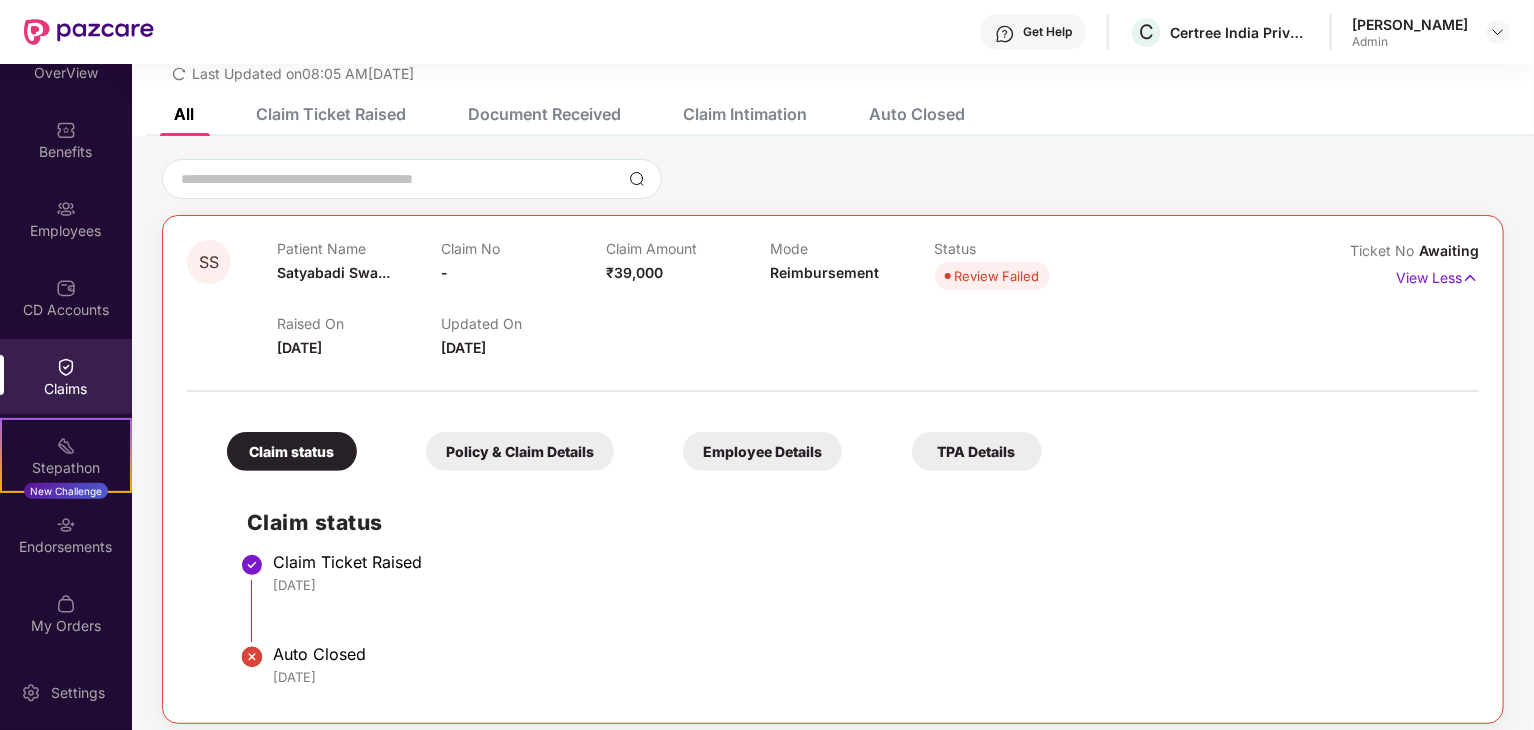 scroll, scrollTop: 91, scrollLeft: 0, axis: vertical 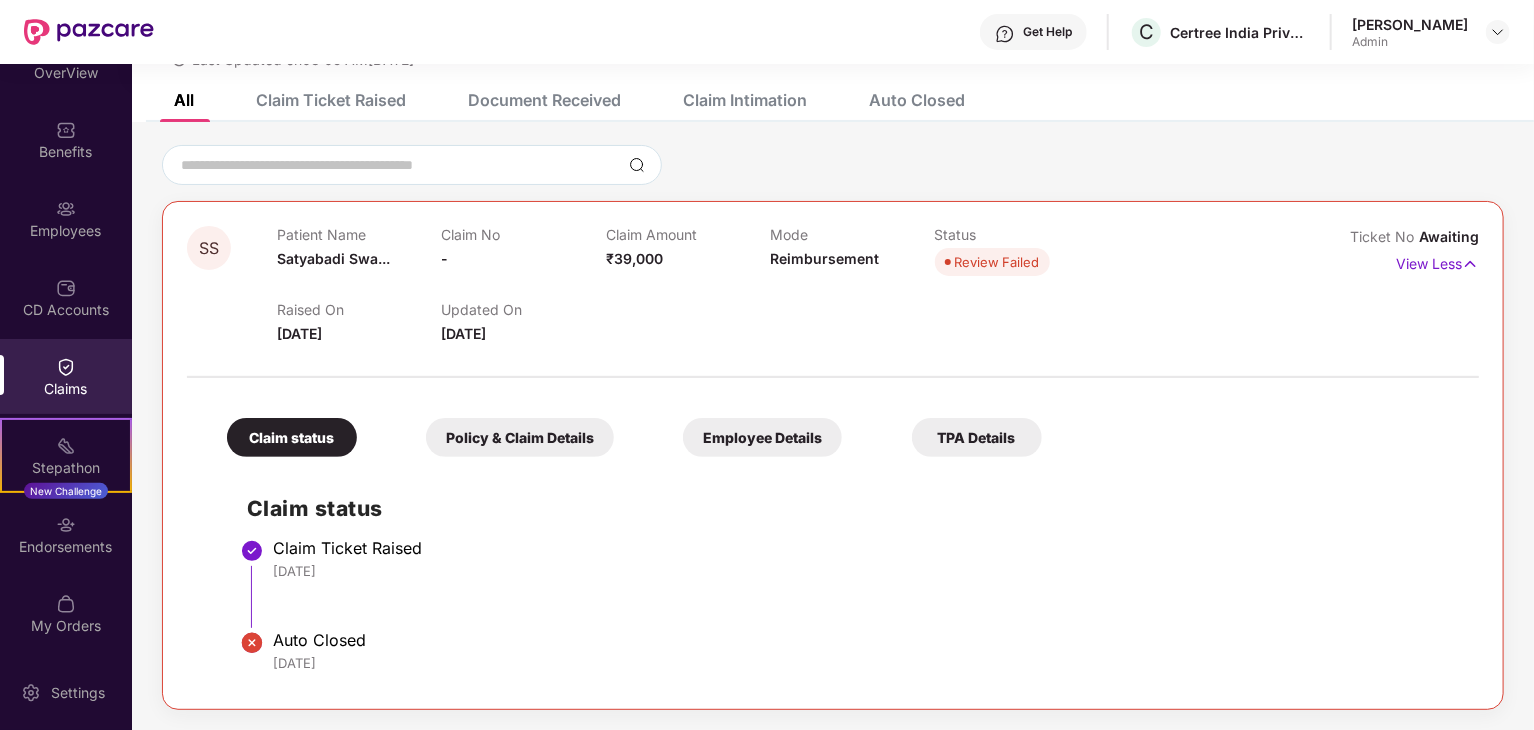 click on "Policy & Claim Details" at bounding box center [520, 437] 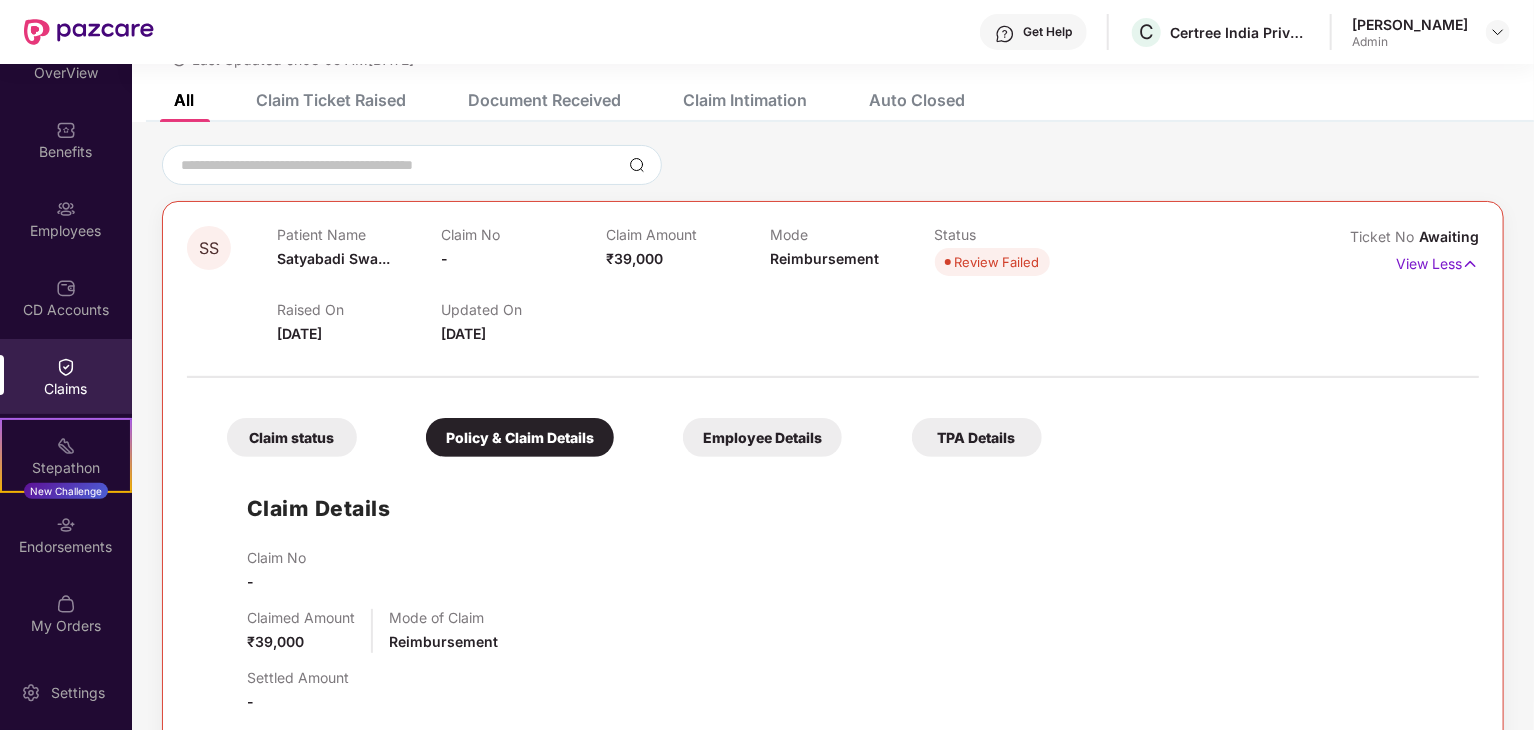 click on "Employee Details" at bounding box center [762, 437] 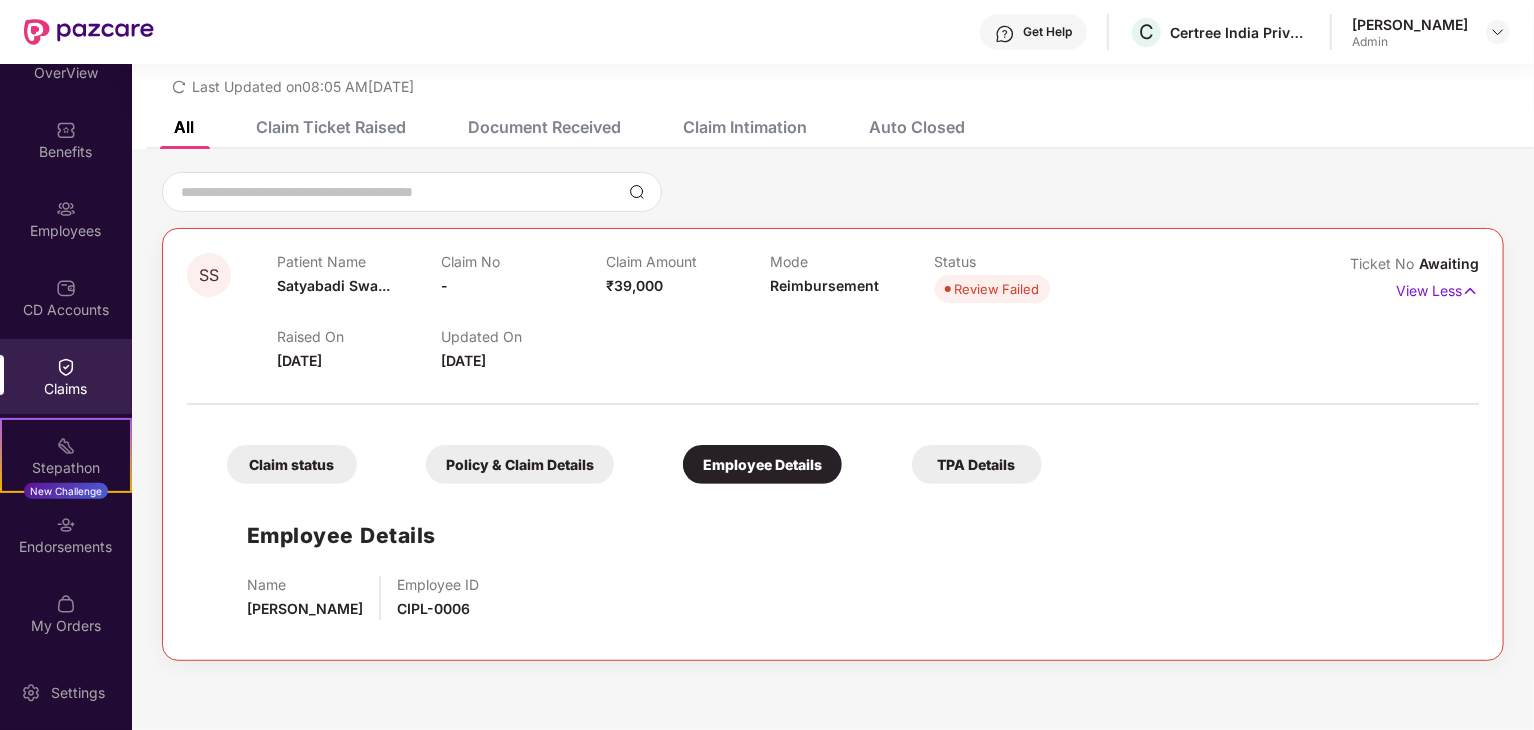 scroll, scrollTop: 64, scrollLeft: 0, axis: vertical 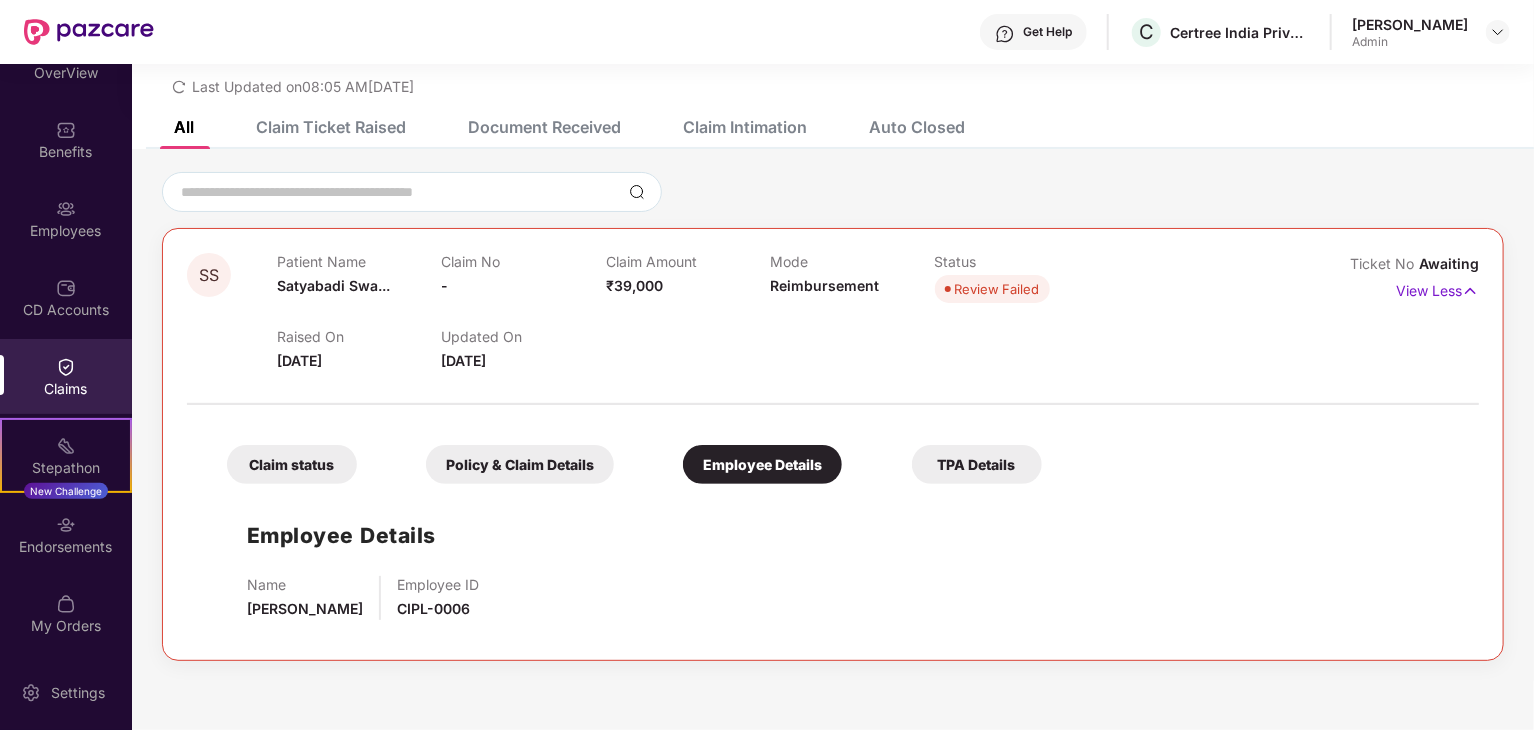 click on "Claim Ticket Raised" at bounding box center [331, 127] 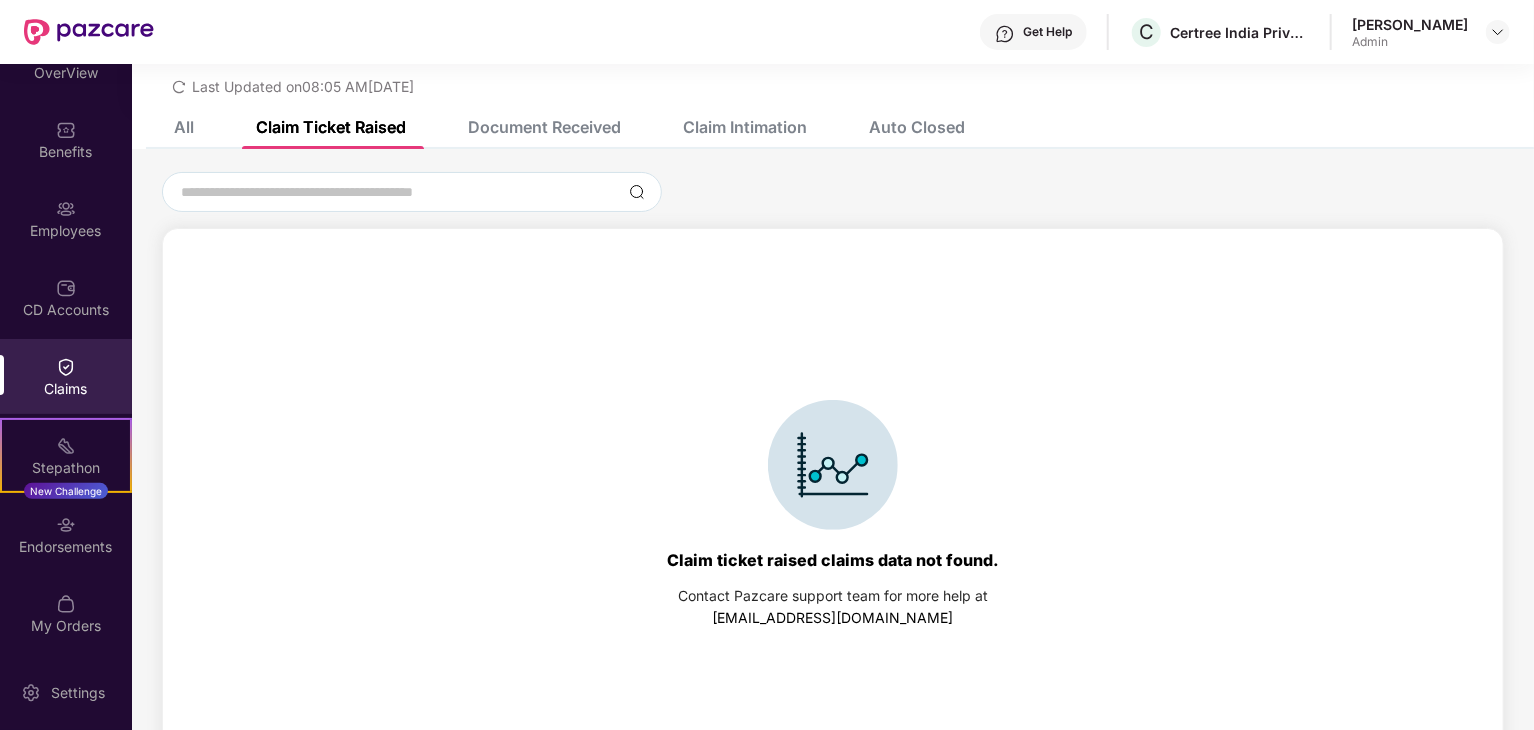 click on "Document Received" at bounding box center [544, 127] 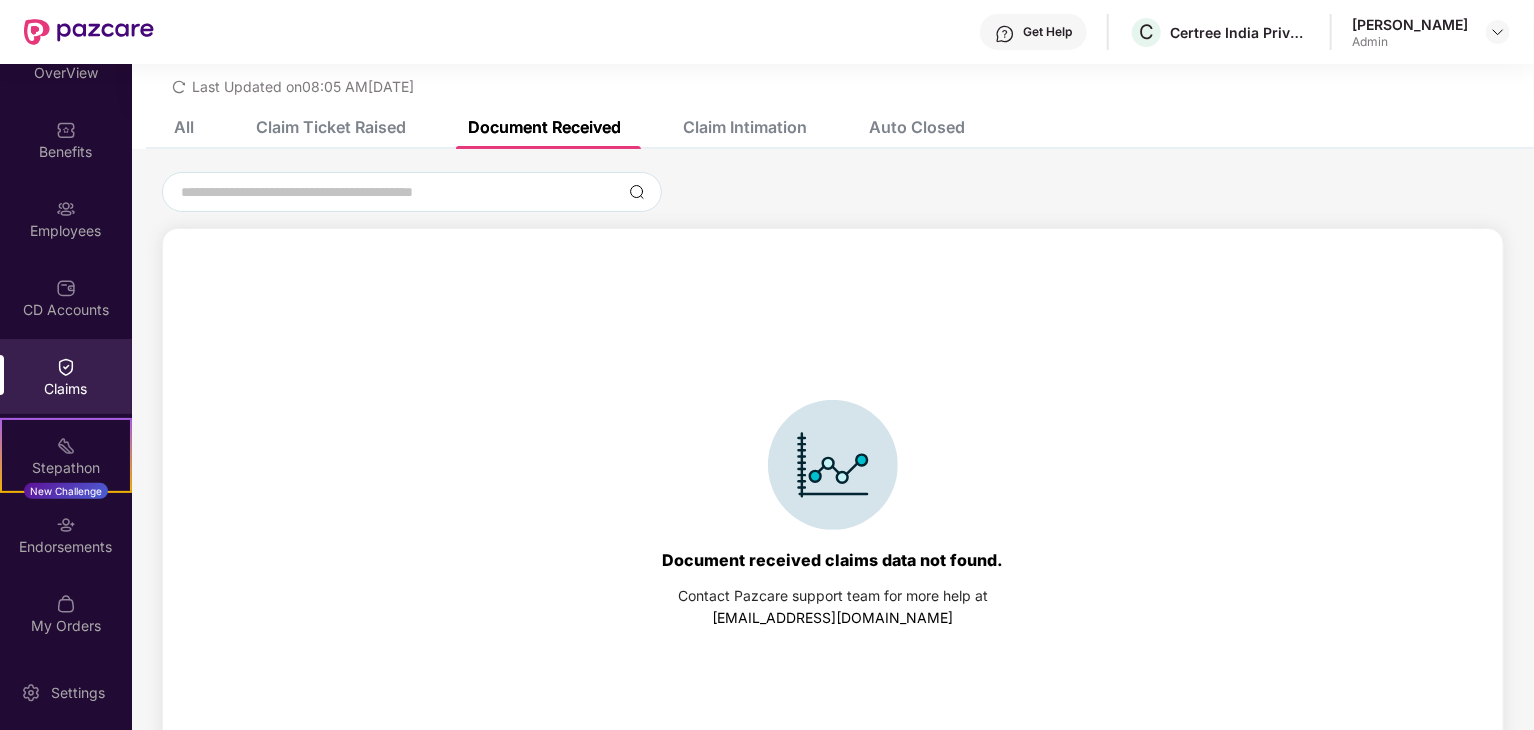 click on "Claim Intimation" at bounding box center (745, 127) 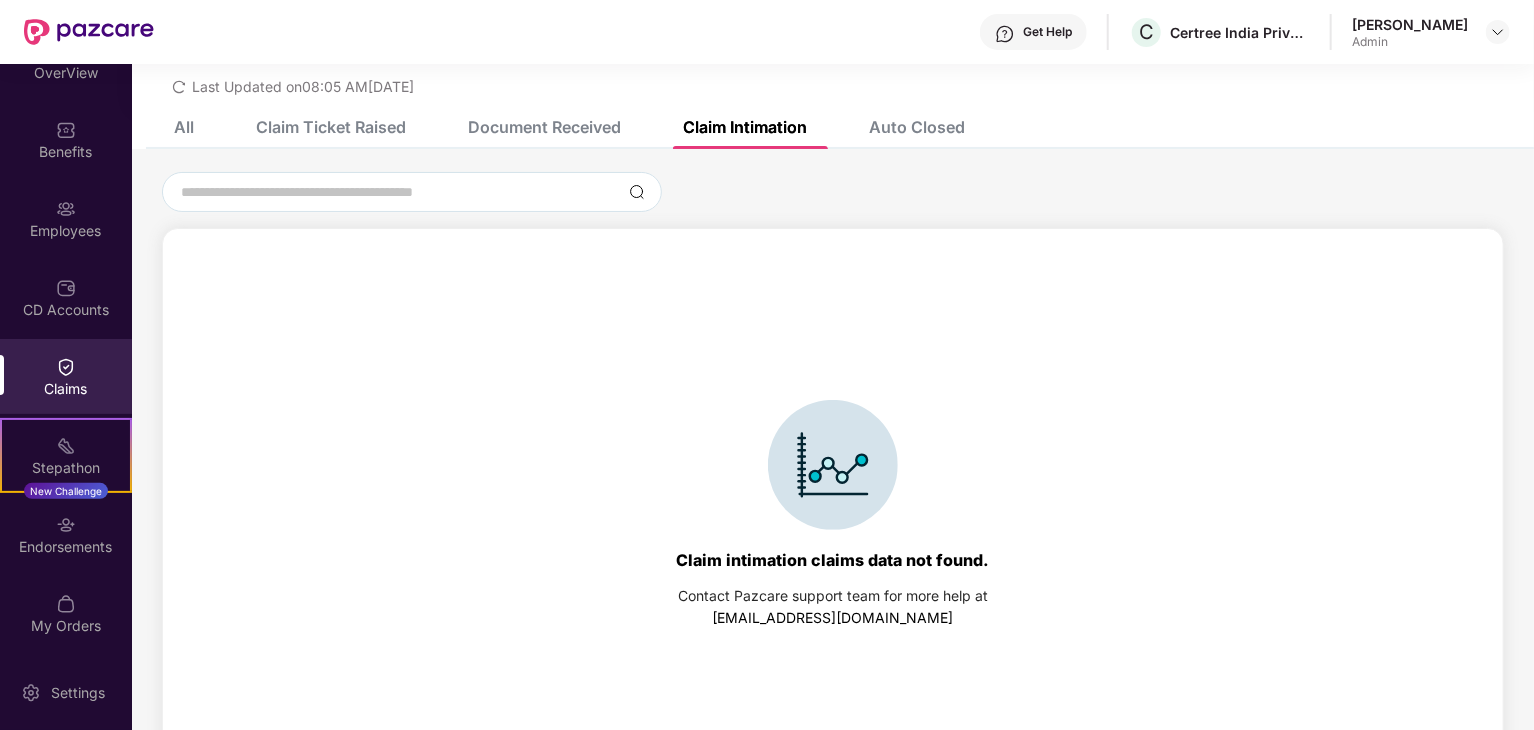 click on "Auto Closed" at bounding box center [917, 127] 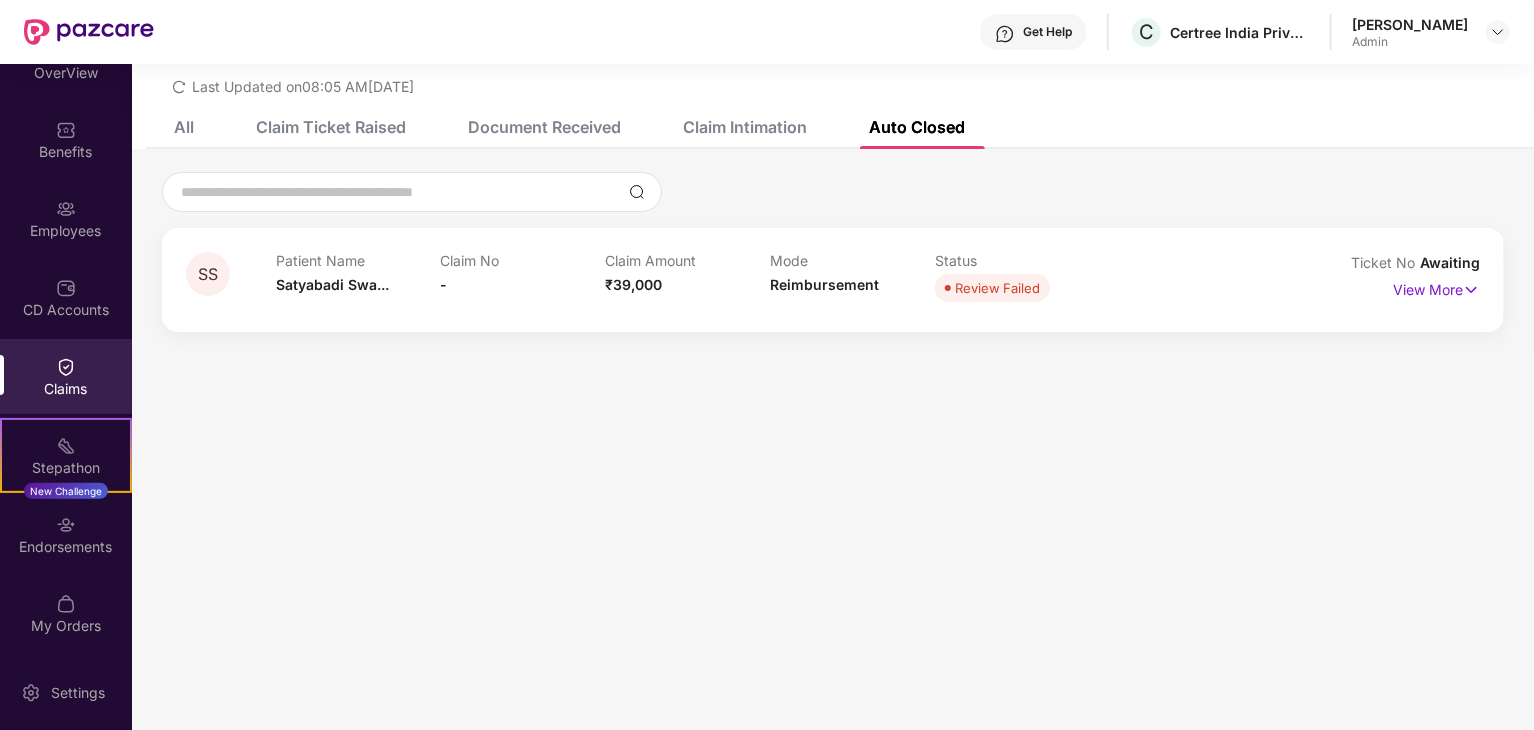 click on "All" at bounding box center [184, 127] 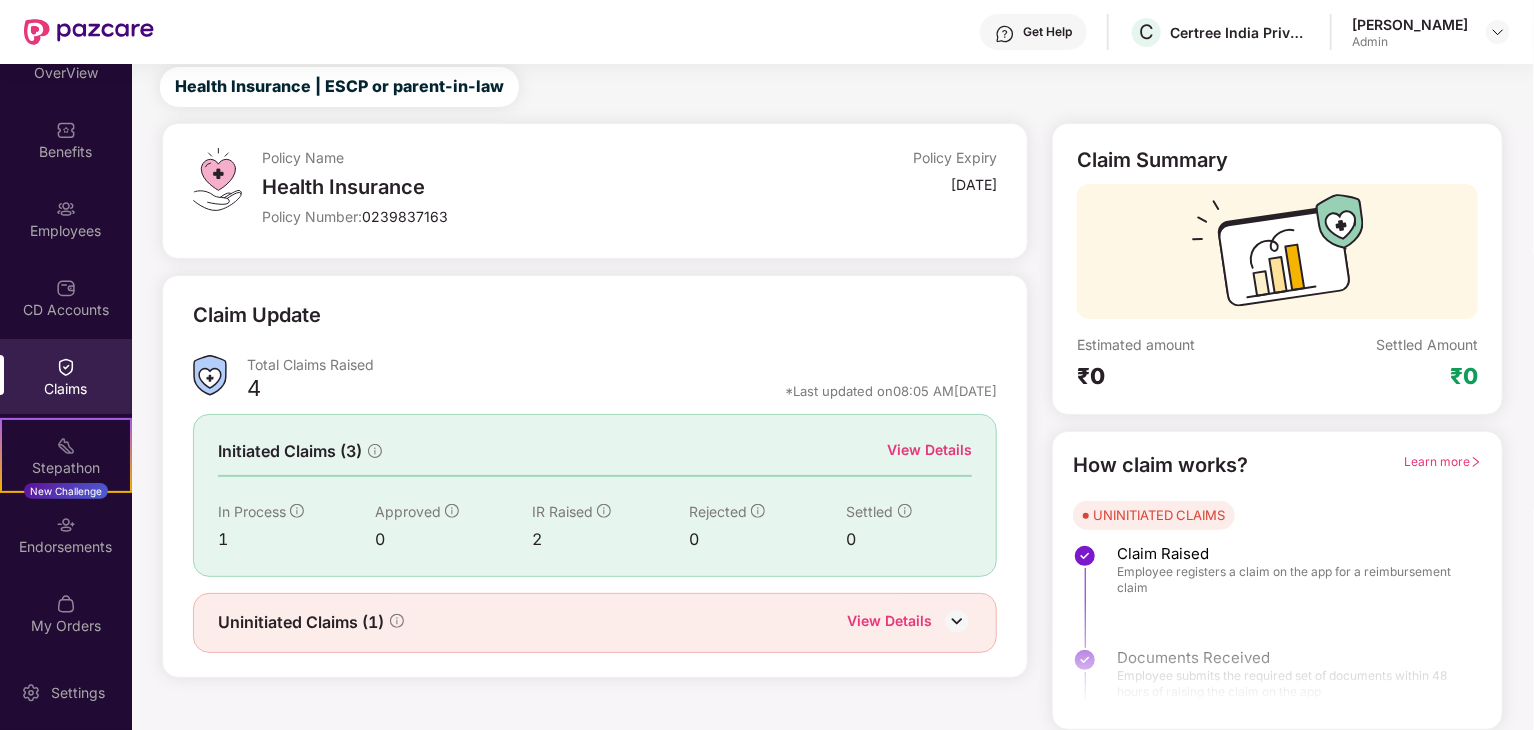 scroll, scrollTop: 52, scrollLeft: 0, axis: vertical 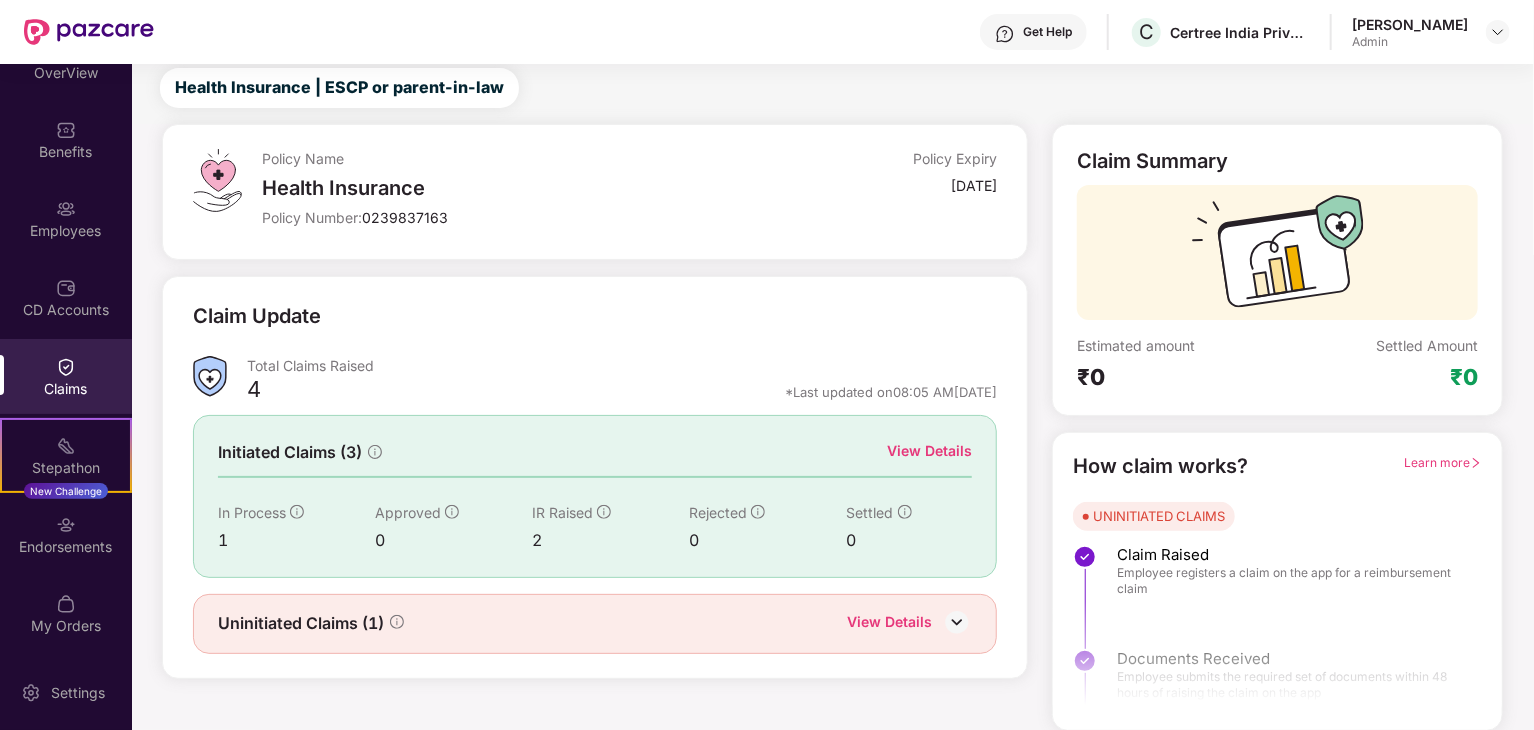 click on "View Details" at bounding box center (929, 451) 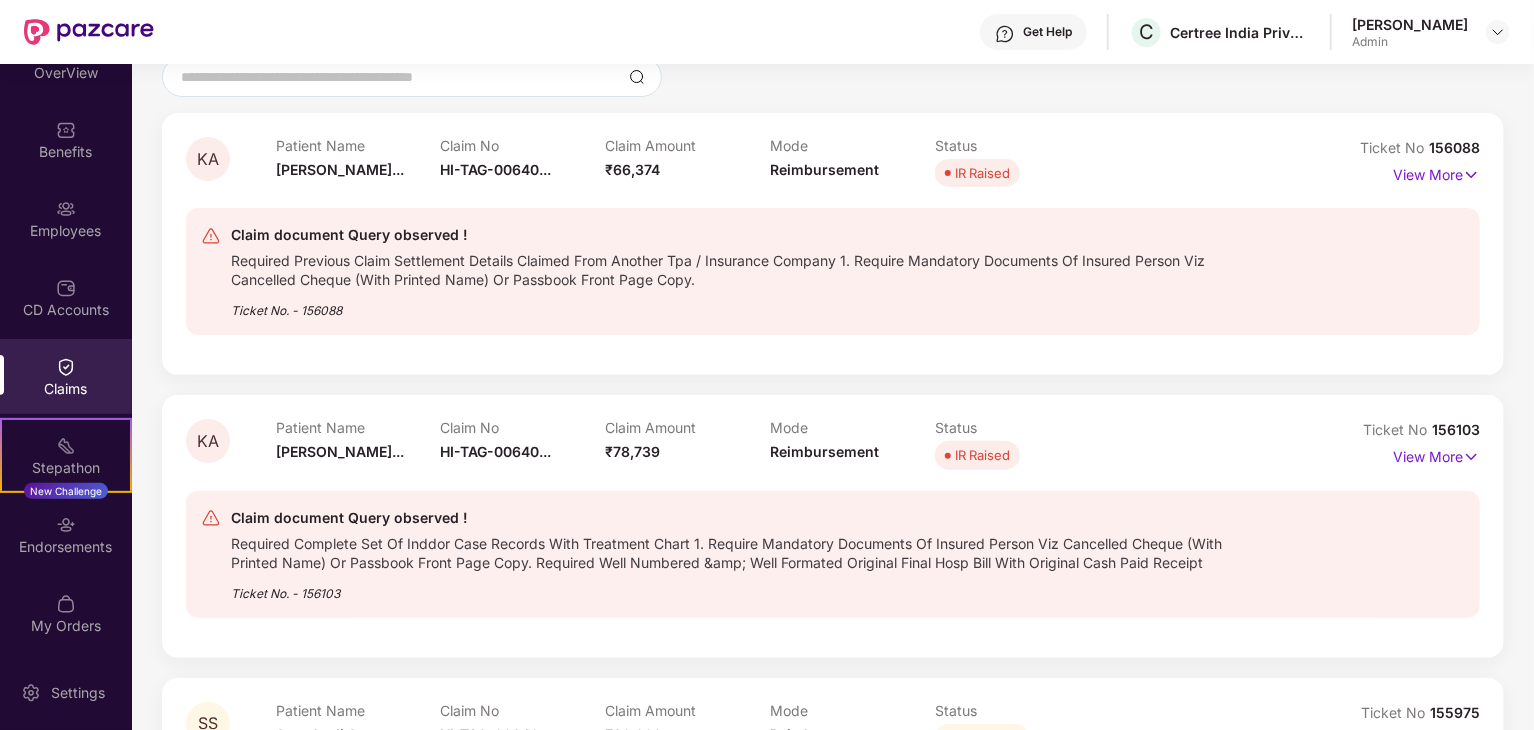 scroll, scrollTop: 245, scrollLeft: 0, axis: vertical 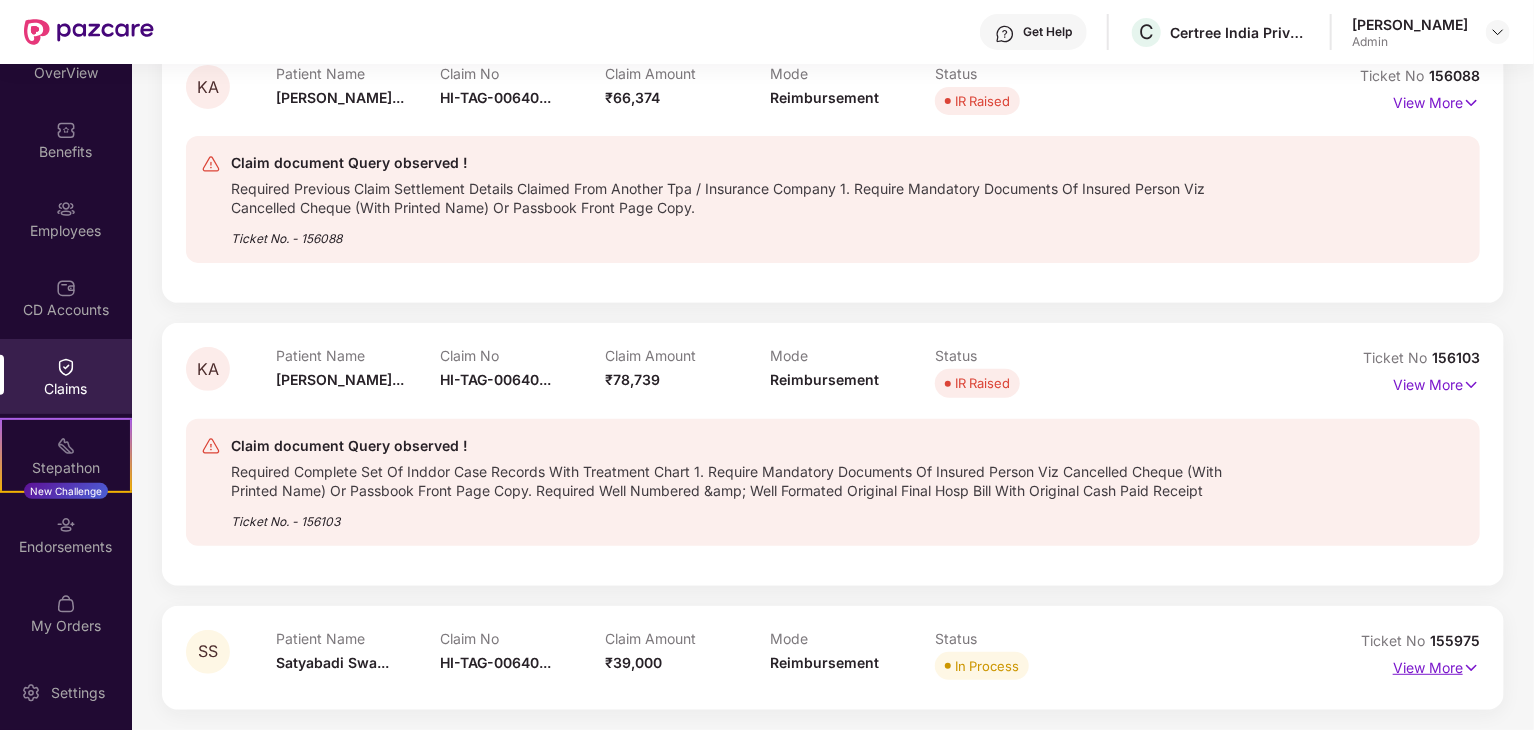 click on "View More" at bounding box center (1436, 665) 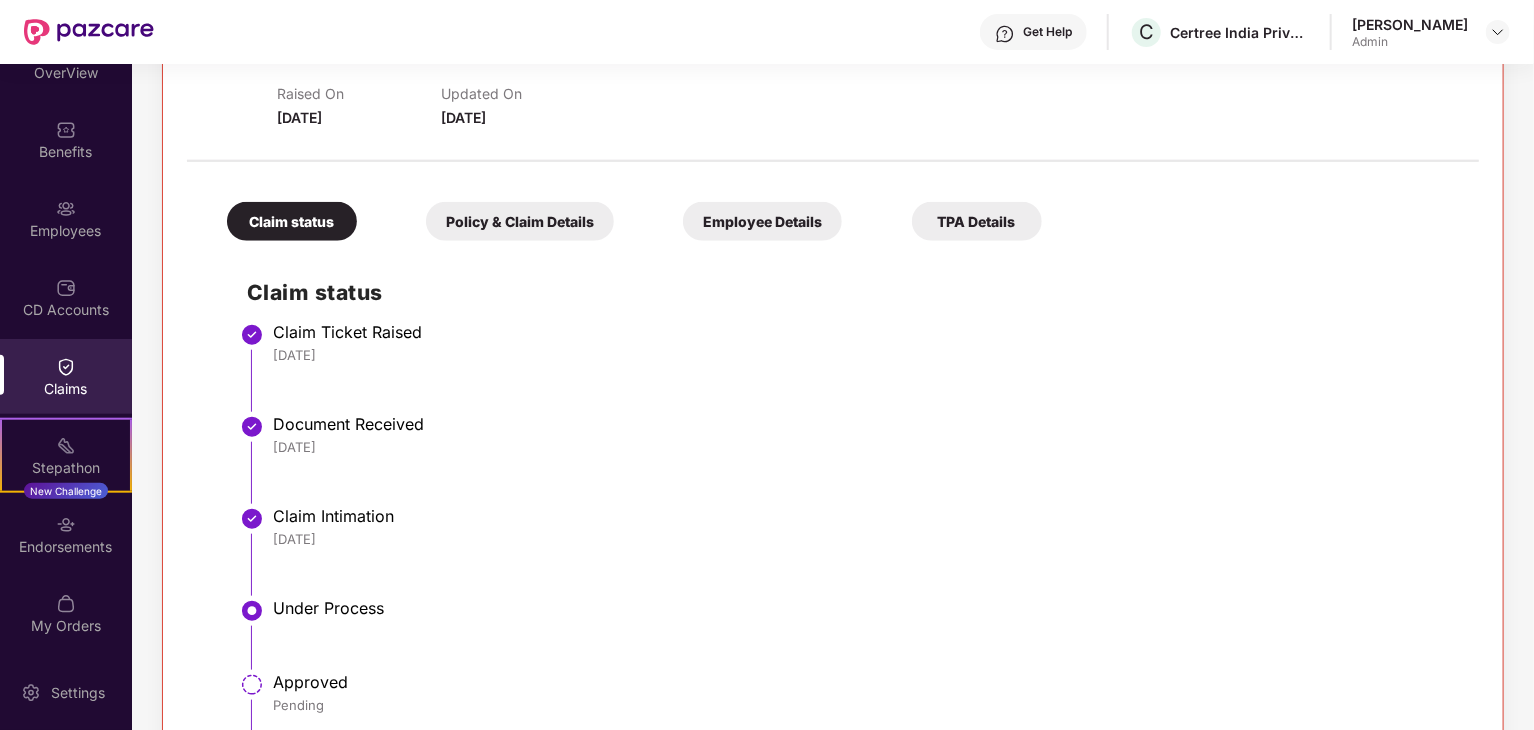 scroll, scrollTop: 1000, scrollLeft: 0, axis: vertical 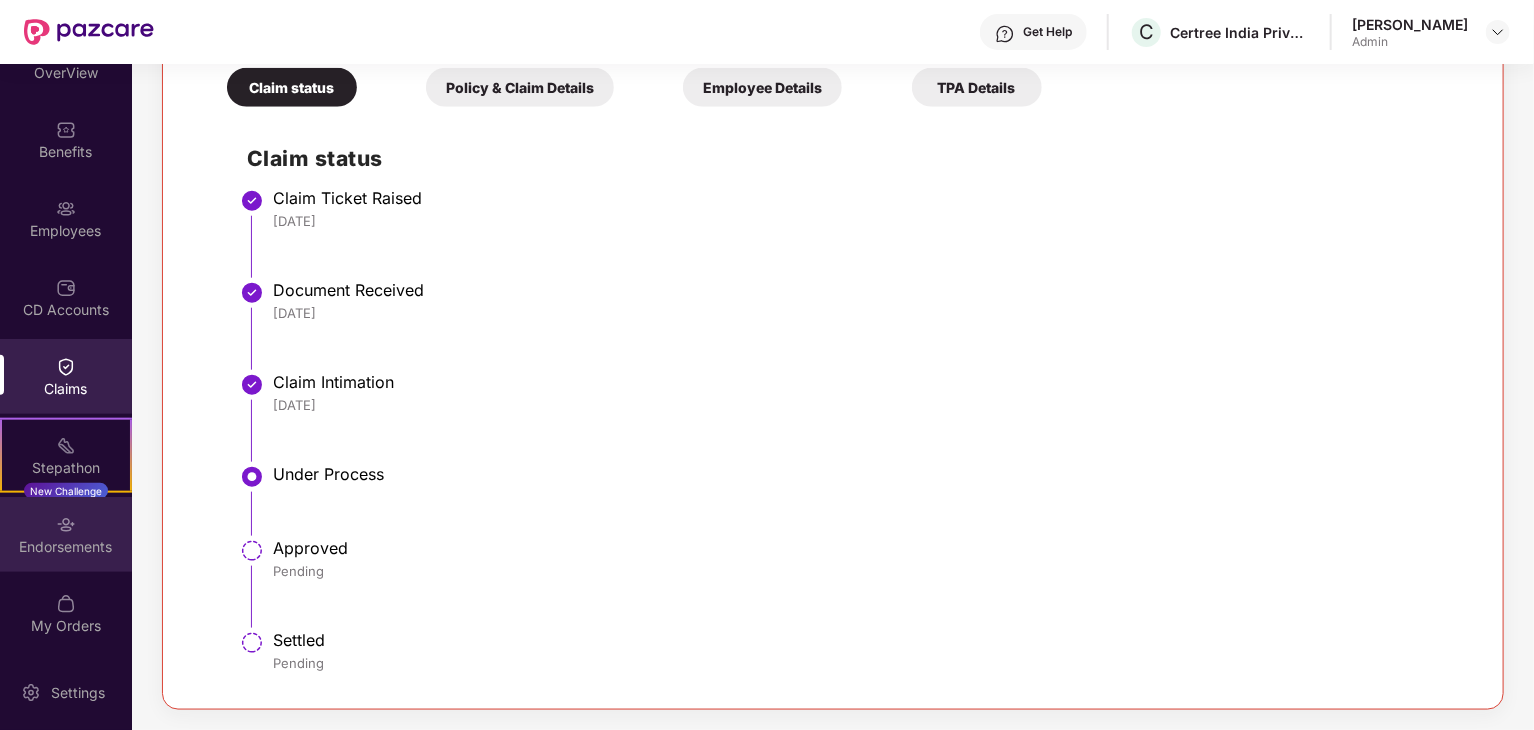 click on "Endorsements" at bounding box center [66, 547] 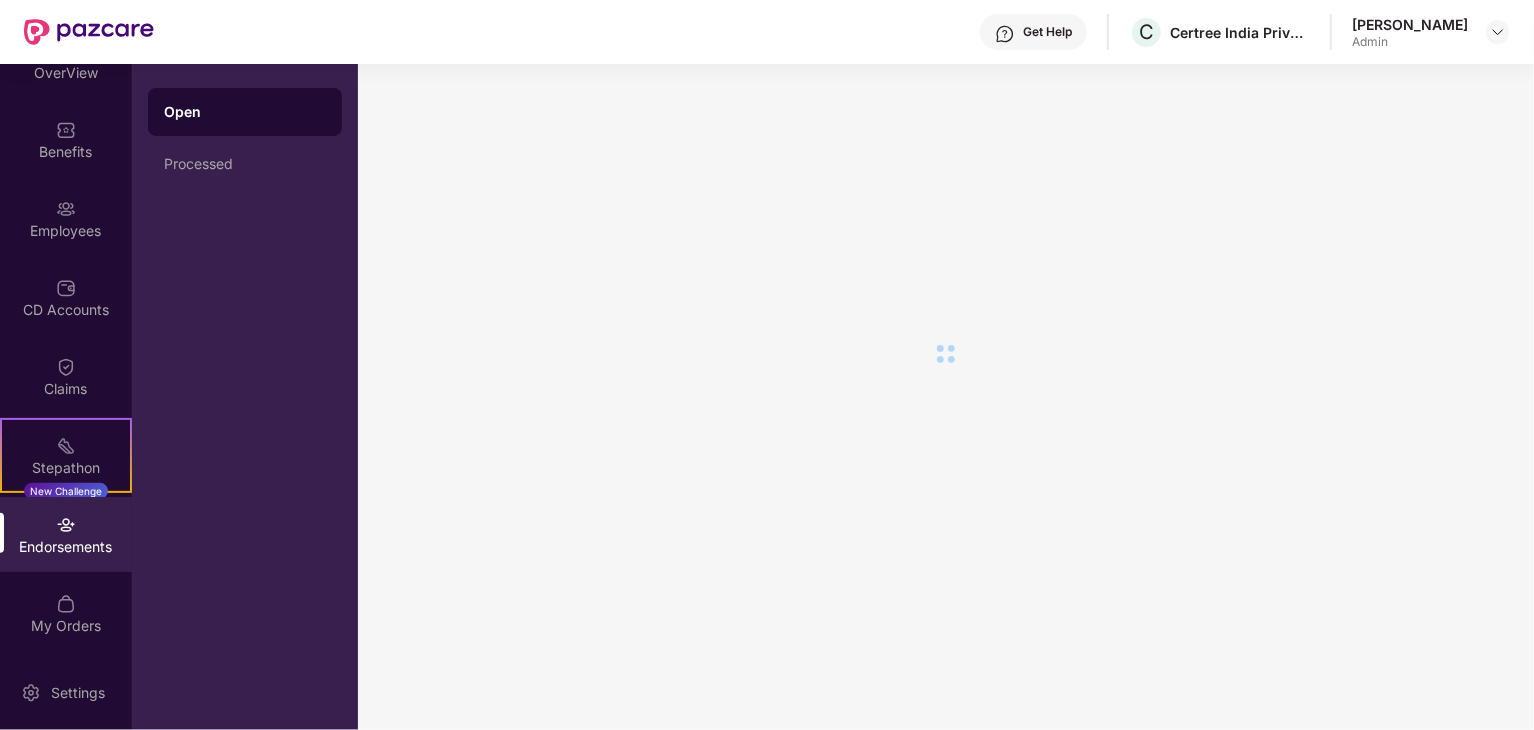 scroll, scrollTop: 0, scrollLeft: 0, axis: both 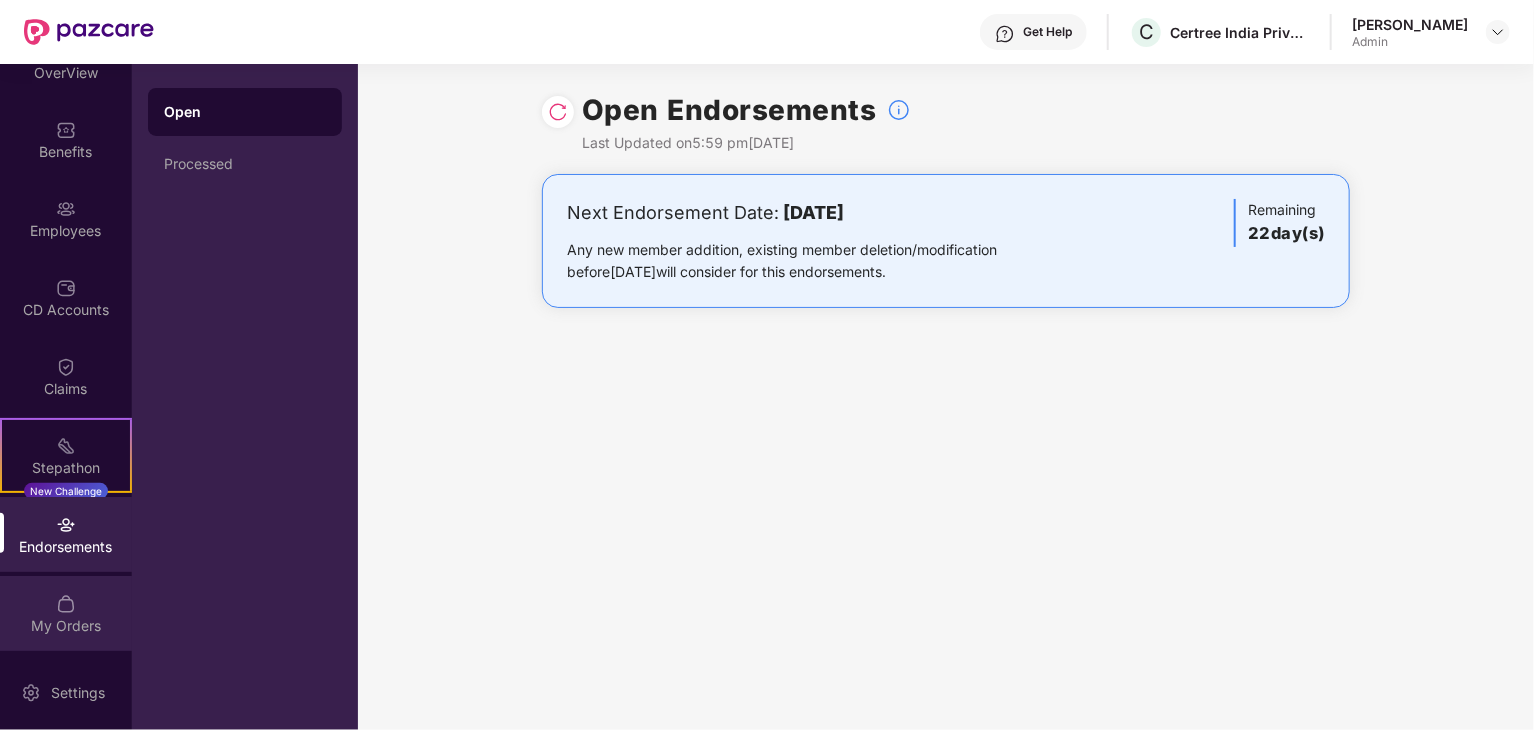 click at bounding box center [66, 604] 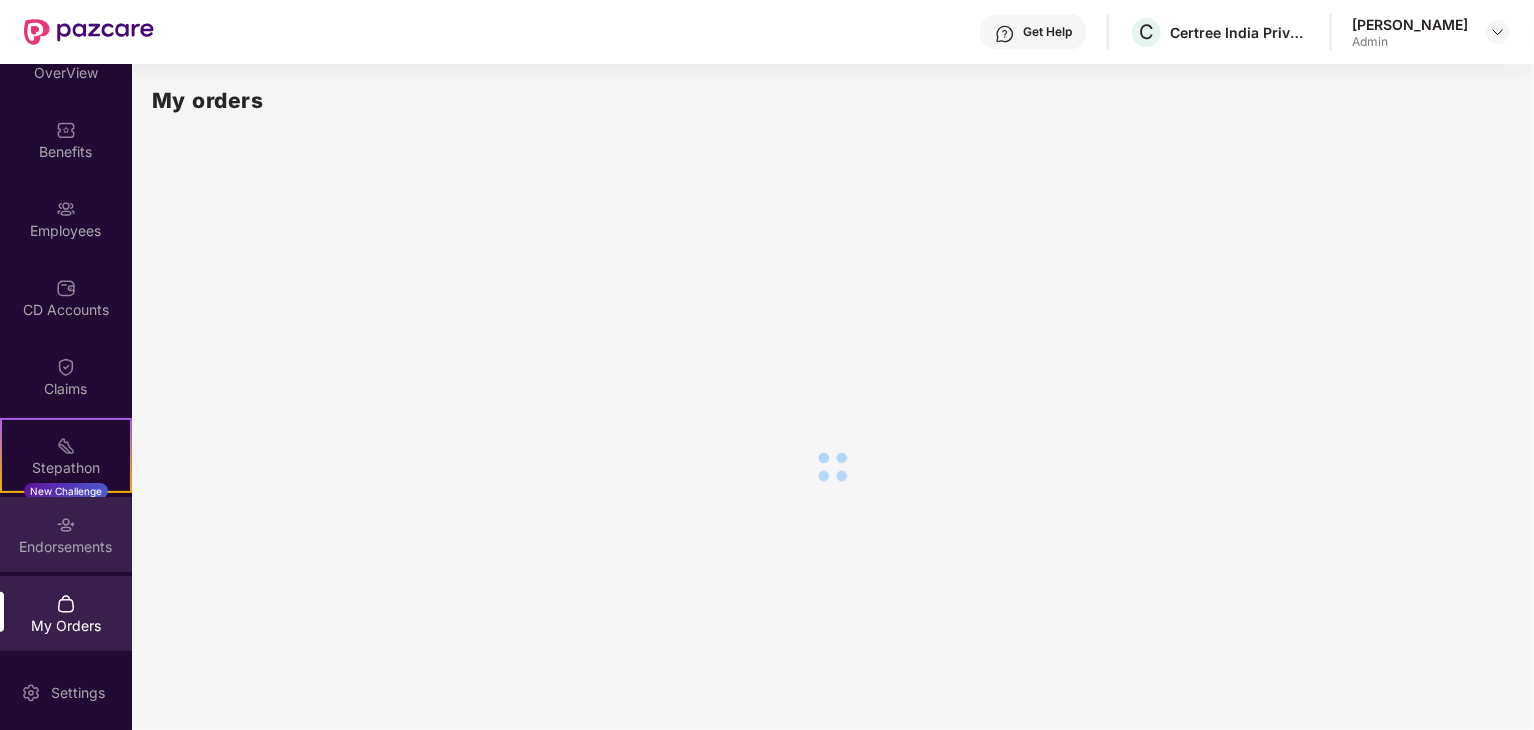 click on "Endorsements" at bounding box center (66, 547) 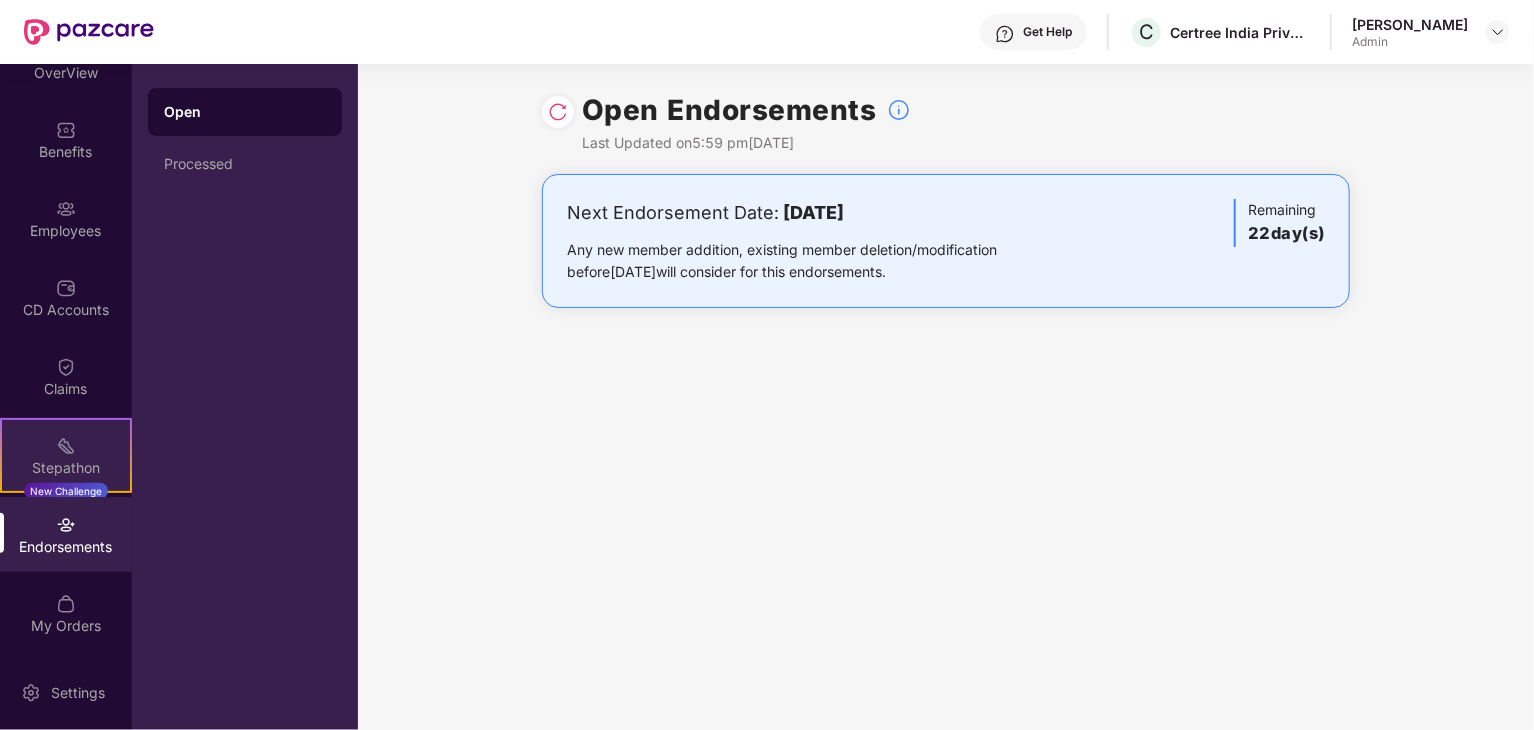 click on "Stepathon" at bounding box center (66, 468) 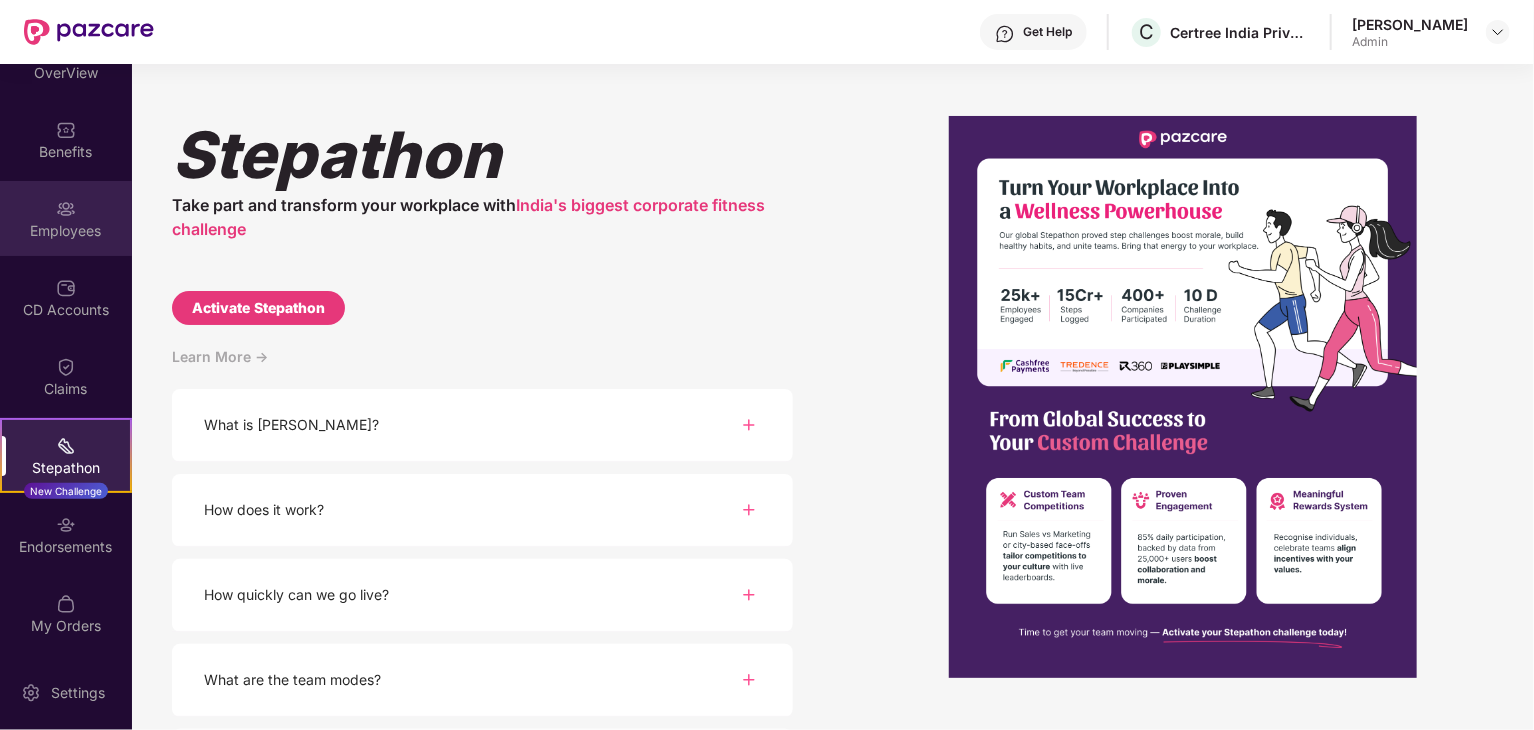 click on "Employees" at bounding box center (66, 231) 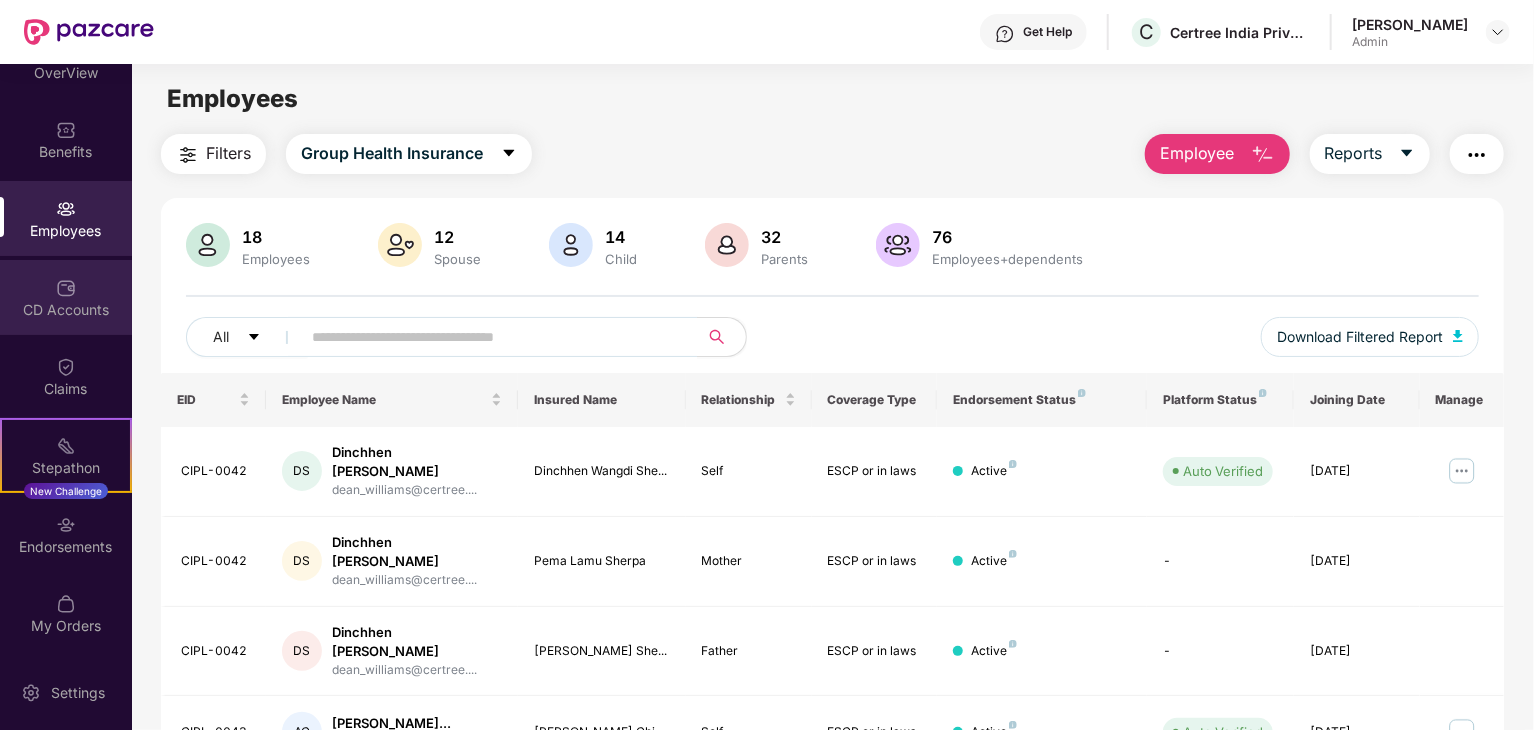 click on "CD Accounts" at bounding box center (66, 310) 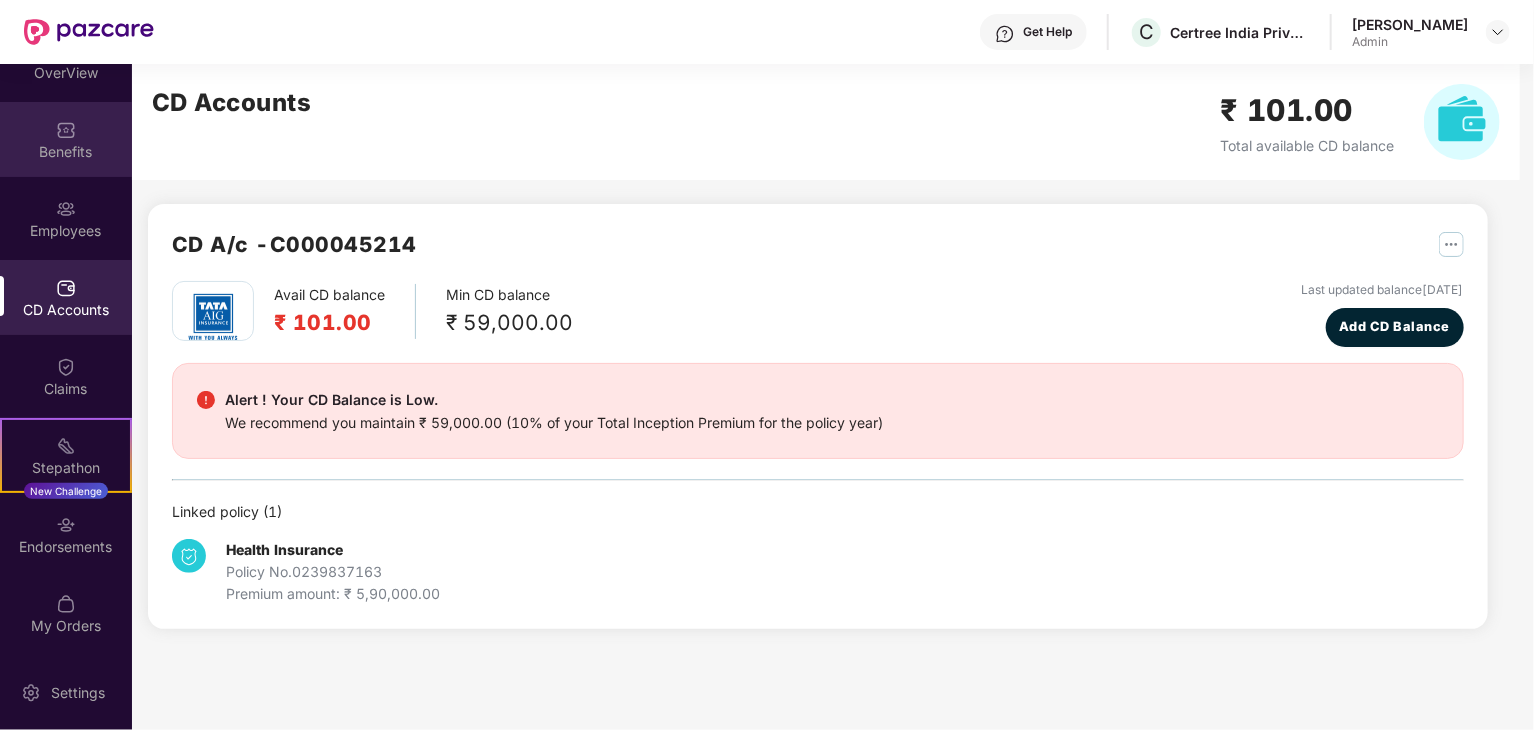 click on "Benefits" at bounding box center (66, 152) 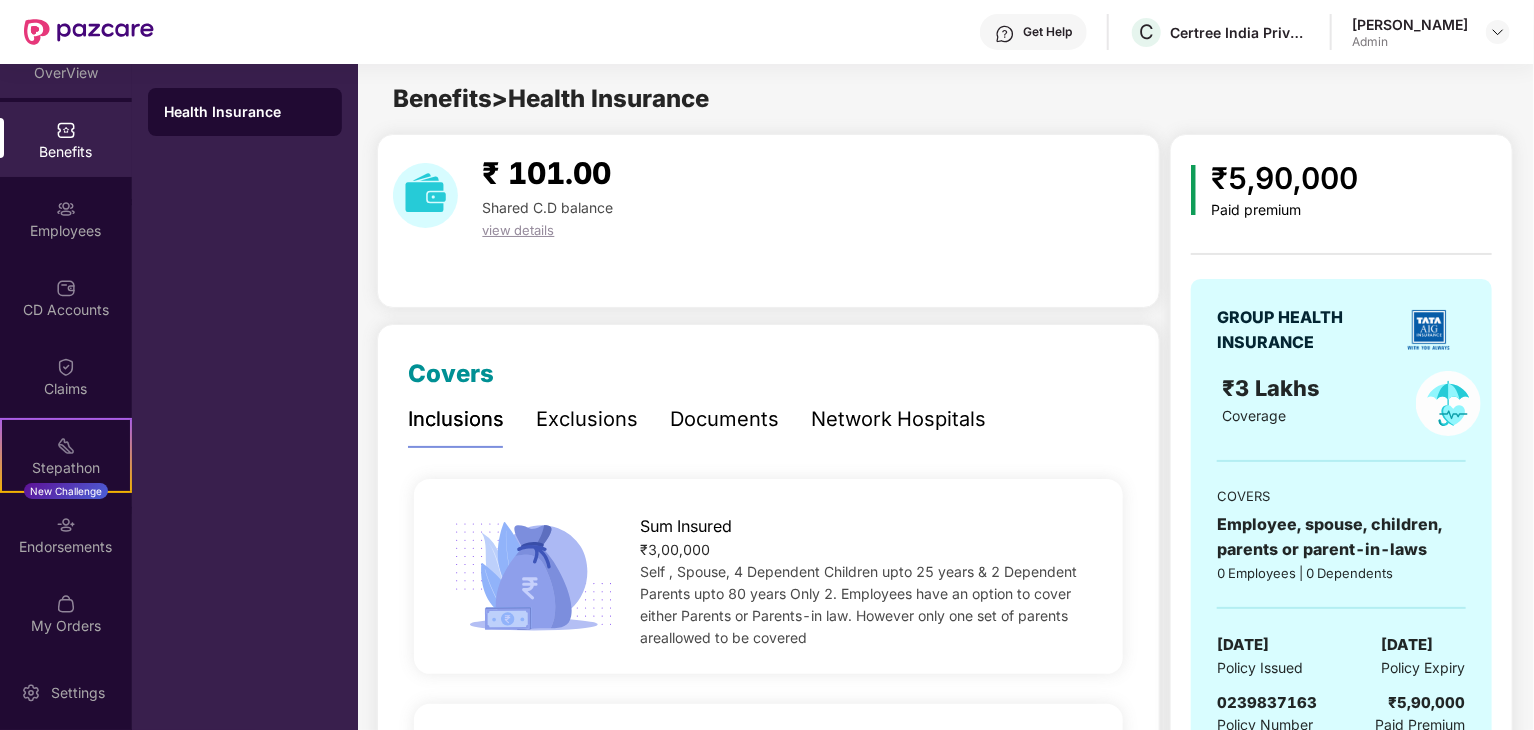 click on "OverView" at bounding box center (66, 60) 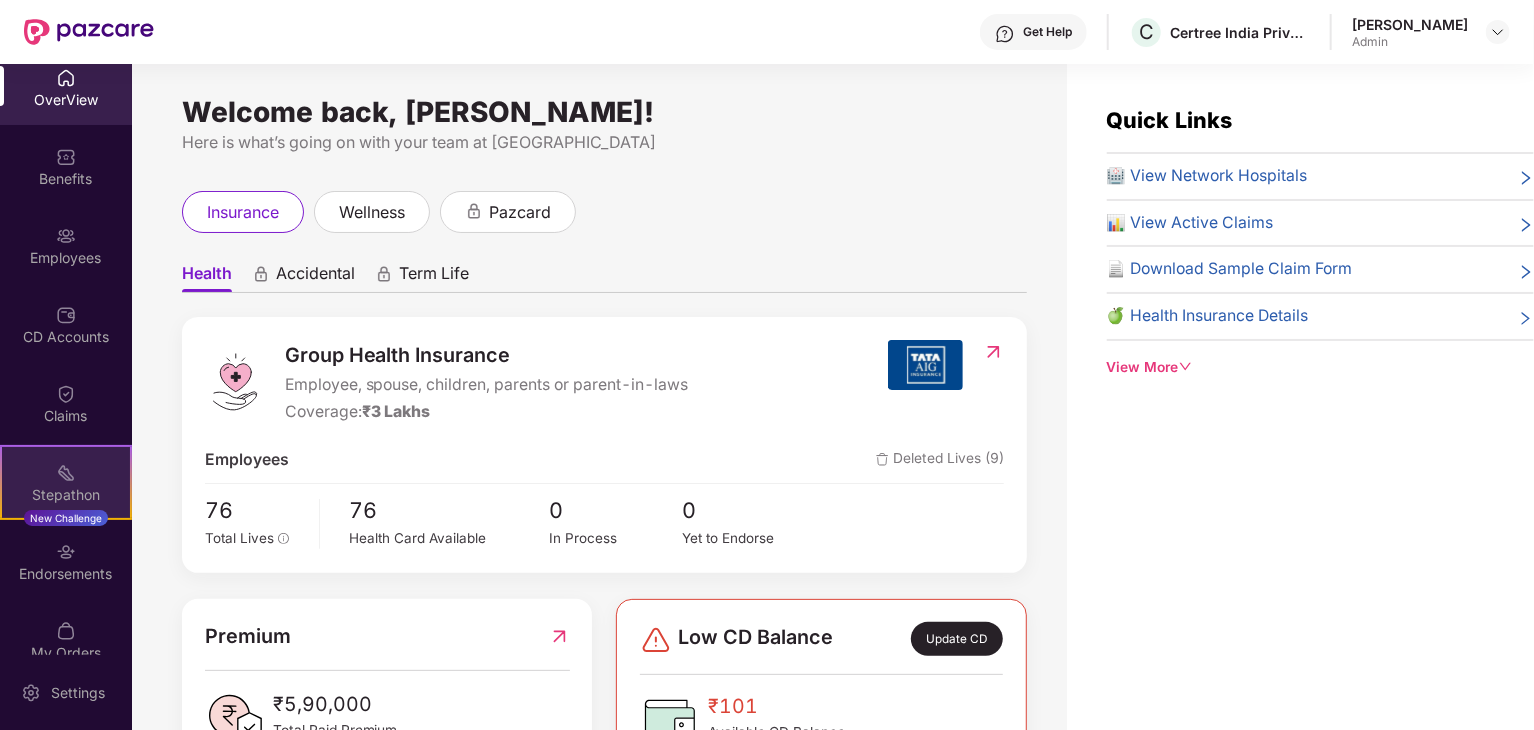 scroll, scrollTop: 0, scrollLeft: 0, axis: both 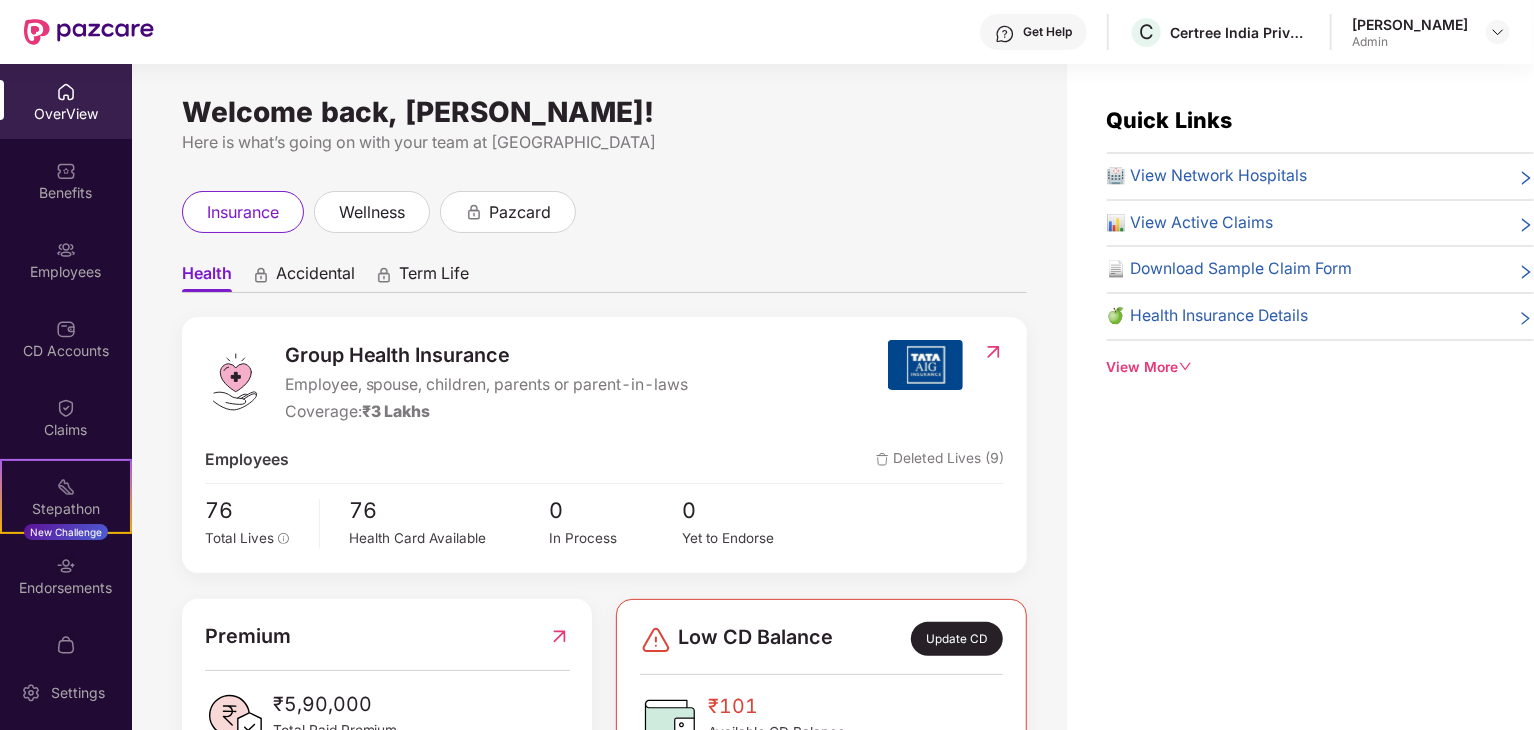 click 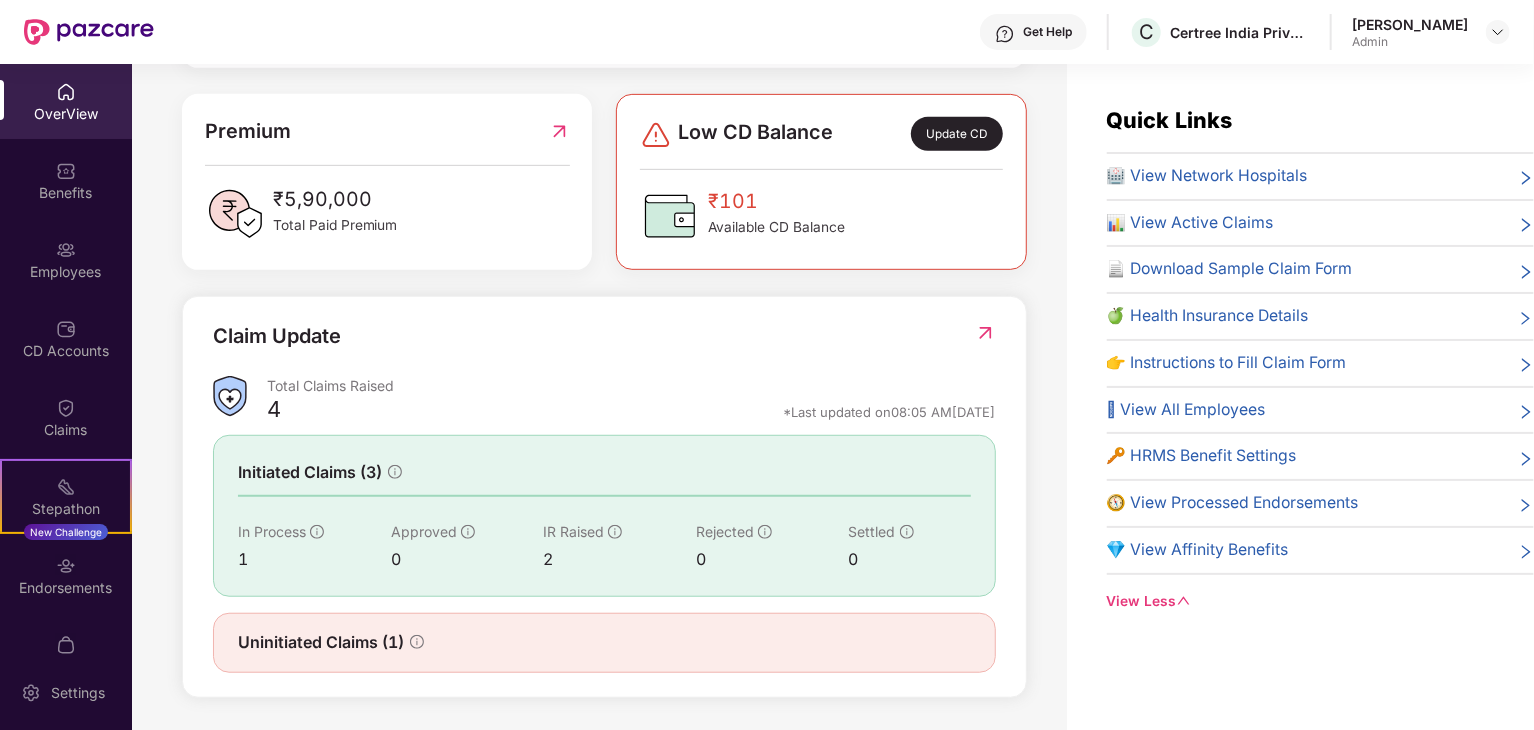 scroll, scrollTop: 506, scrollLeft: 0, axis: vertical 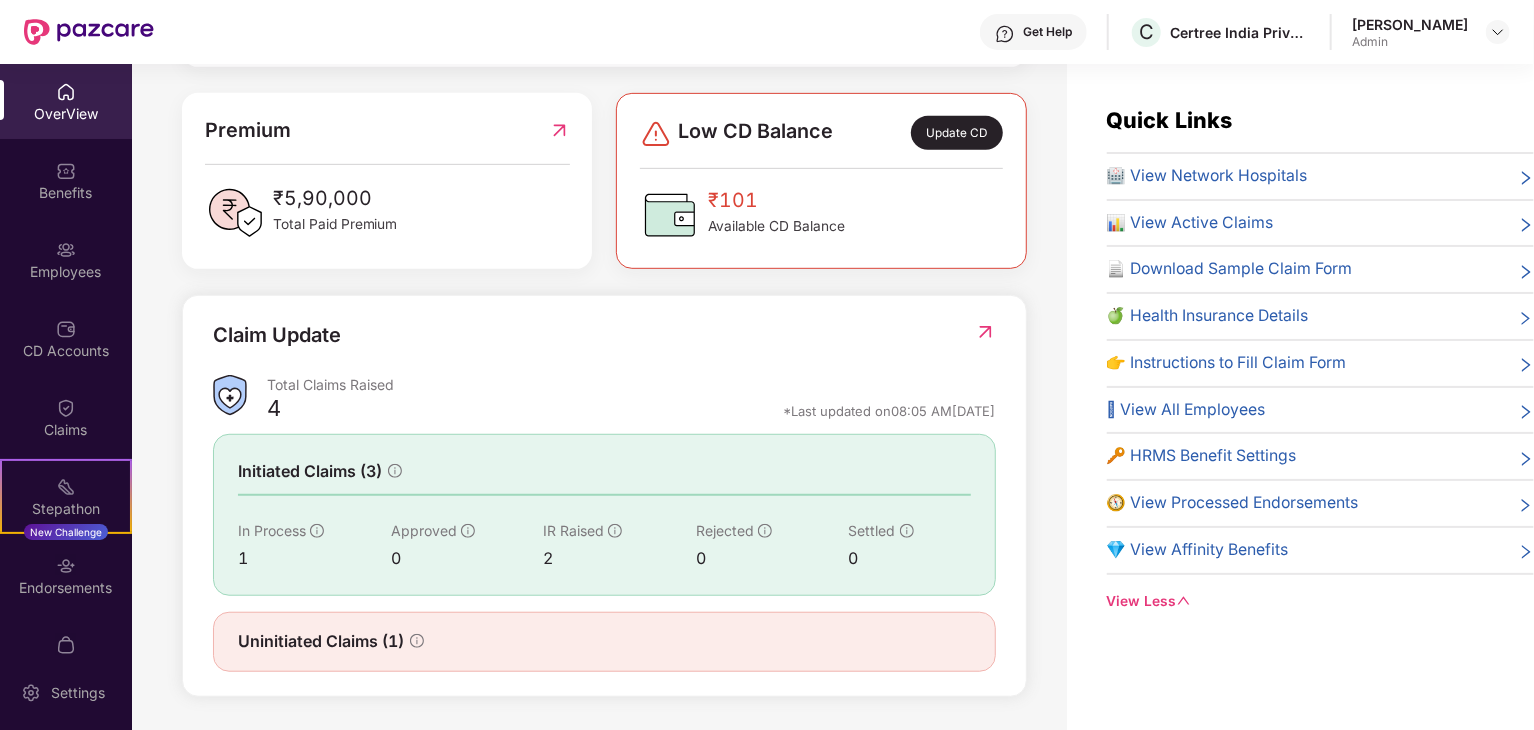 click 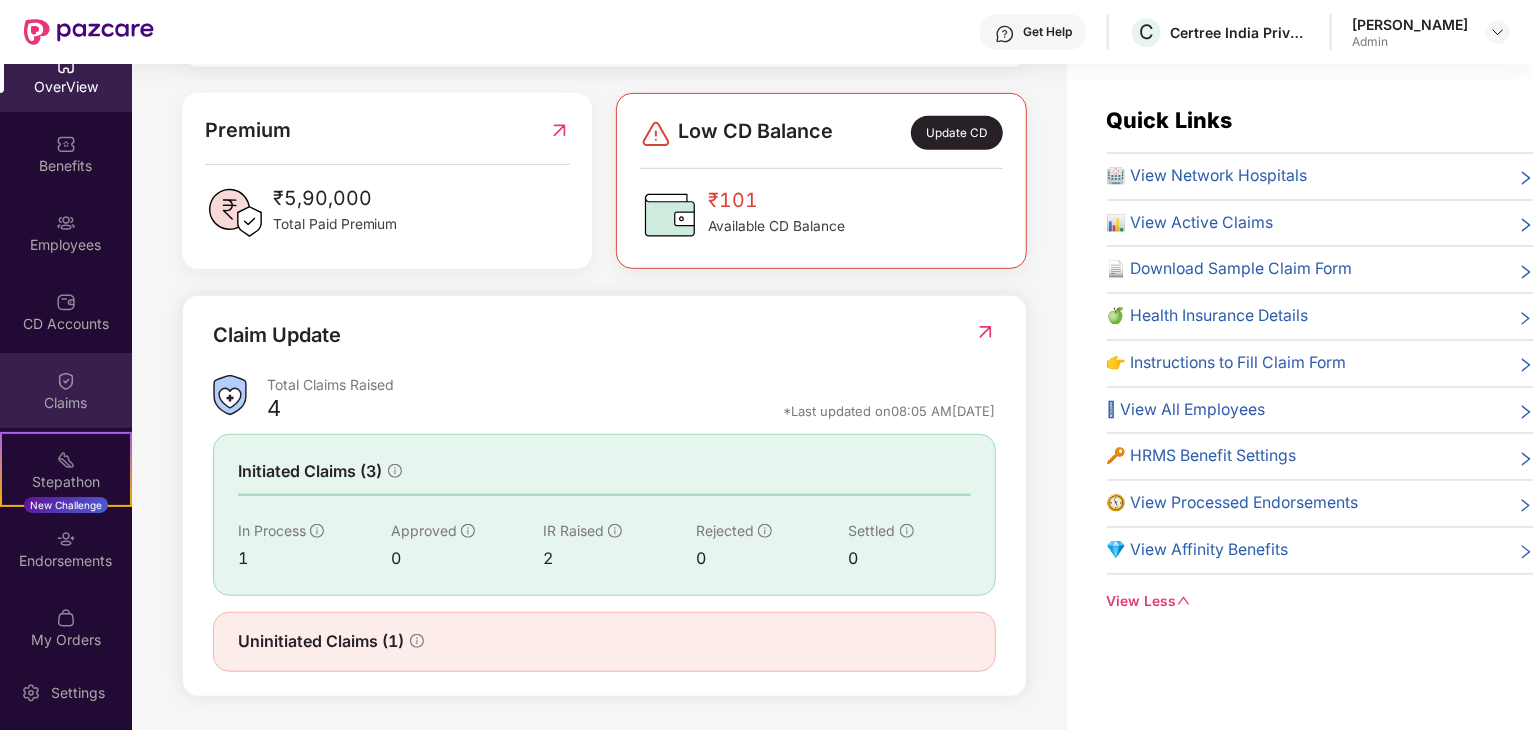 scroll, scrollTop: 41, scrollLeft: 0, axis: vertical 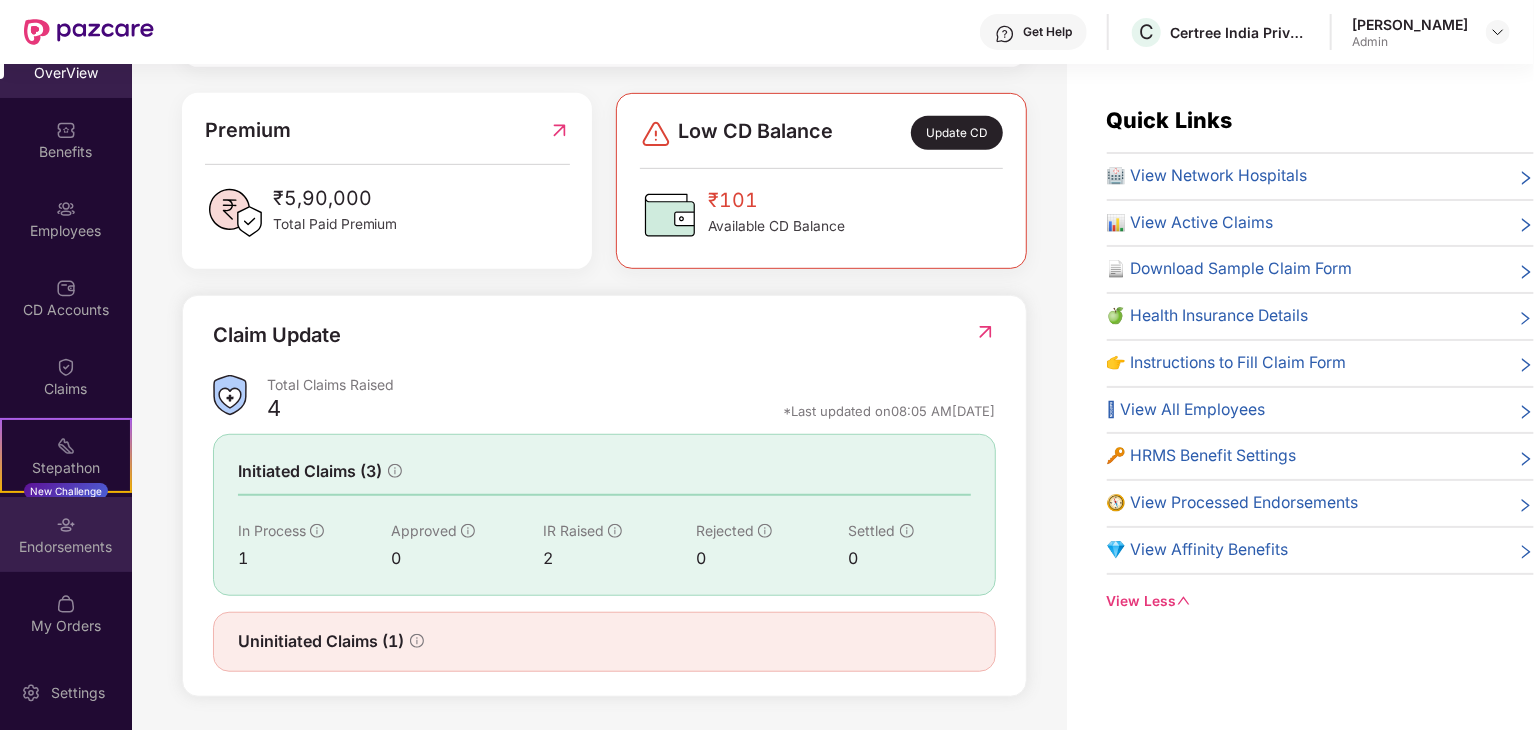 click on "Endorsements" at bounding box center [66, 547] 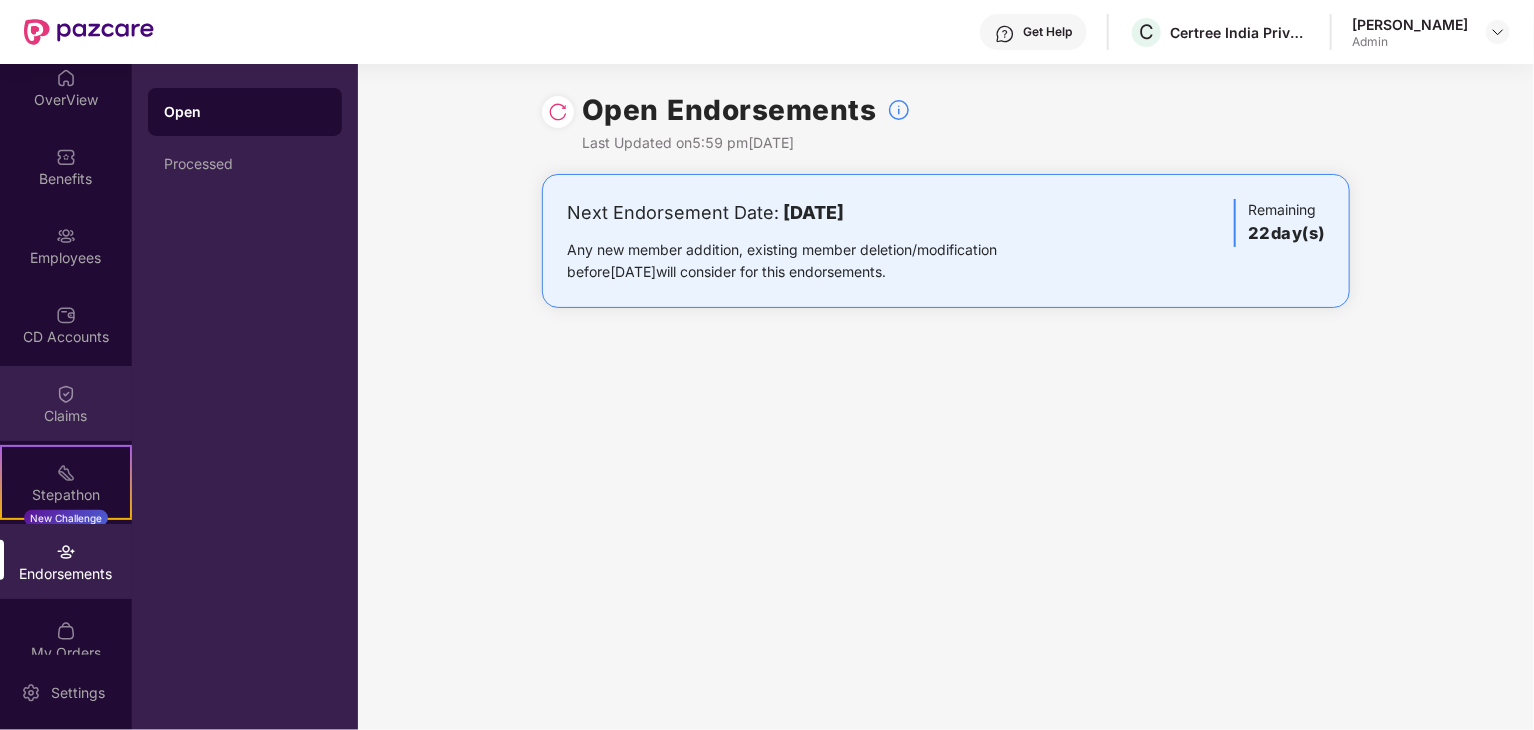 scroll, scrollTop: 0, scrollLeft: 0, axis: both 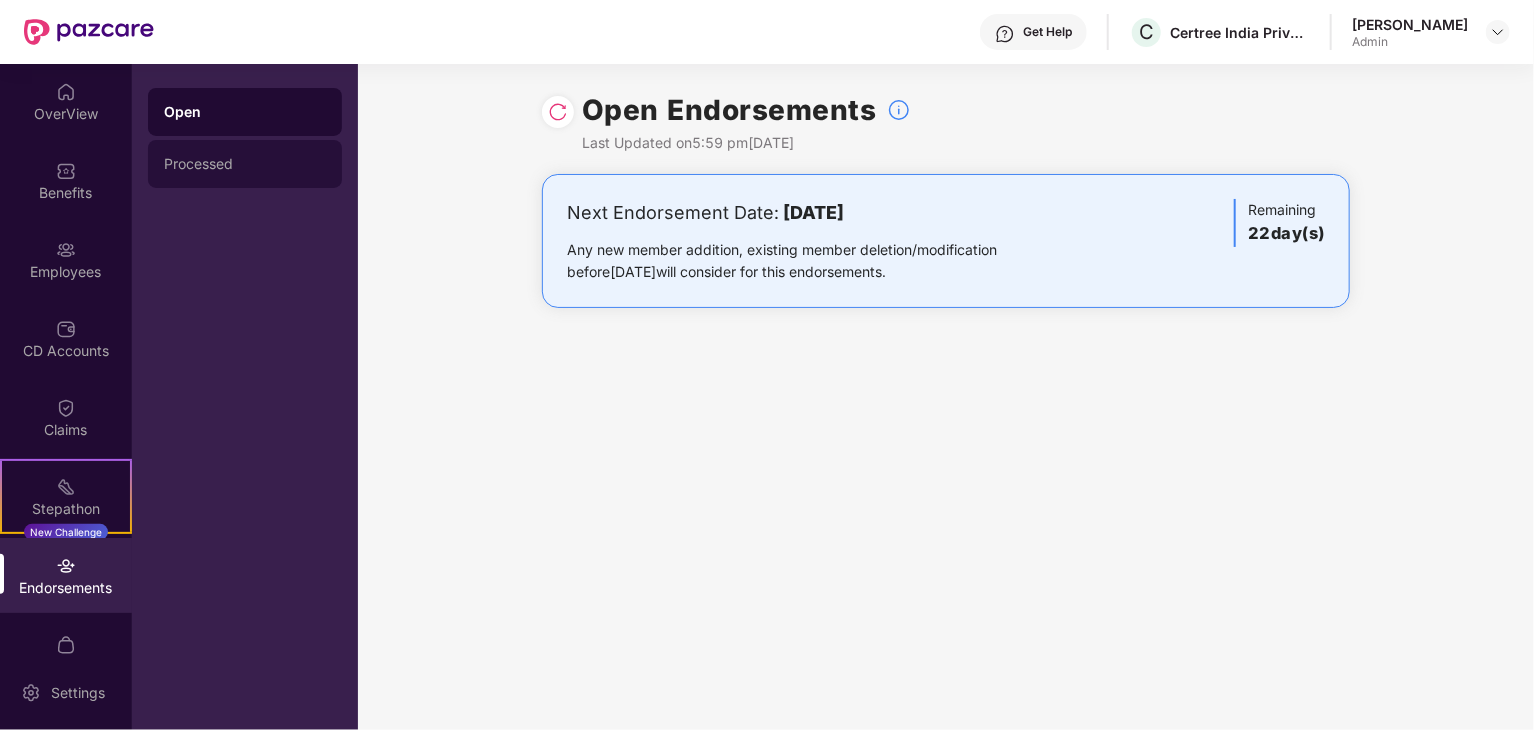 click on "Processed" at bounding box center [245, 164] 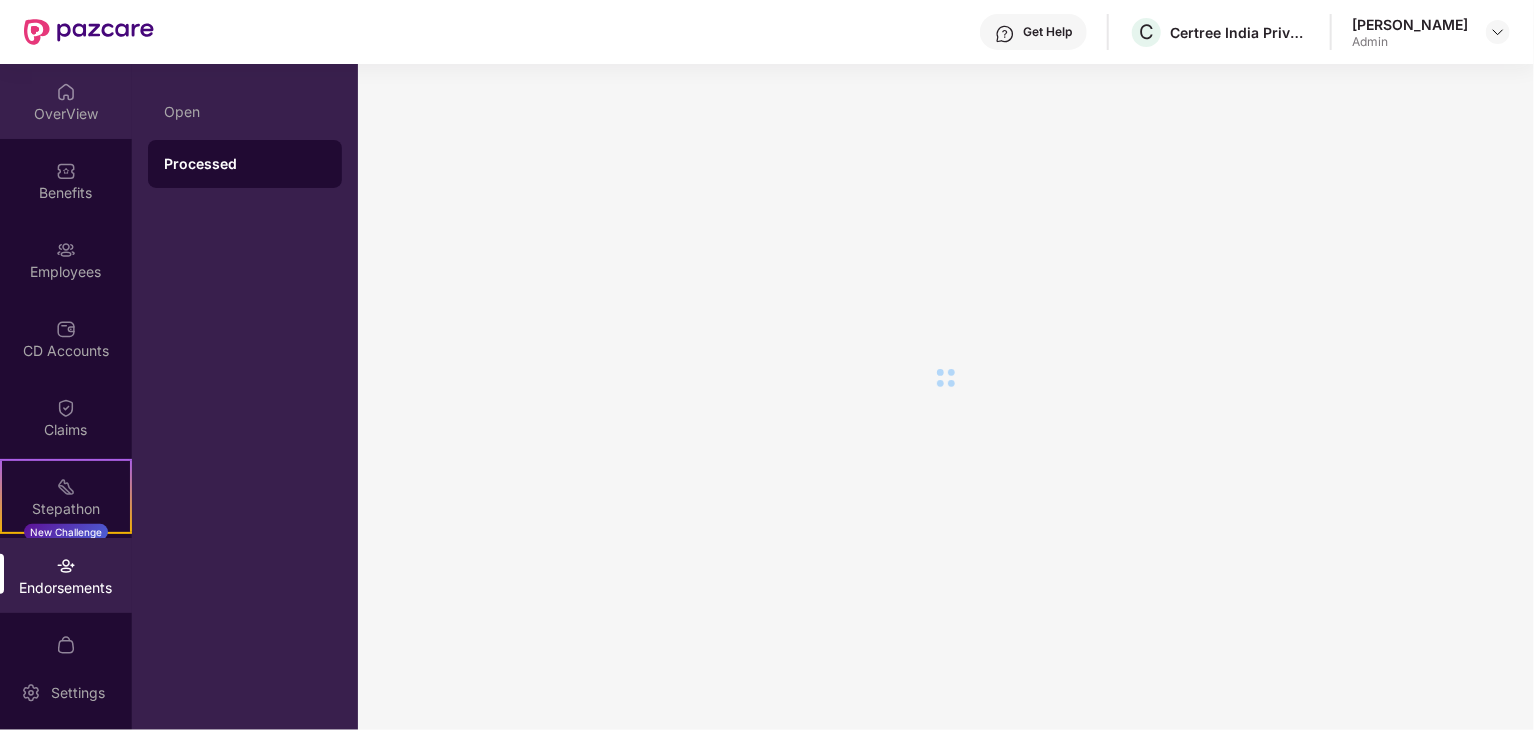 click on "OverView" at bounding box center [66, 114] 